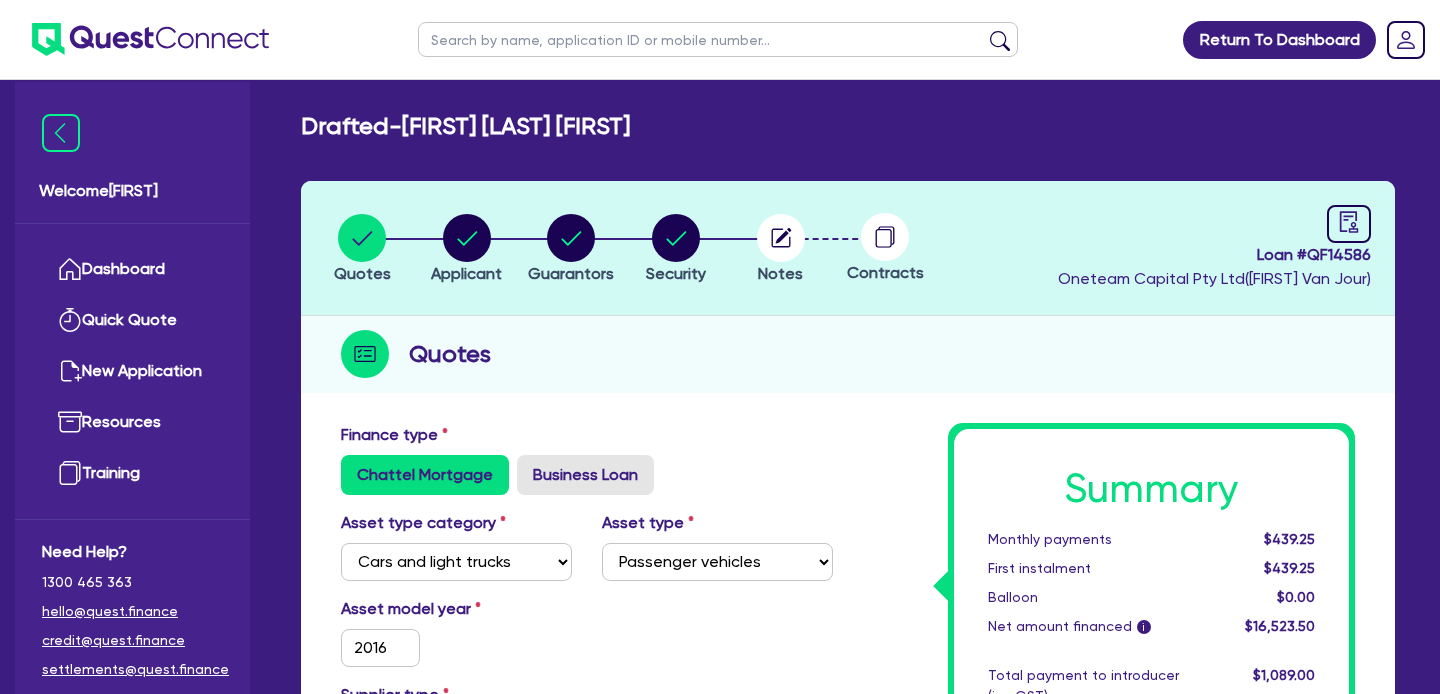 scroll, scrollTop: 238, scrollLeft: 0, axis: vertical 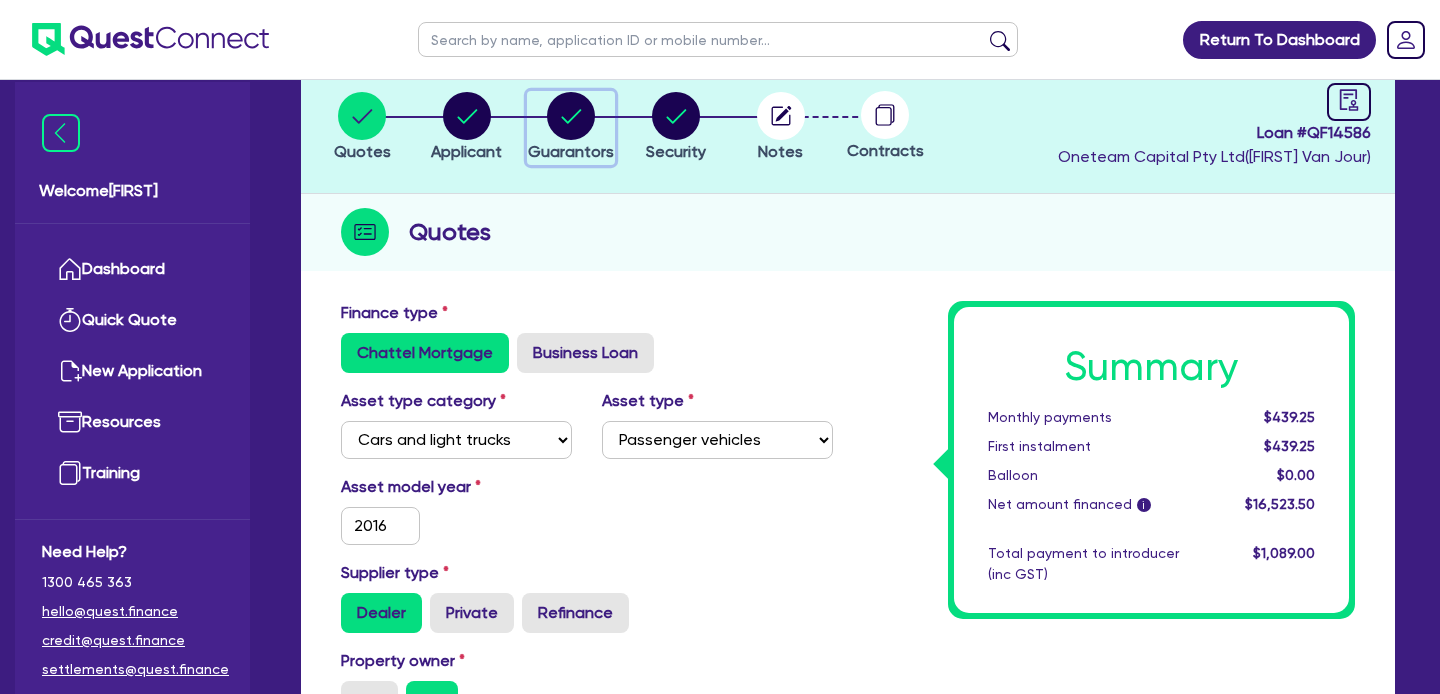 click at bounding box center (571, 116) 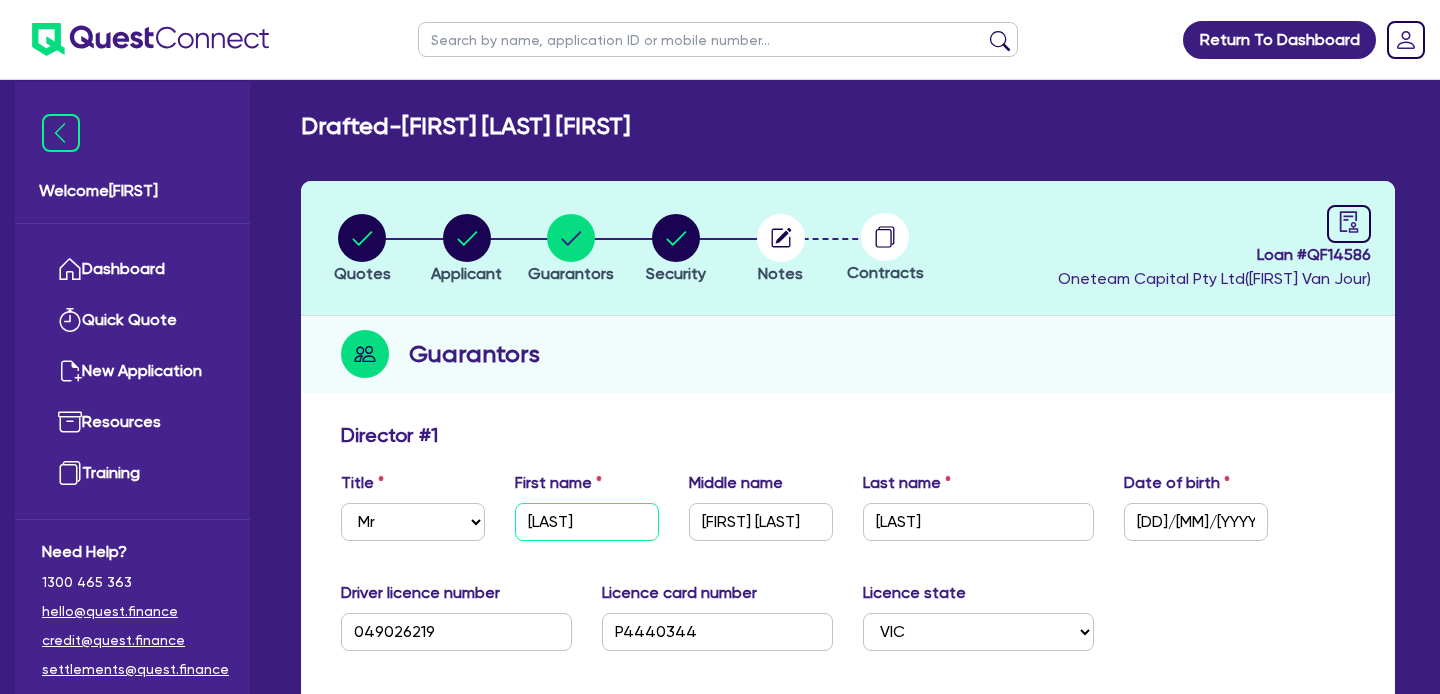 click on "[LAST]" at bounding box center (587, 522) 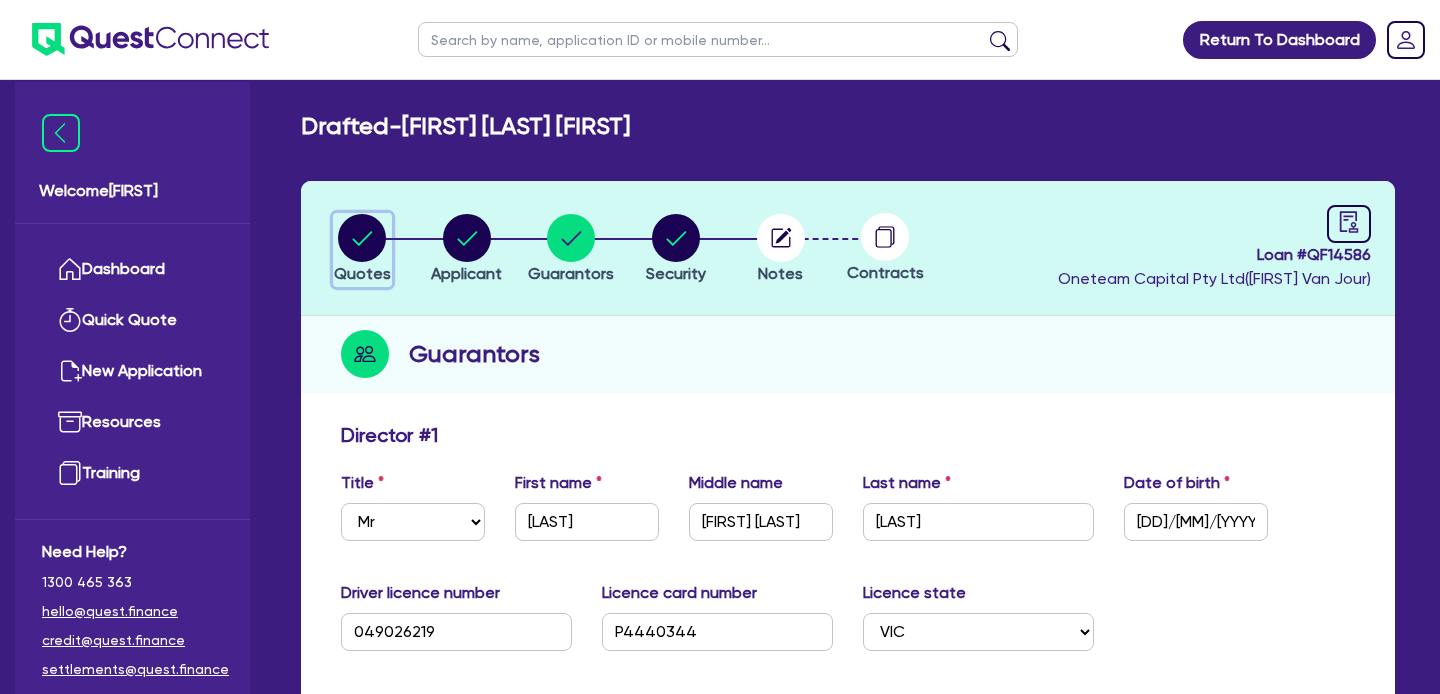click at bounding box center (362, 238) 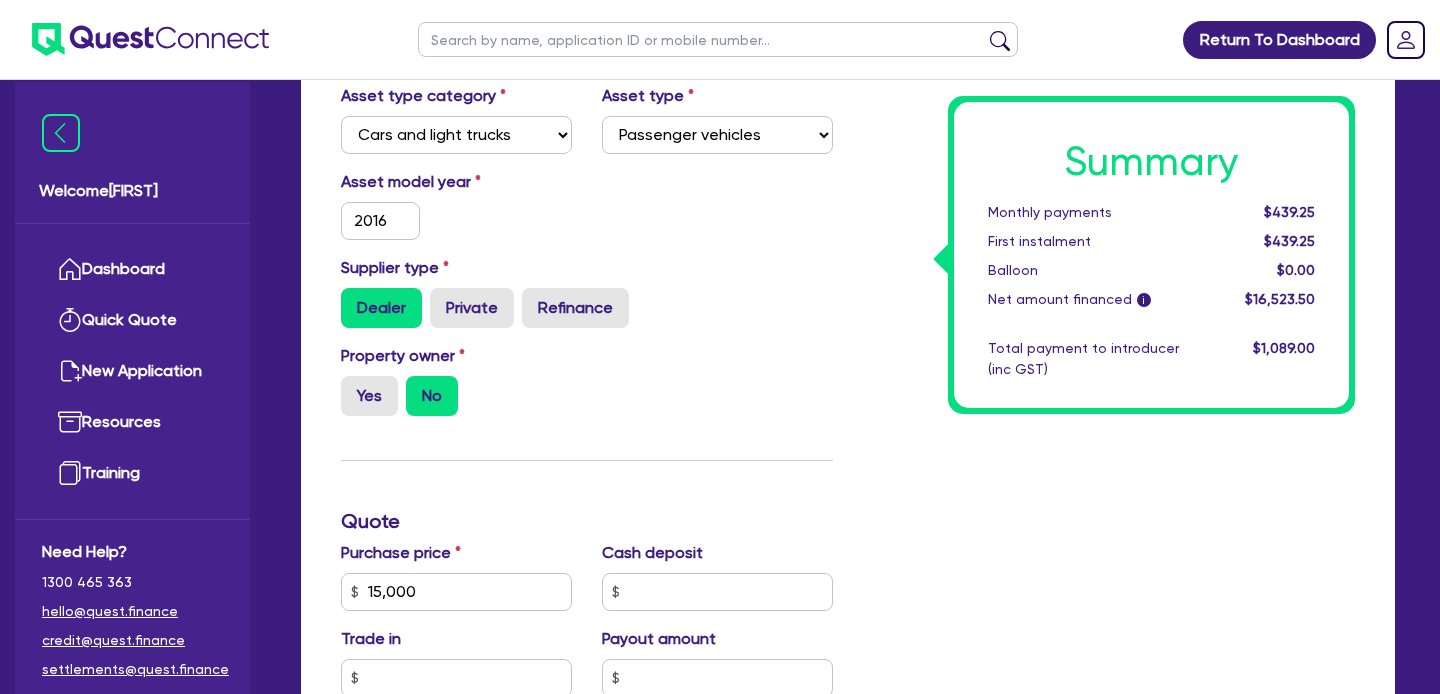 scroll, scrollTop: 610, scrollLeft: 0, axis: vertical 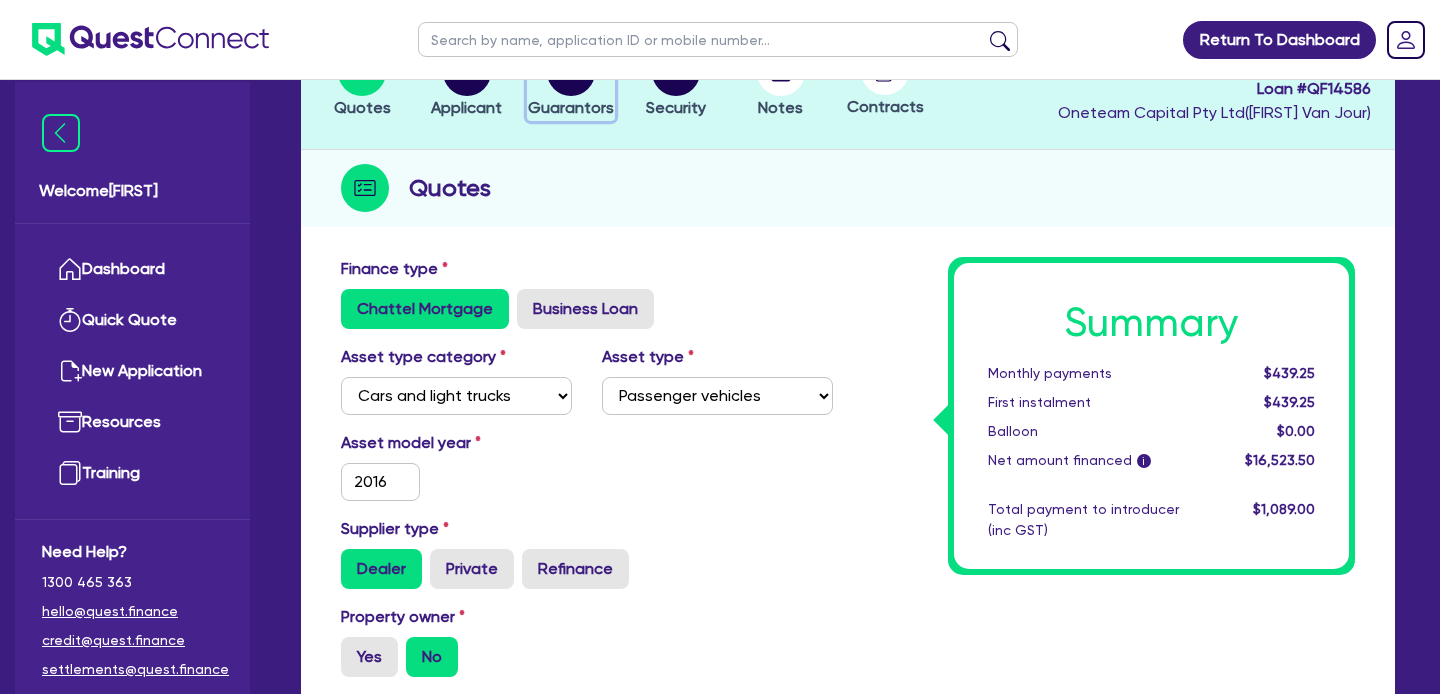 click on "Guarantors" at bounding box center (571, 107) 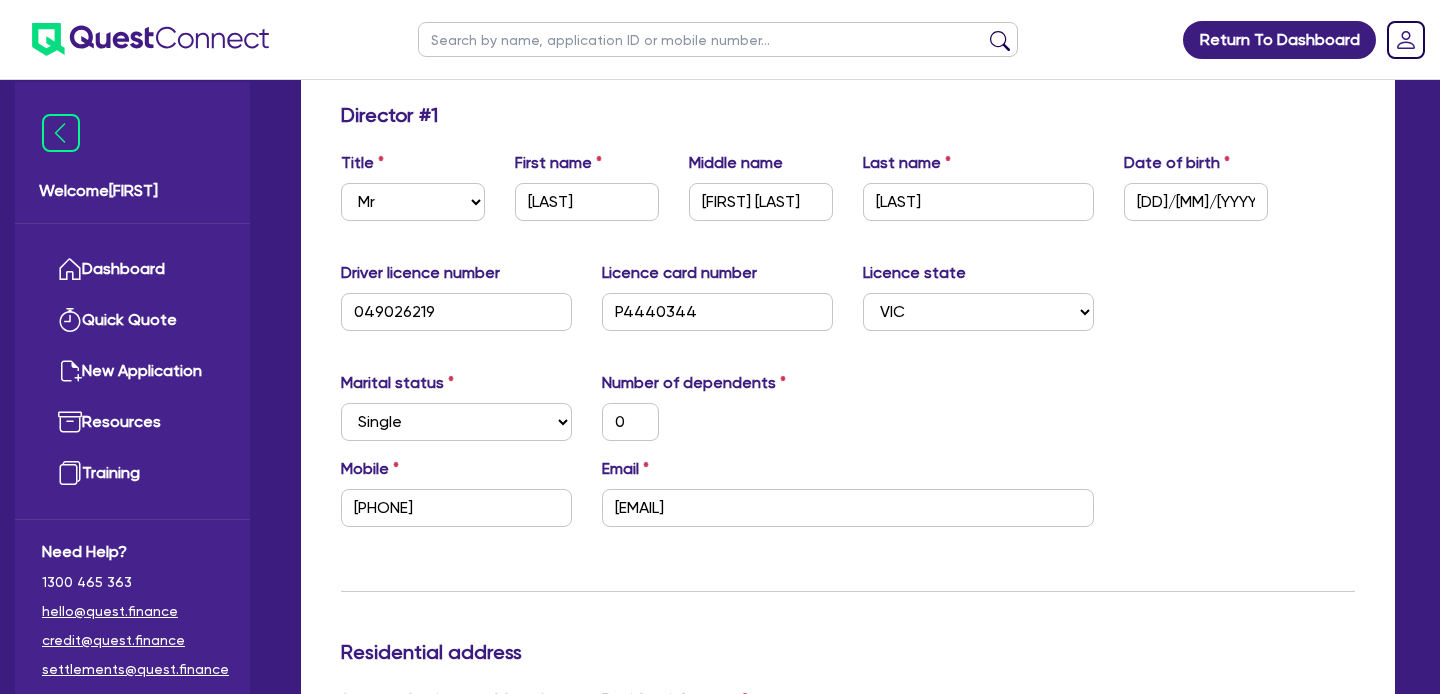 scroll, scrollTop: 324, scrollLeft: 0, axis: vertical 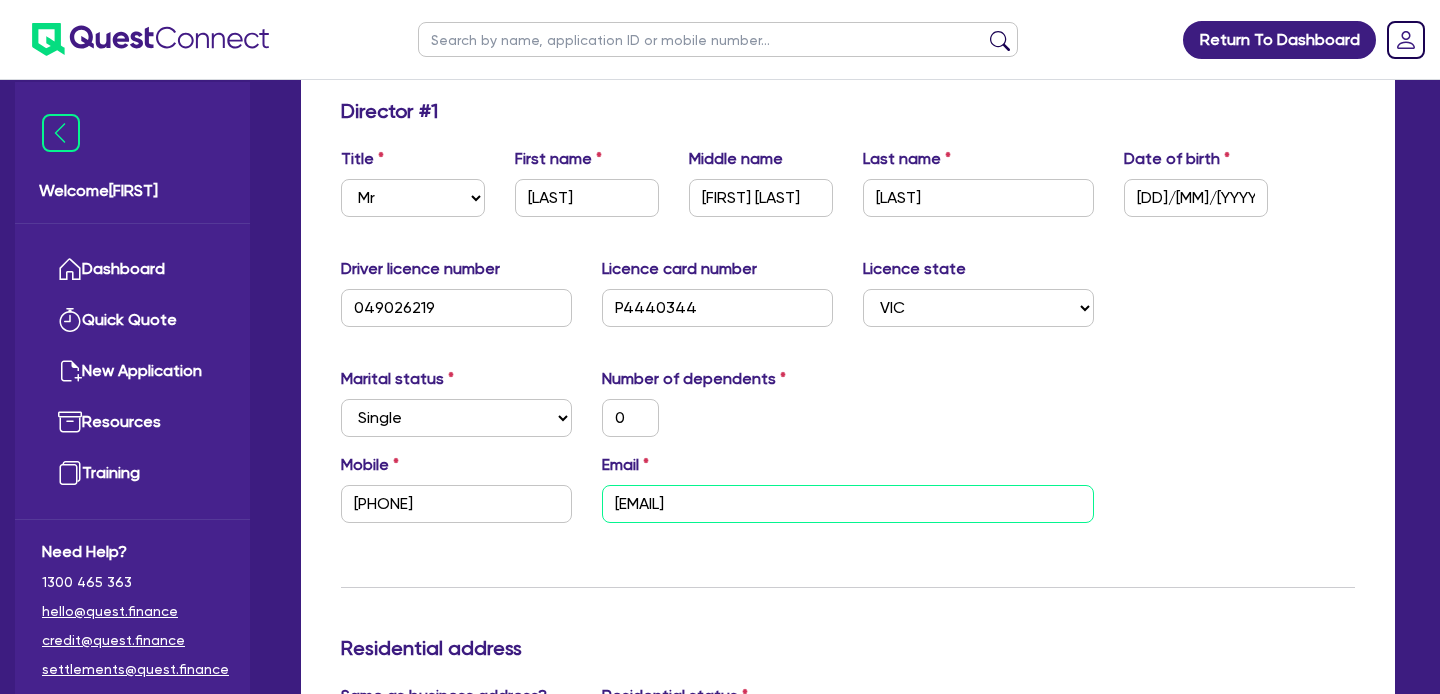 click on "[EMAIL]" at bounding box center [848, 504] 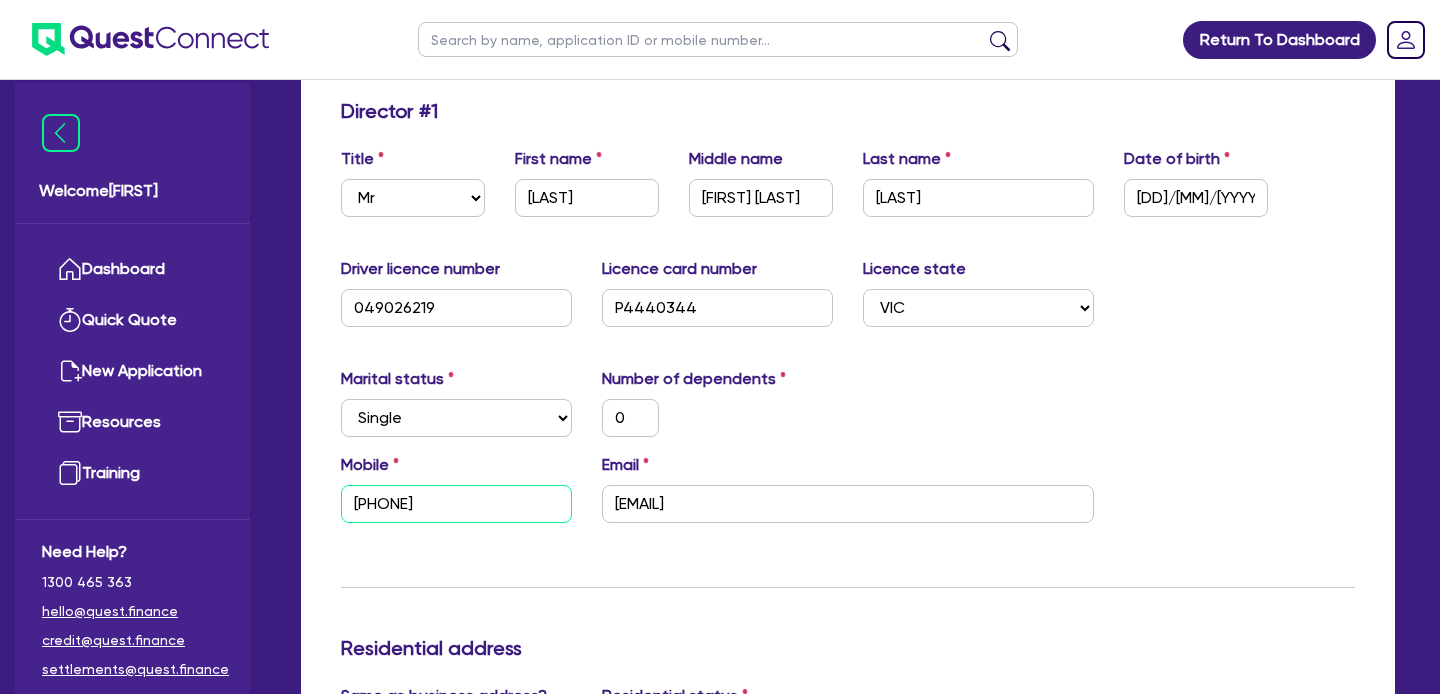click on "[PHONE]" at bounding box center [456, 504] 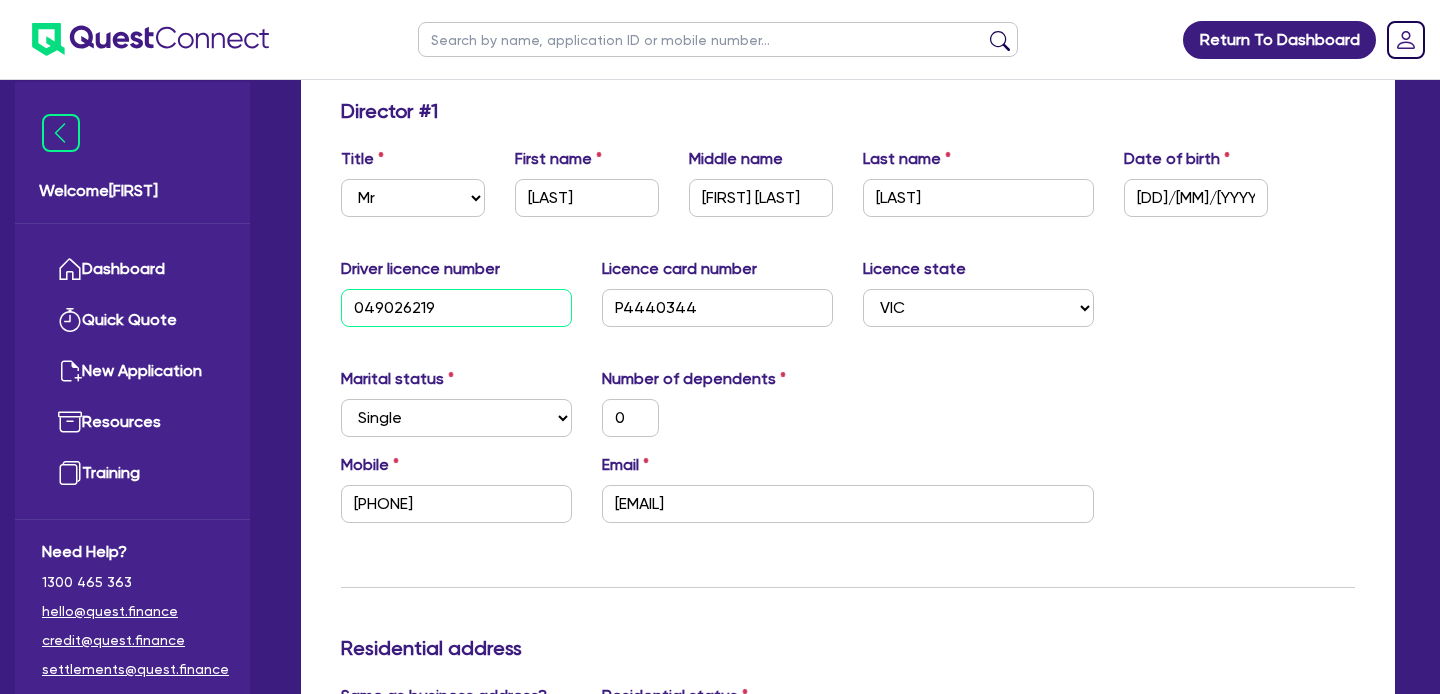 click on "049026219" at bounding box center (456, 308) 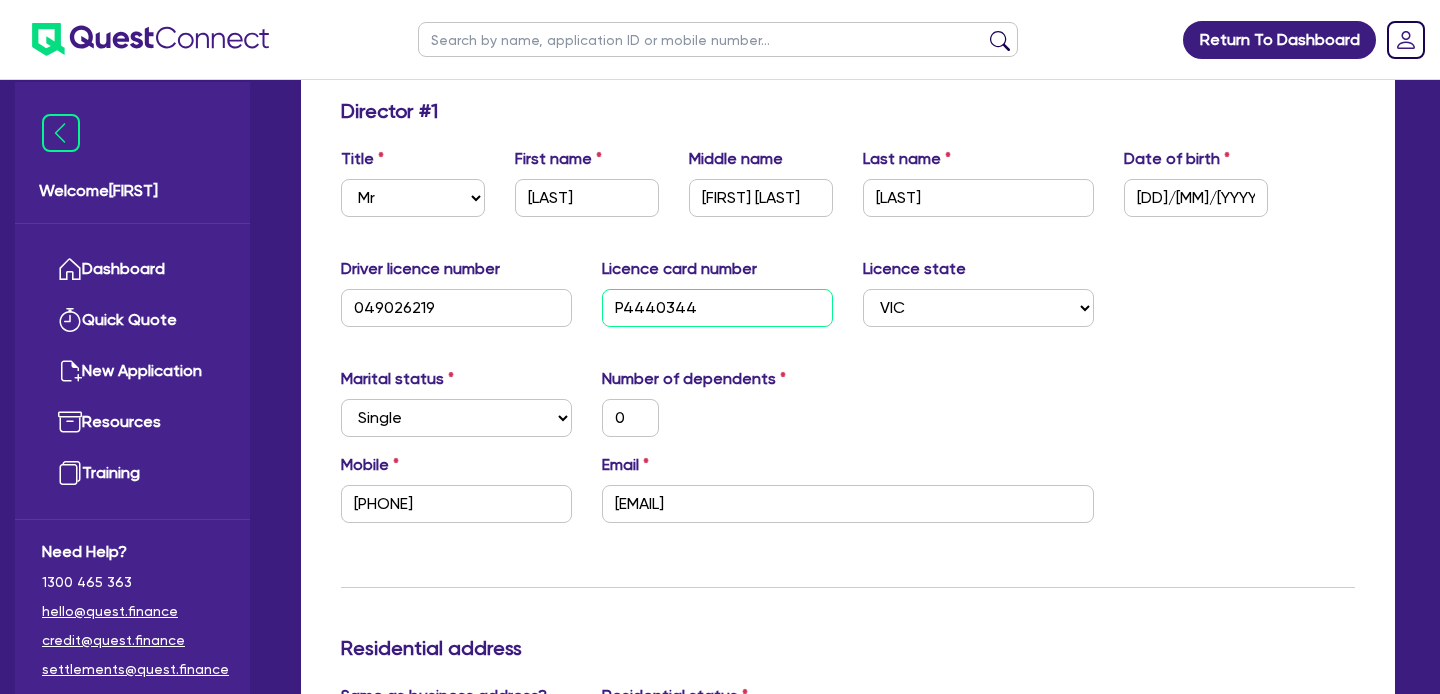 click on "P4440344" at bounding box center (717, 308) 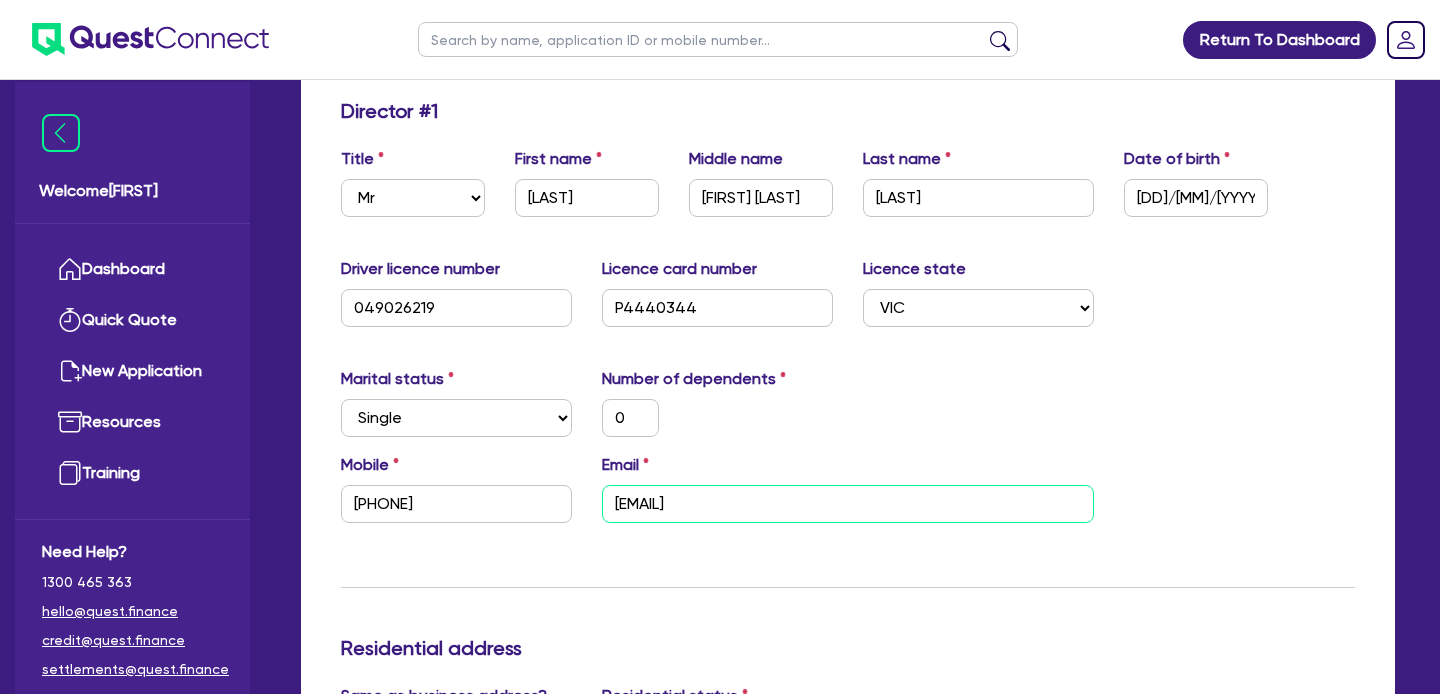 click on "[EMAIL]" at bounding box center [848, 504] 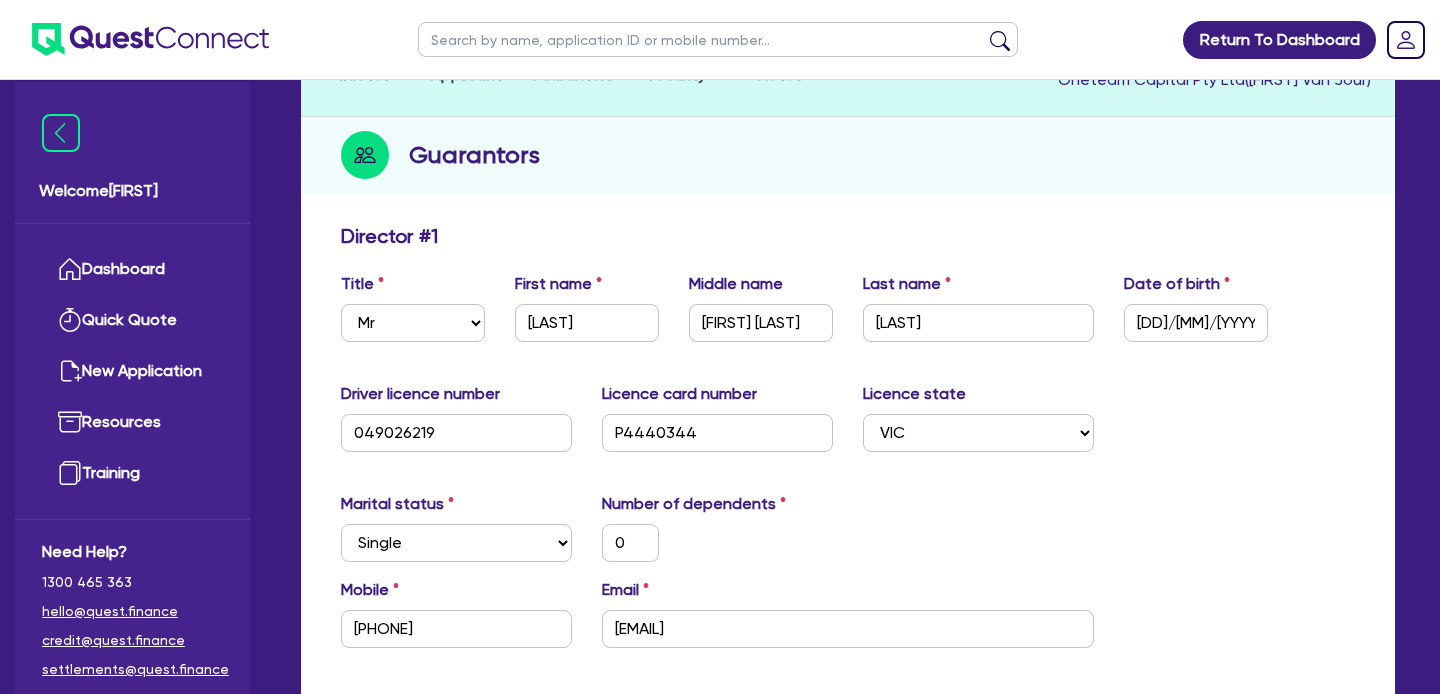 scroll, scrollTop: 190, scrollLeft: 0, axis: vertical 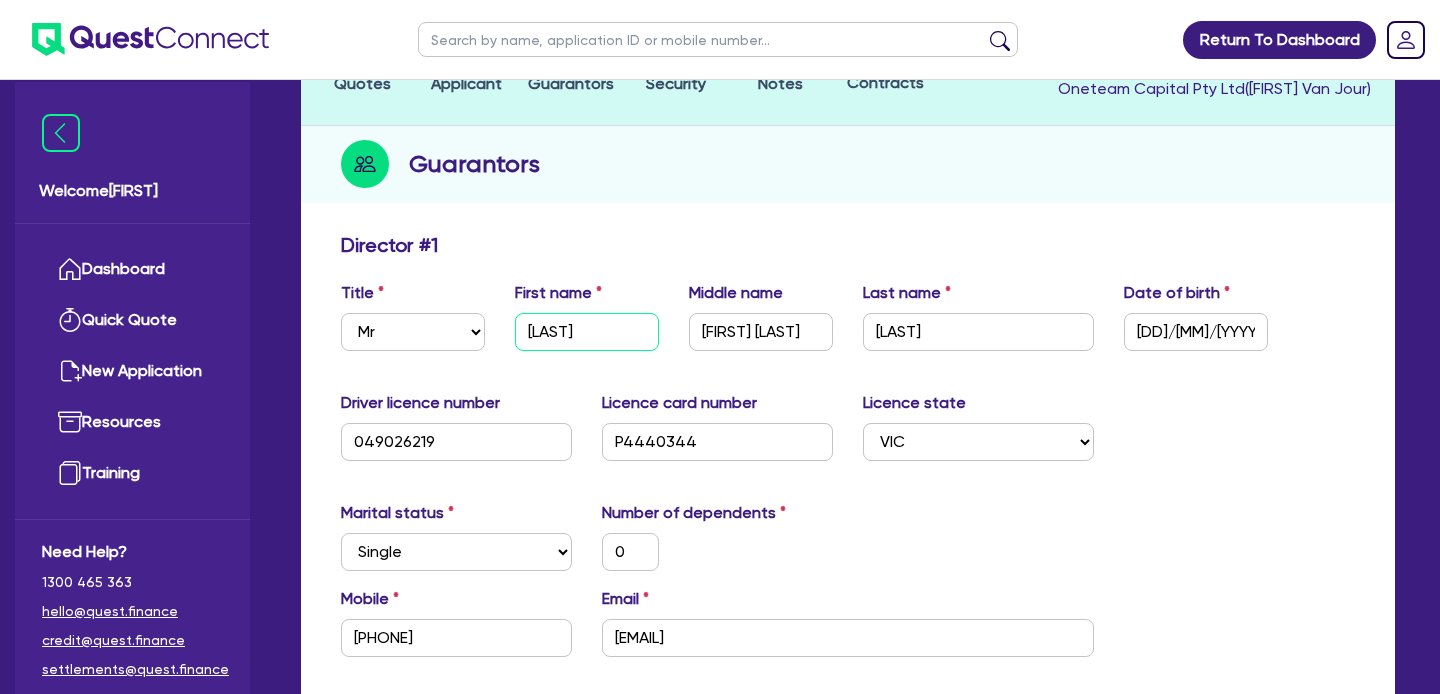 click on "[LAST]" at bounding box center [587, 332] 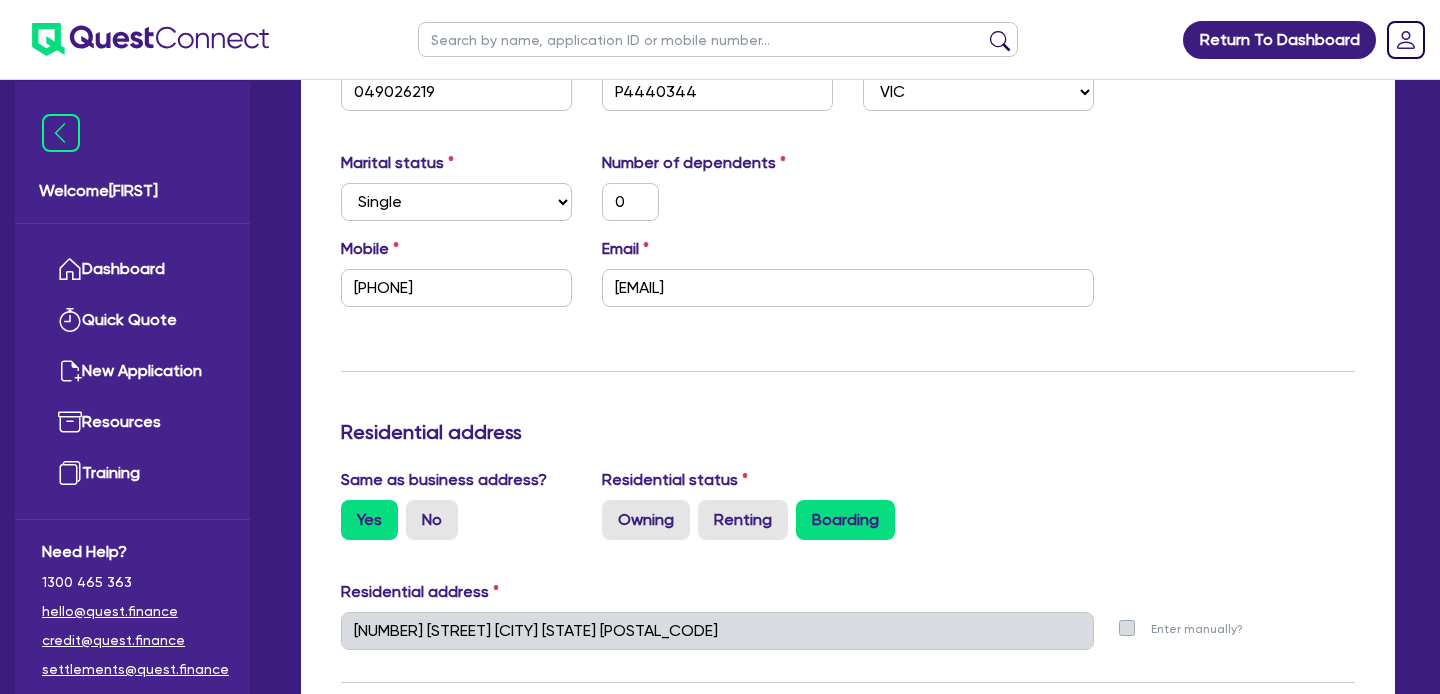 scroll, scrollTop: 538, scrollLeft: 0, axis: vertical 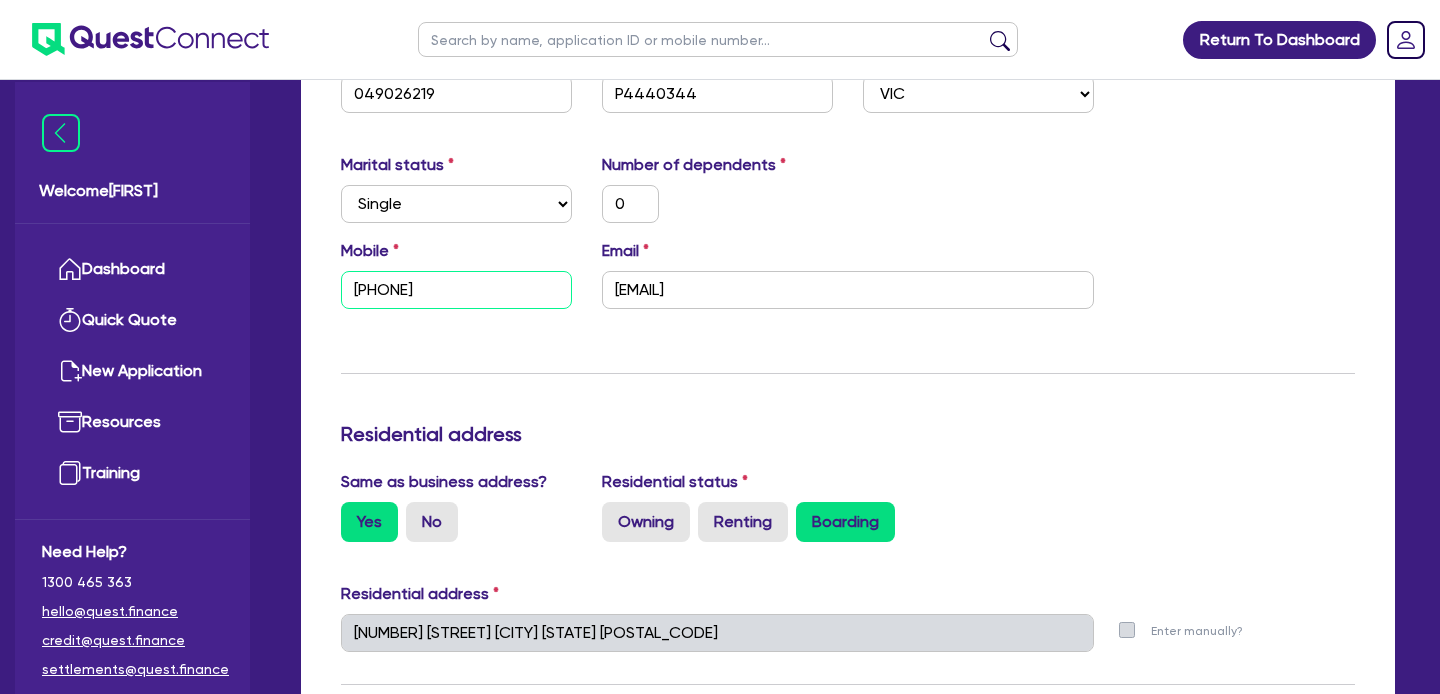 click on "[PHONE]" at bounding box center (456, 290) 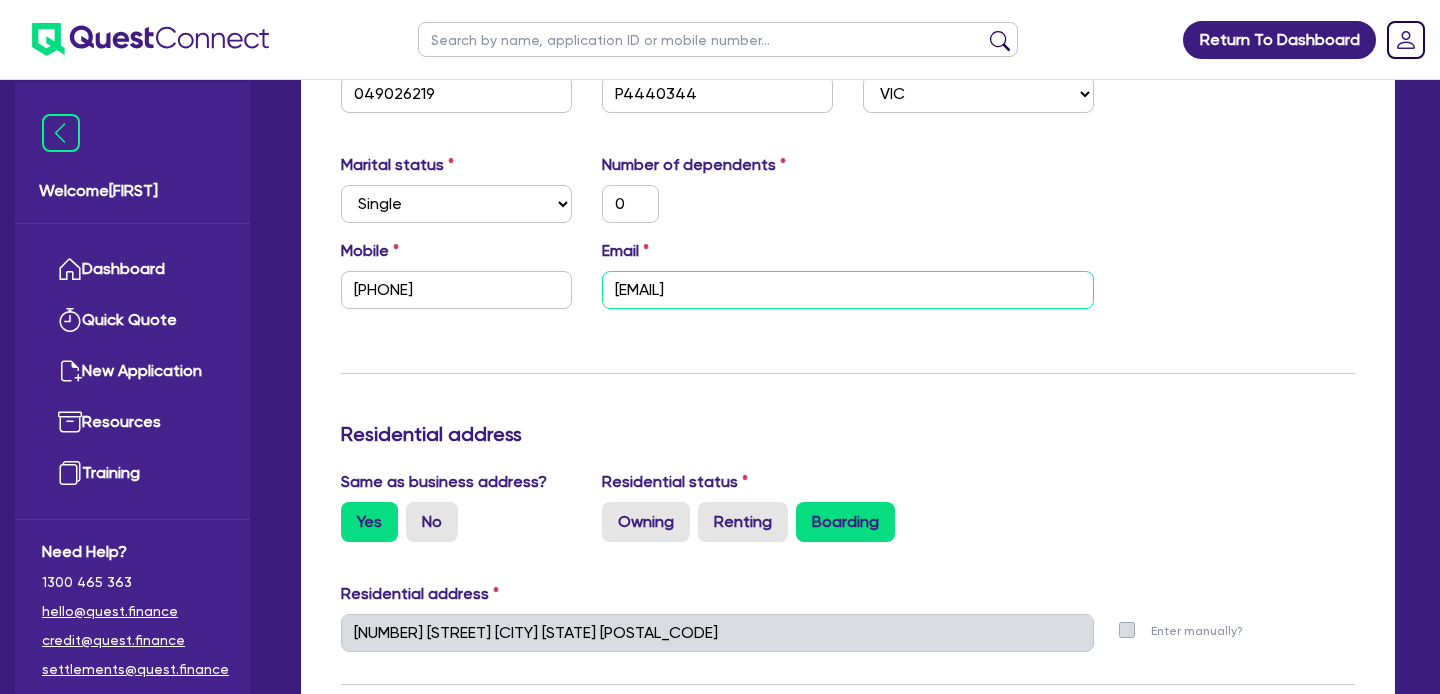click on "[EMAIL]" at bounding box center [848, 290] 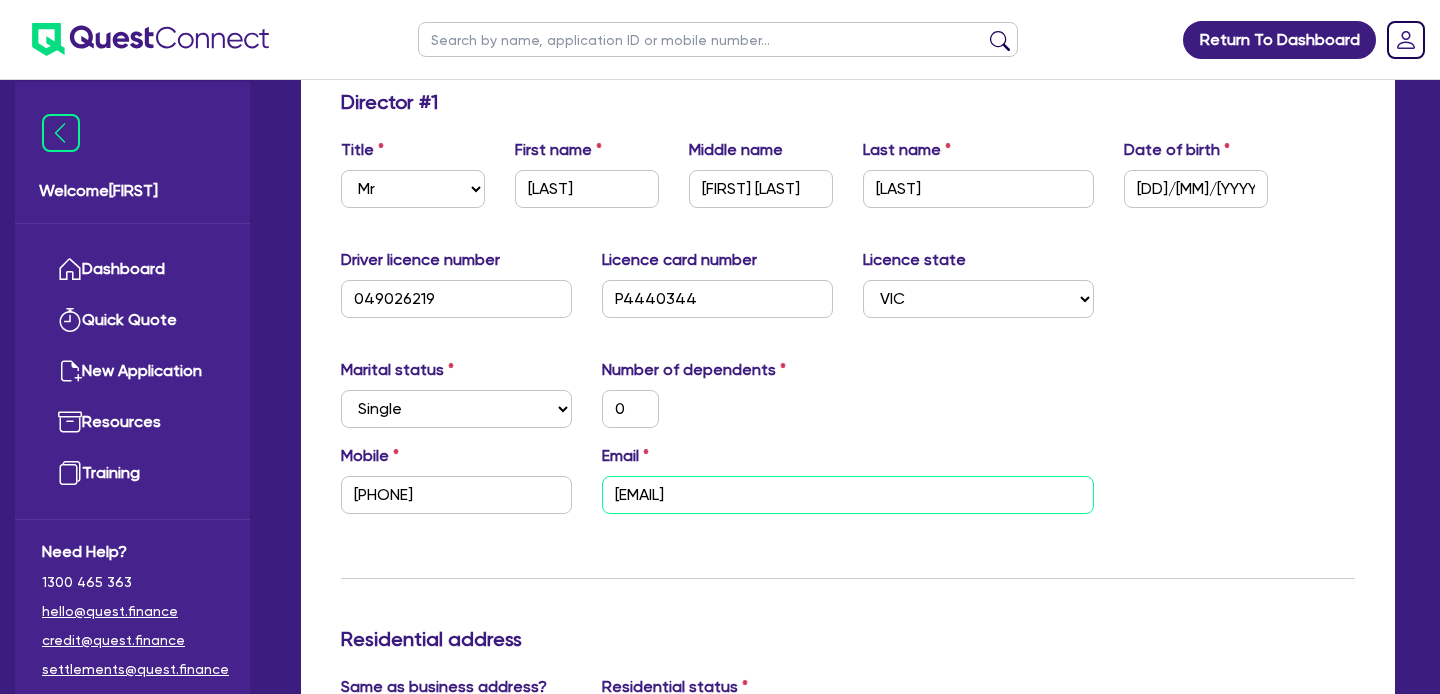scroll, scrollTop: 332, scrollLeft: 0, axis: vertical 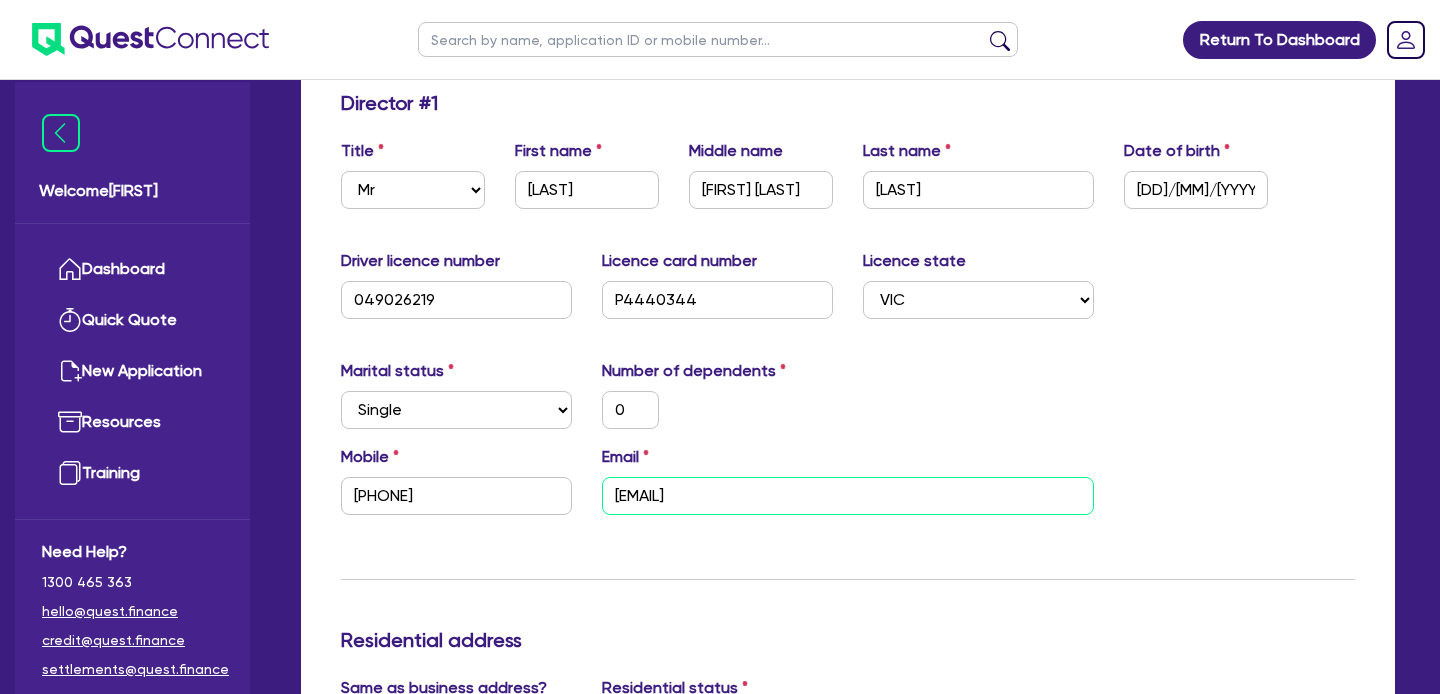 click on "[EMAIL]" at bounding box center (848, 496) 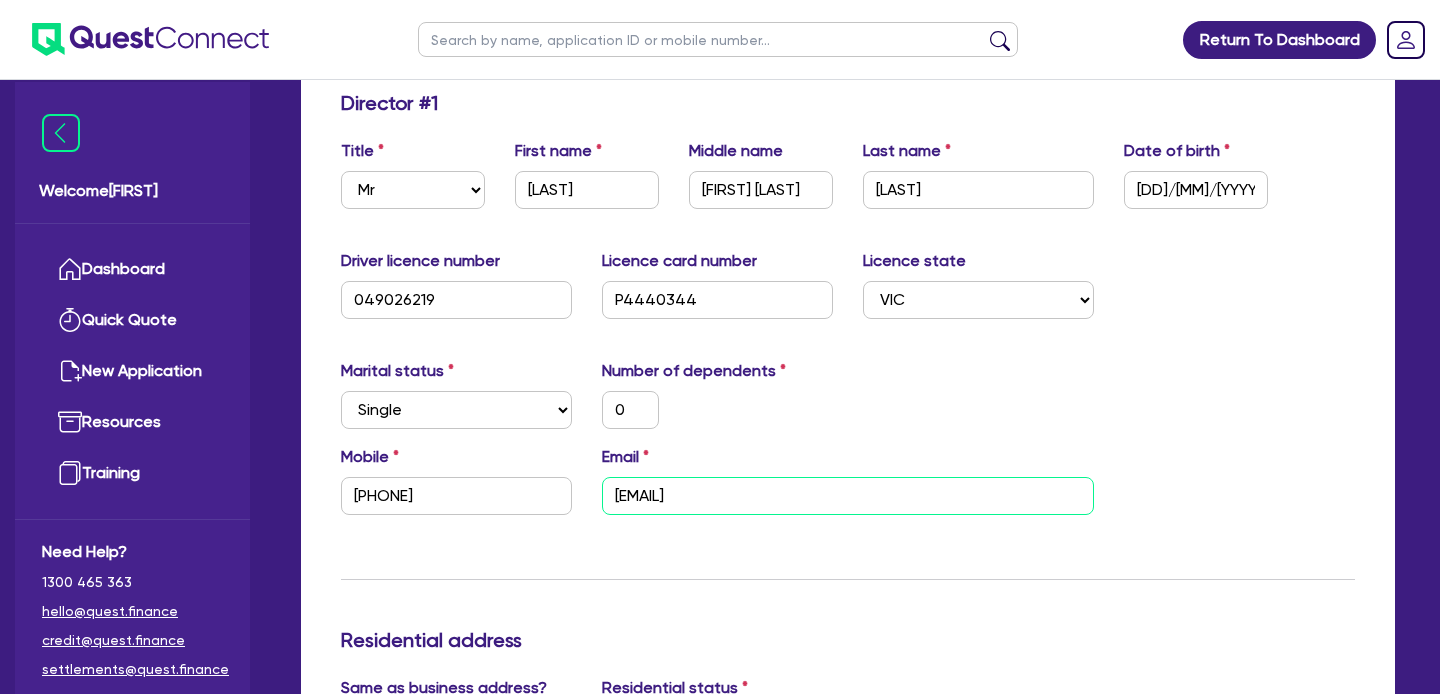 click on "[EMAIL]" at bounding box center (848, 496) 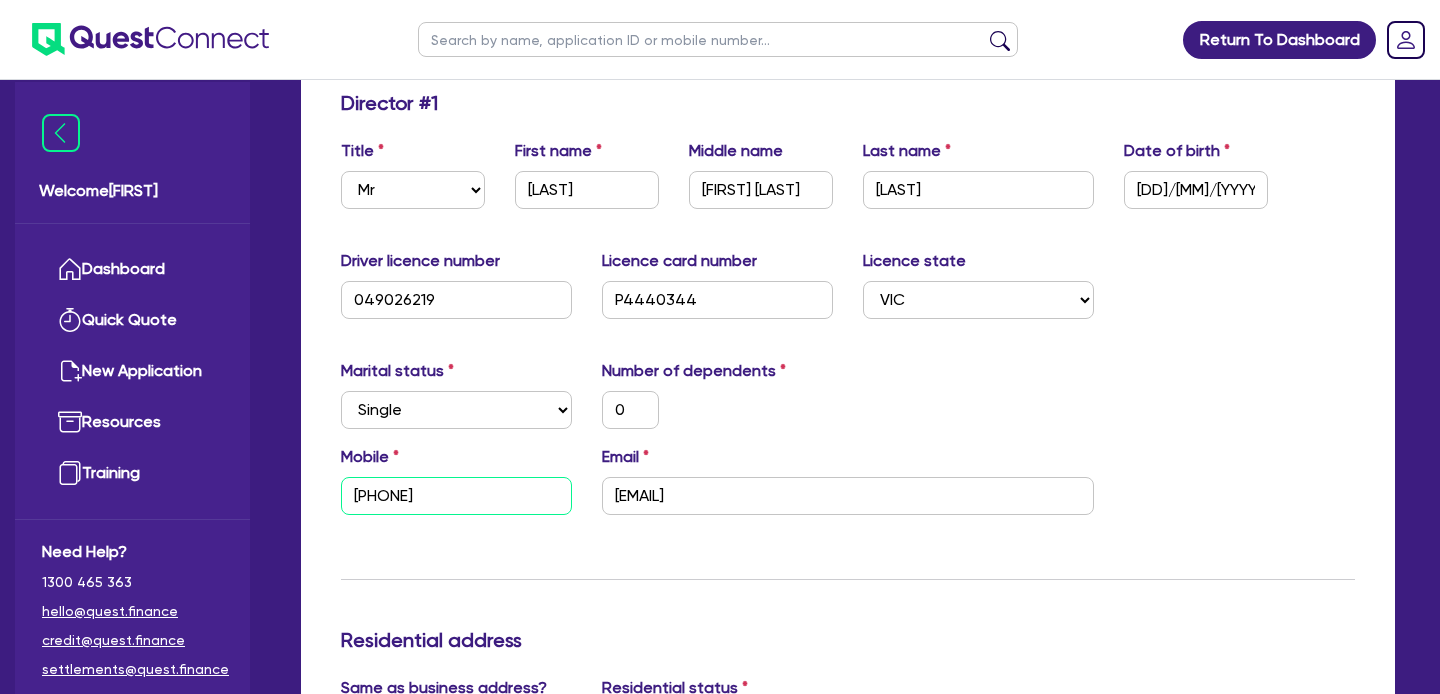 click on "[PHONE]" at bounding box center [456, 496] 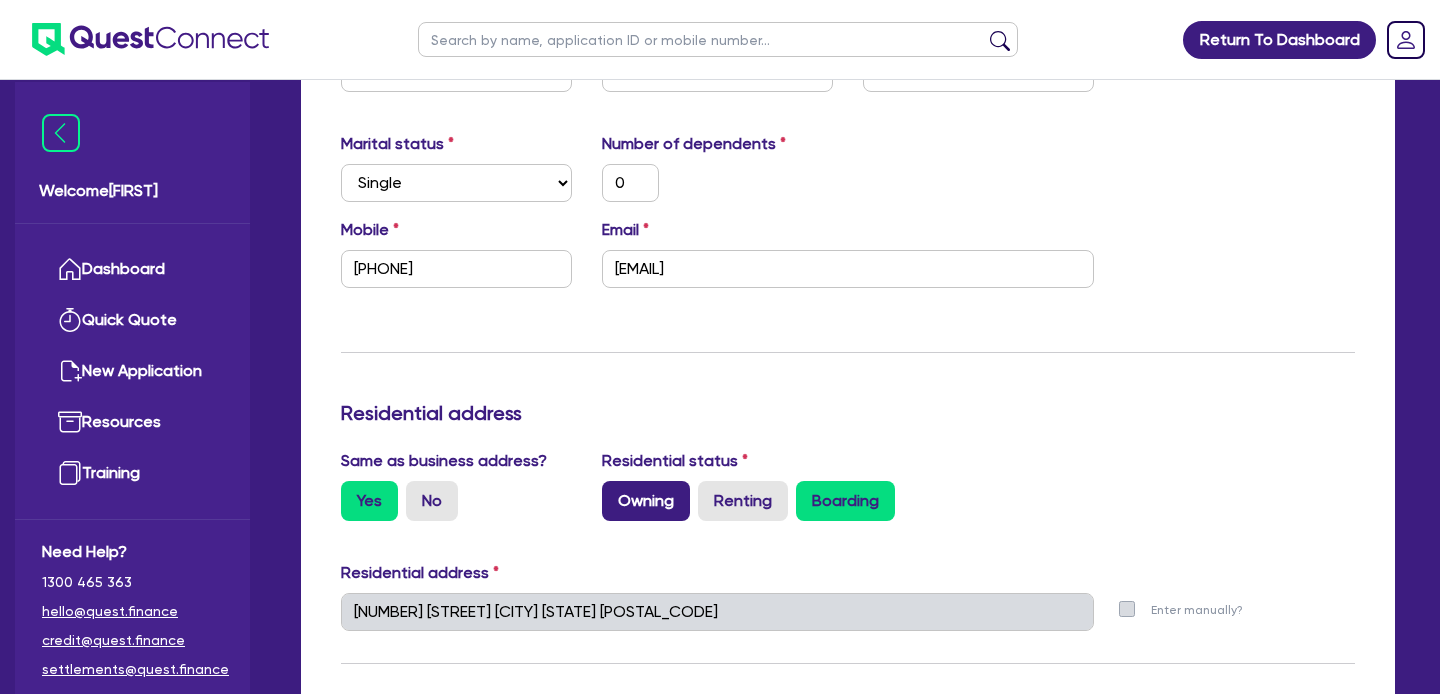 scroll, scrollTop: 560, scrollLeft: 0, axis: vertical 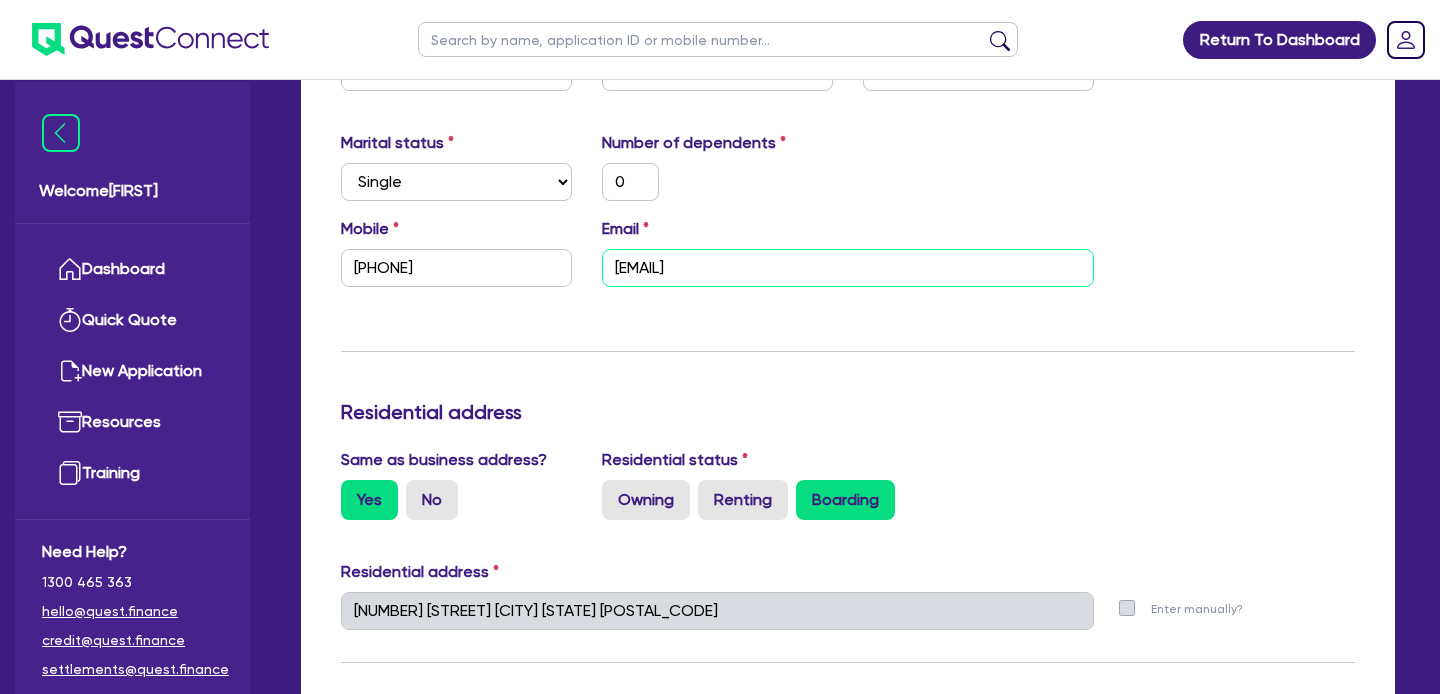 click on "[EMAIL]" at bounding box center (848, 268) 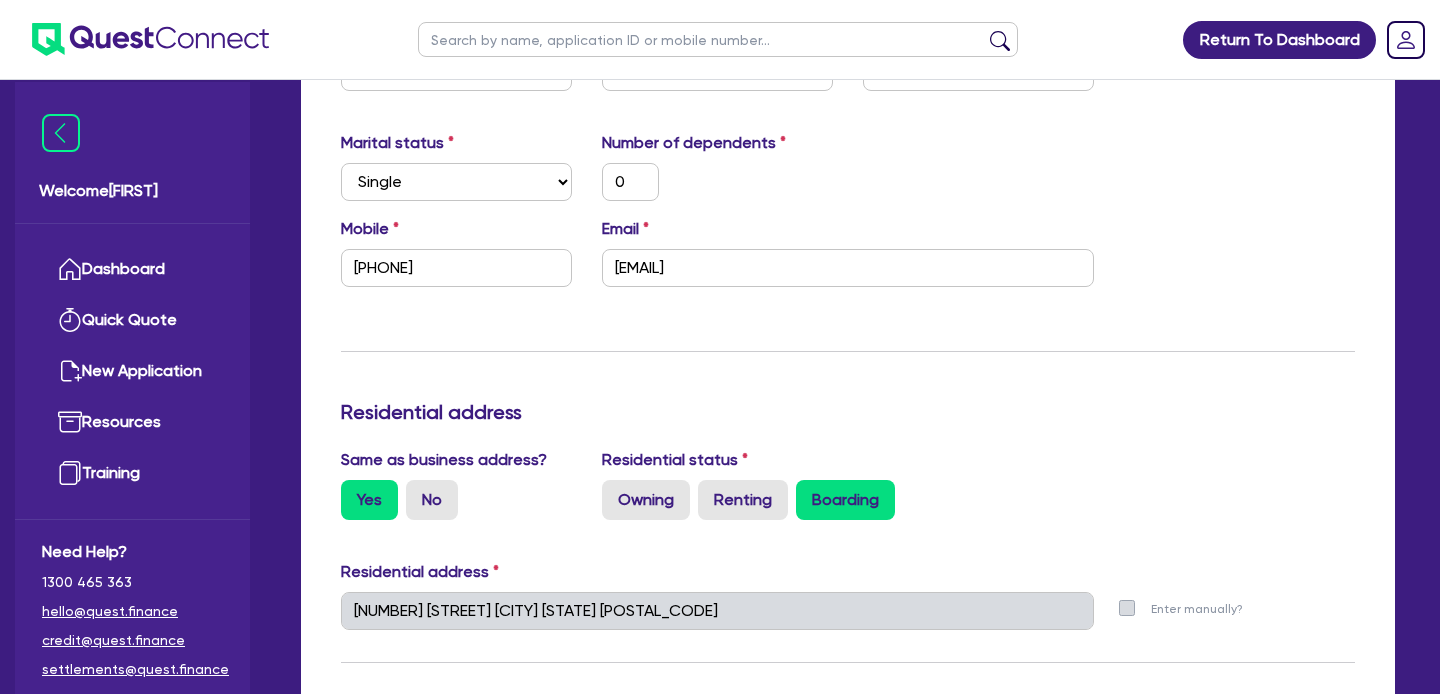 click at bounding box center (718, 39) 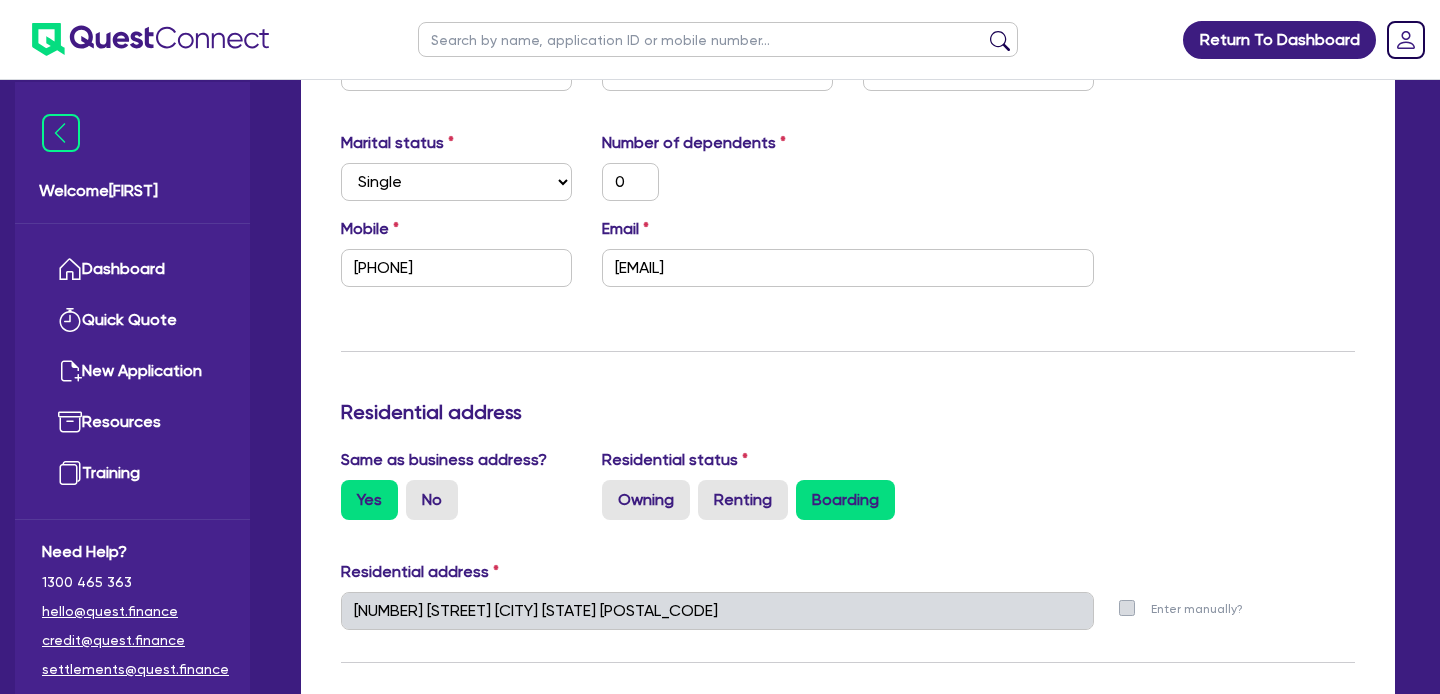 click on "Mobile [PHONE] Email [EMAIL]" at bounding box center [848, 260] 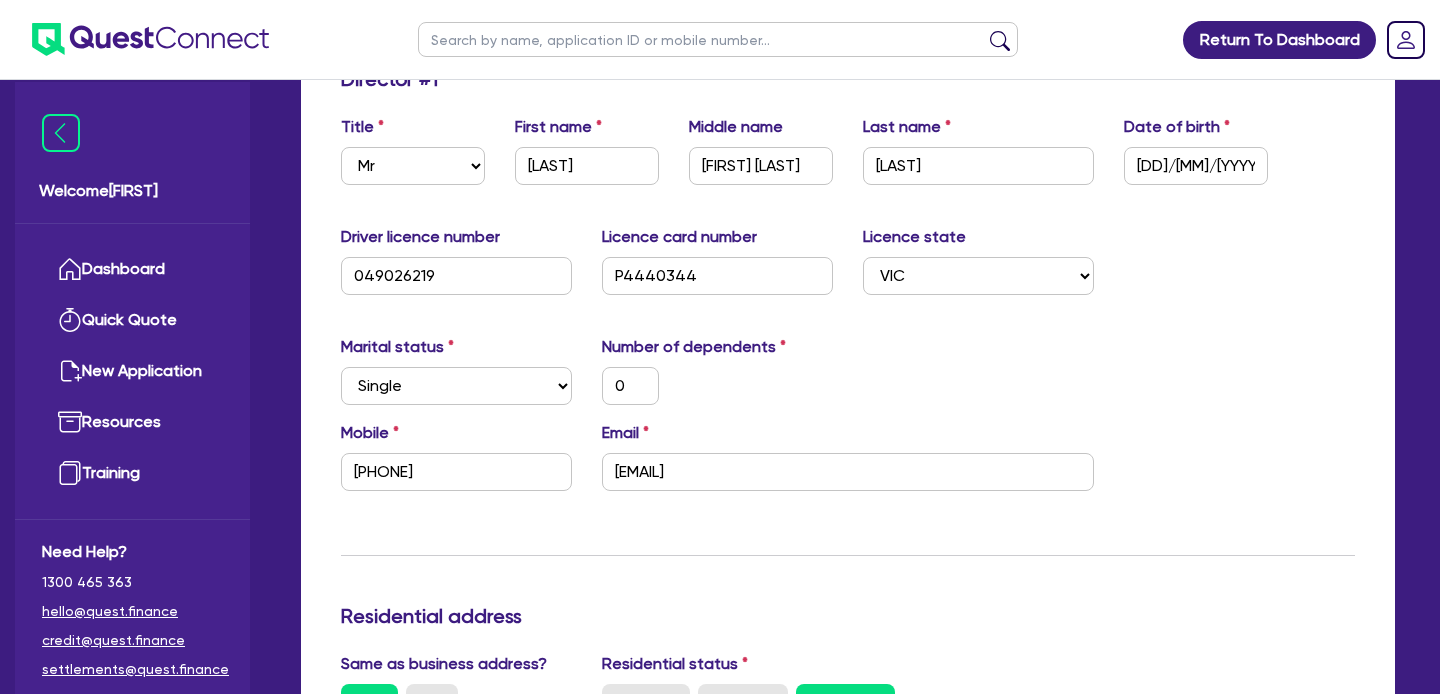 scroll, scrollTop: 0, scrollLeft: 0, axis: both 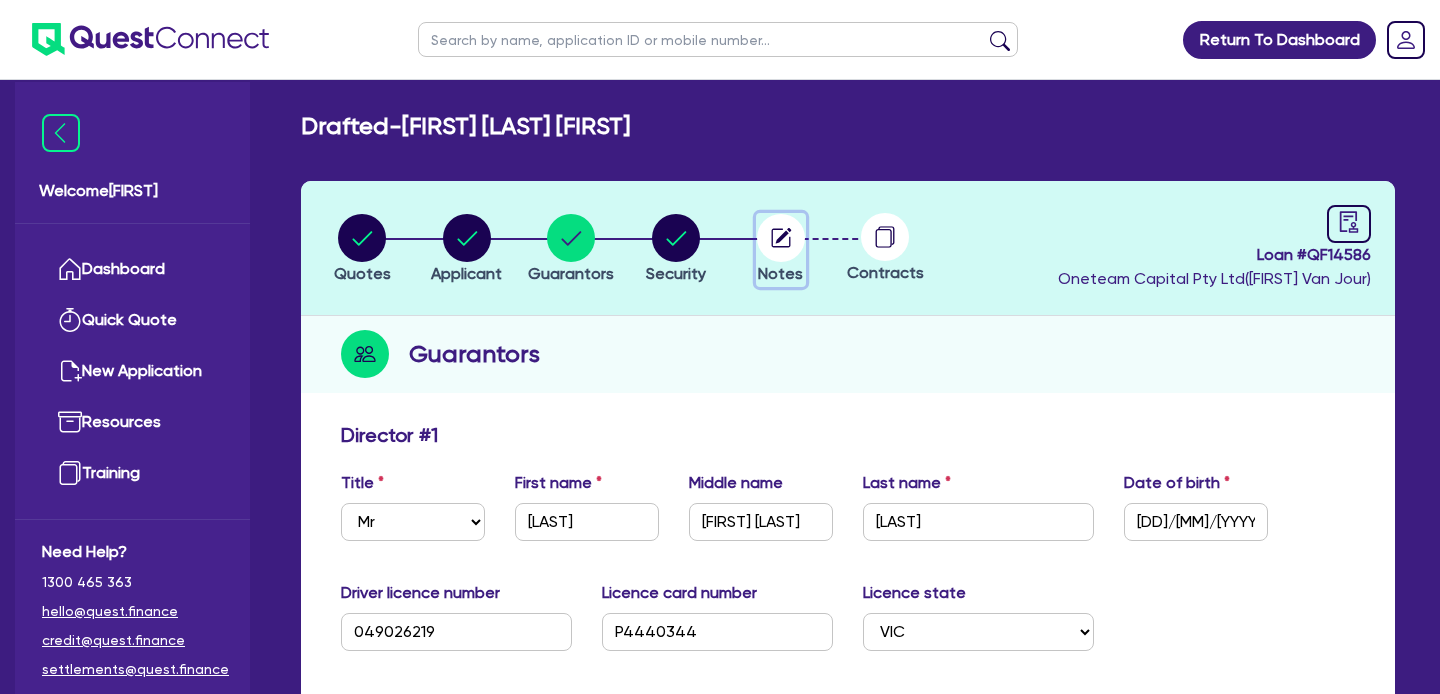 click at bounding box center [781, 238] 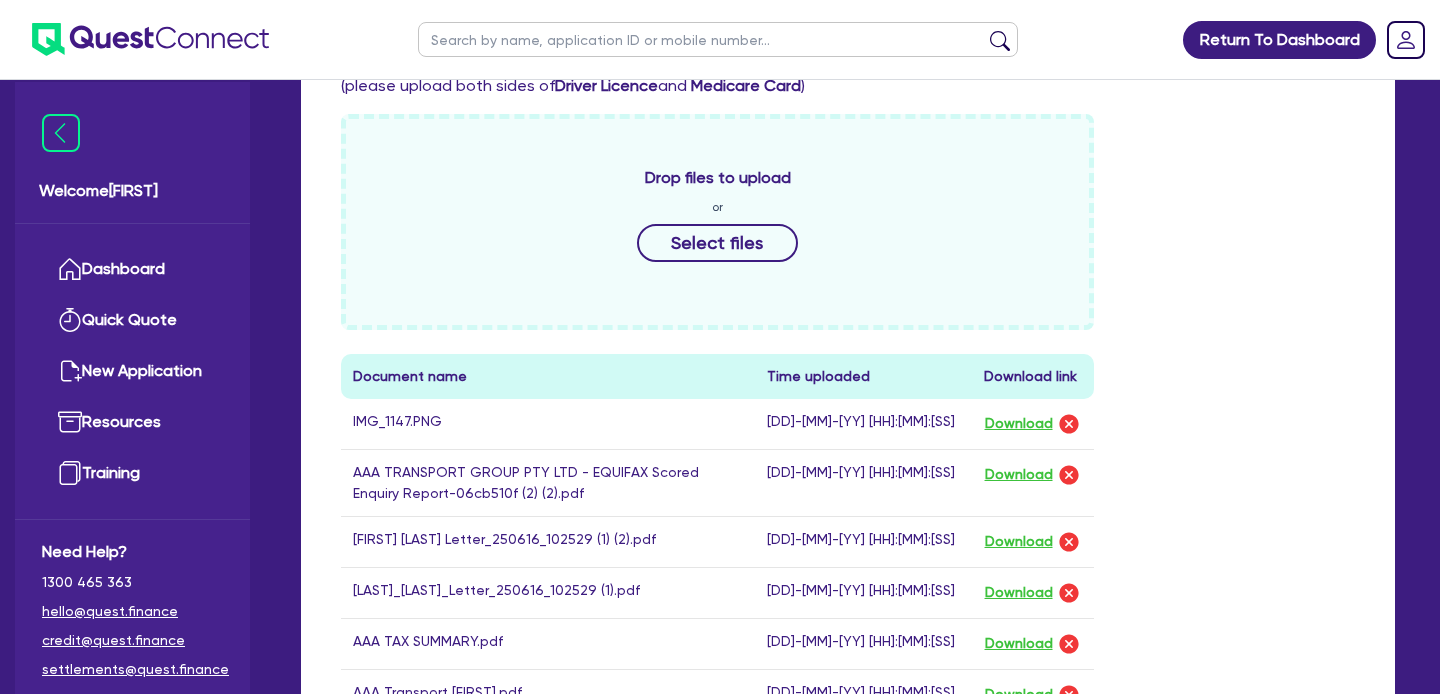 scroll, scrollTop: 838, scrollLeft: 0, axis: vertical 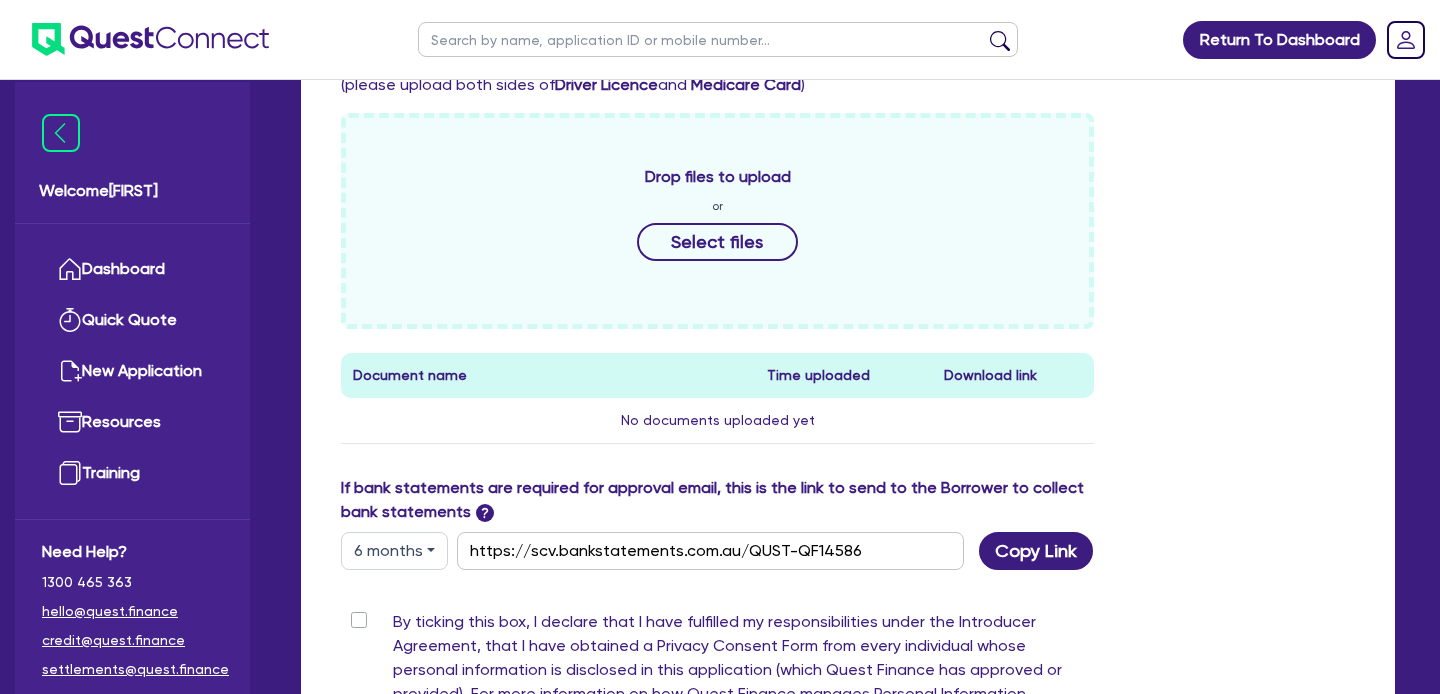 click on "Drop files to upload or Select files" at bounding box center [717, 221] 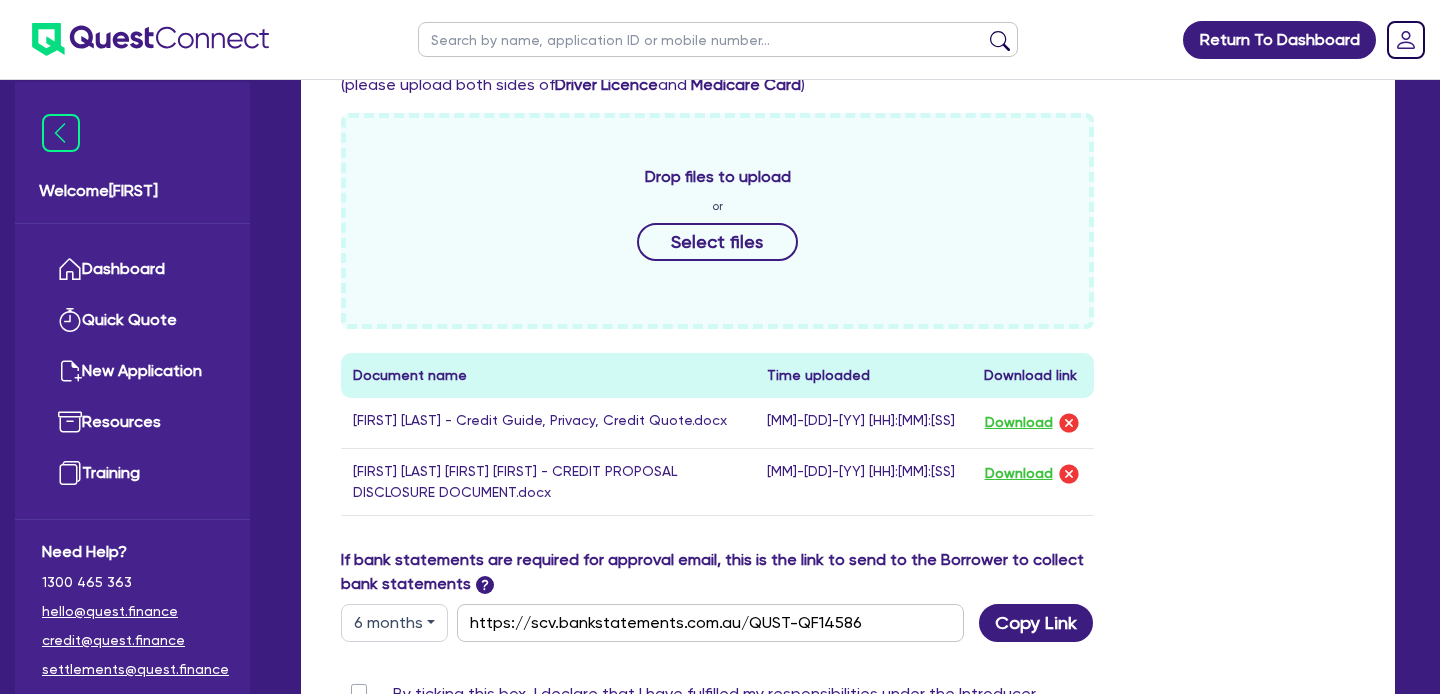 click at bounding box center [718, 39] 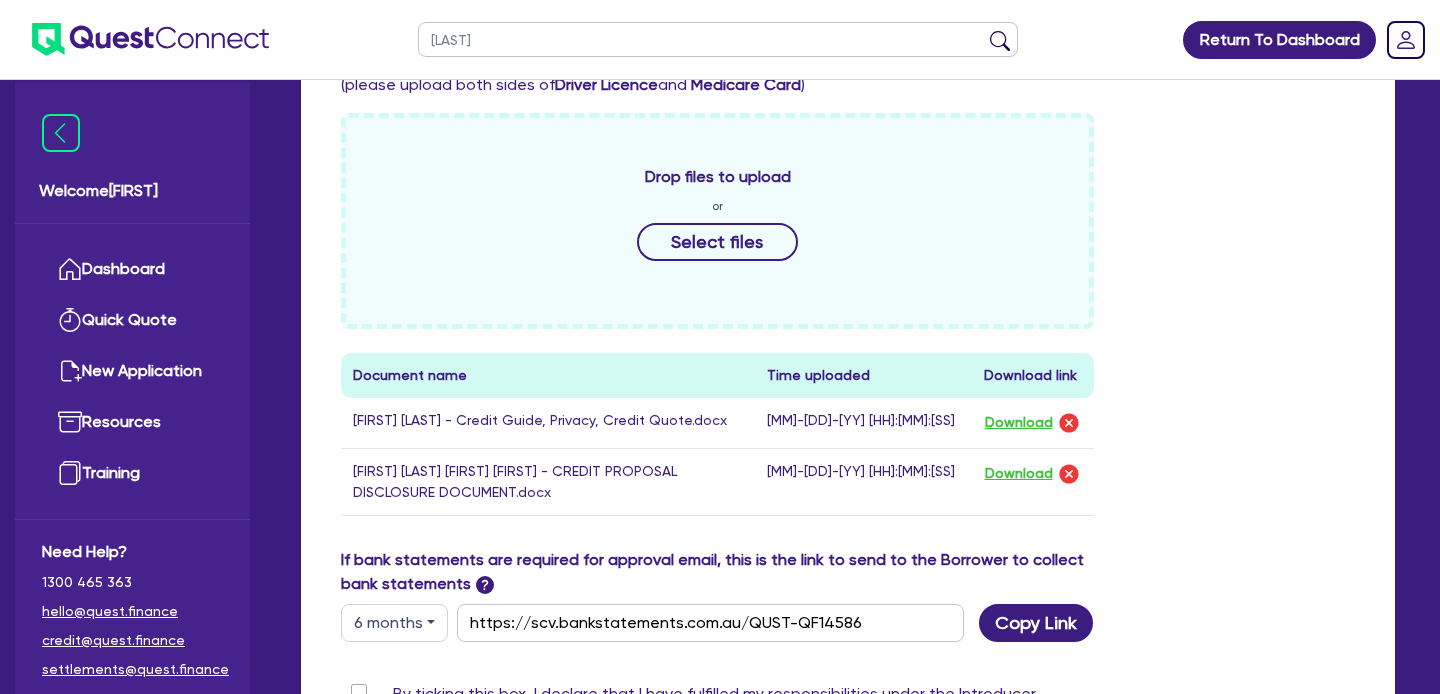 click at bounding box center [1000, 44] 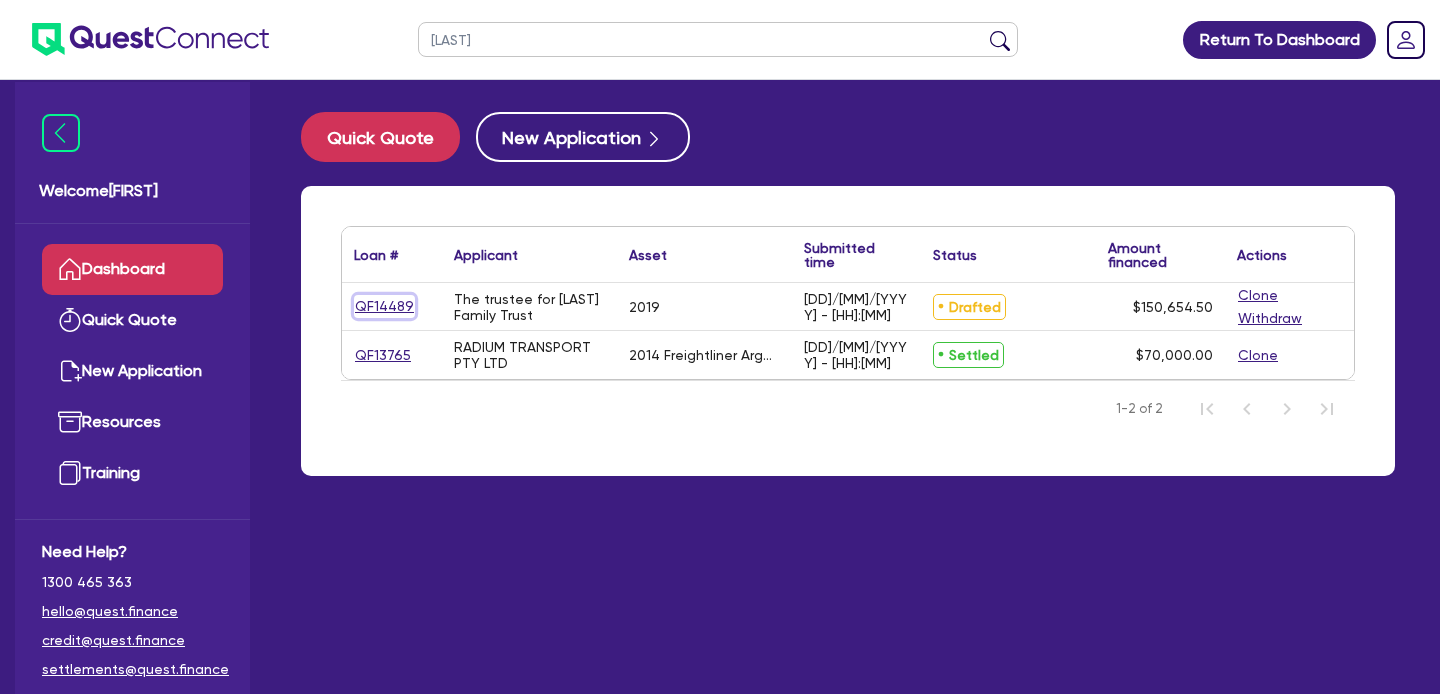 click on "QF14489" at bounding box center (384, 306) 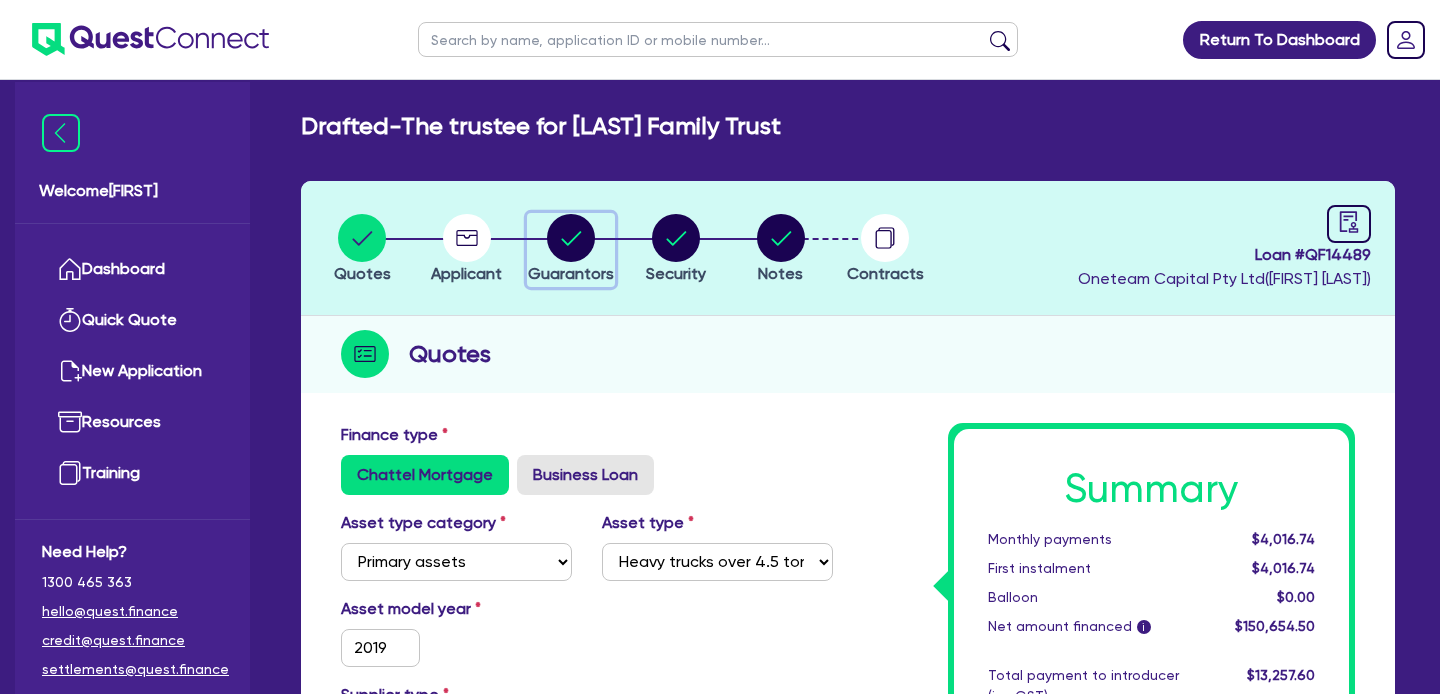 click at bounding box center [571, 238] 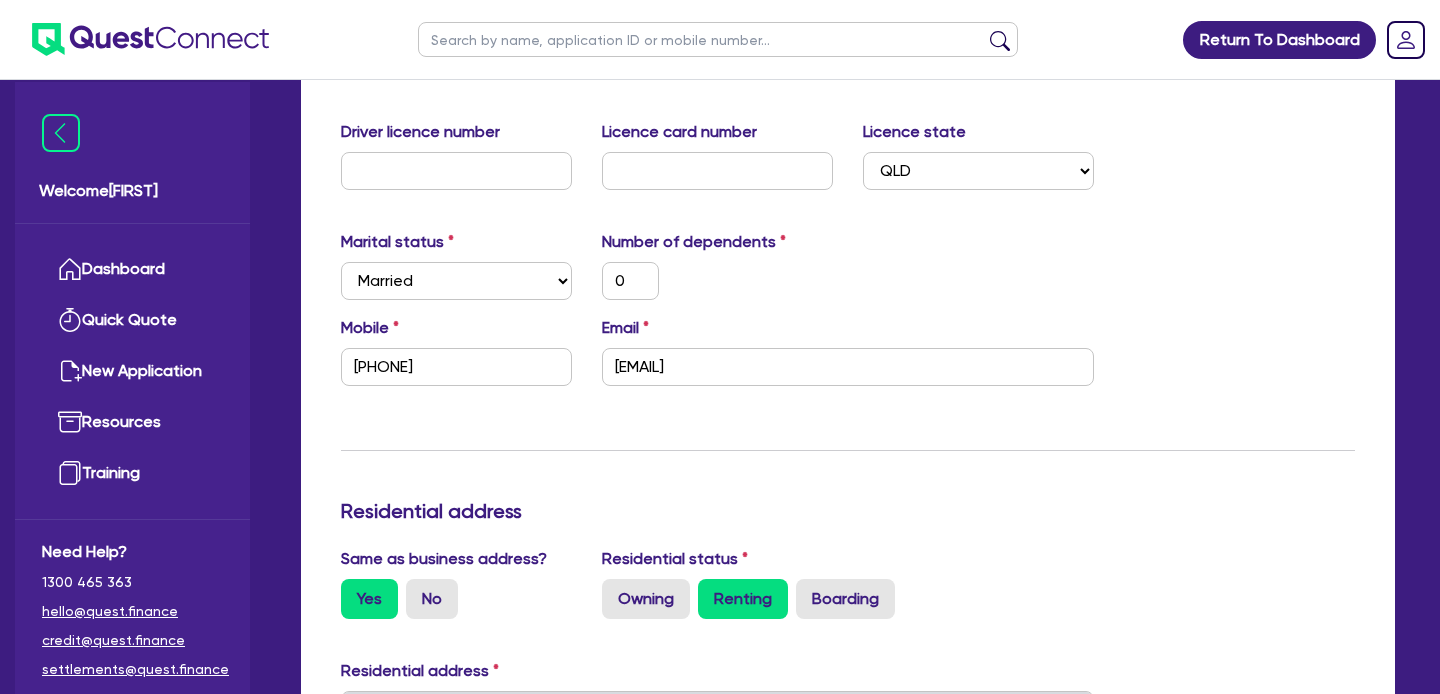 scroll, scrollTop: 463, scrollLeft: 0, axis: vertical 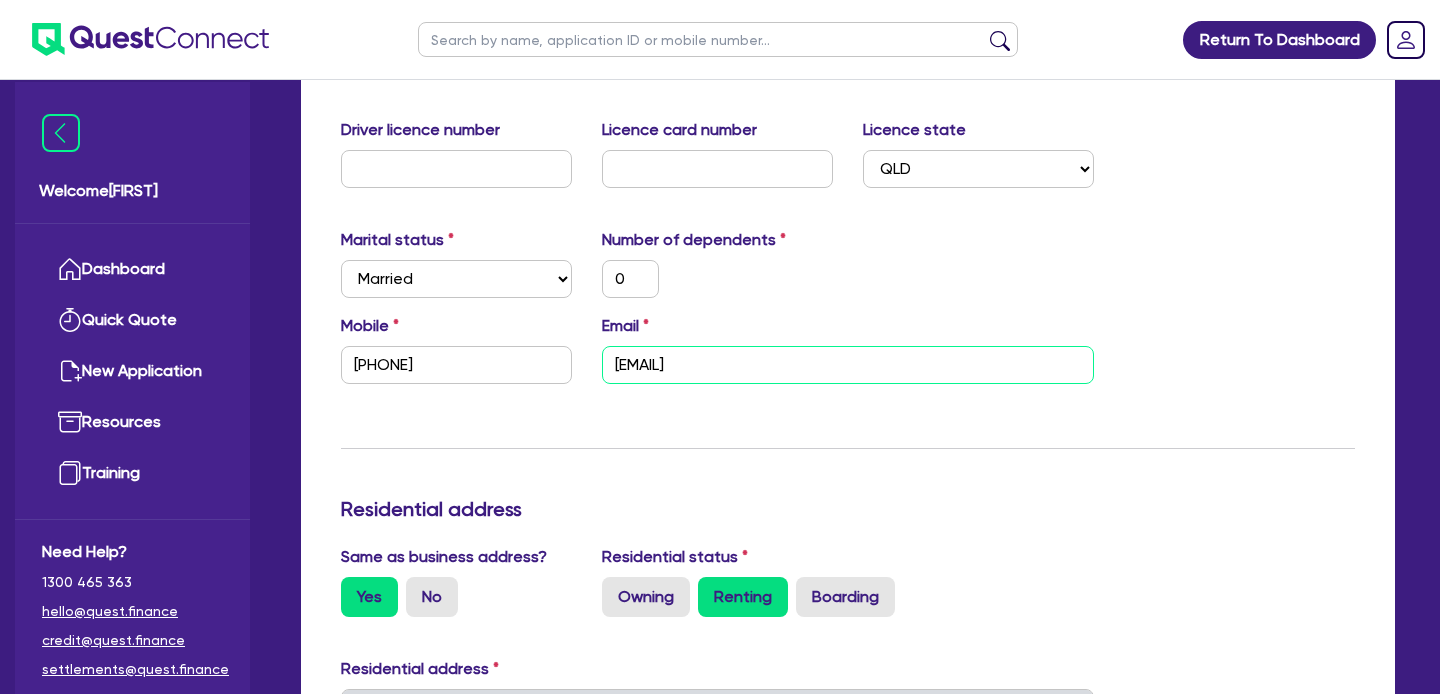 click on "[EMAIL]" at bounding box center [848, 365] 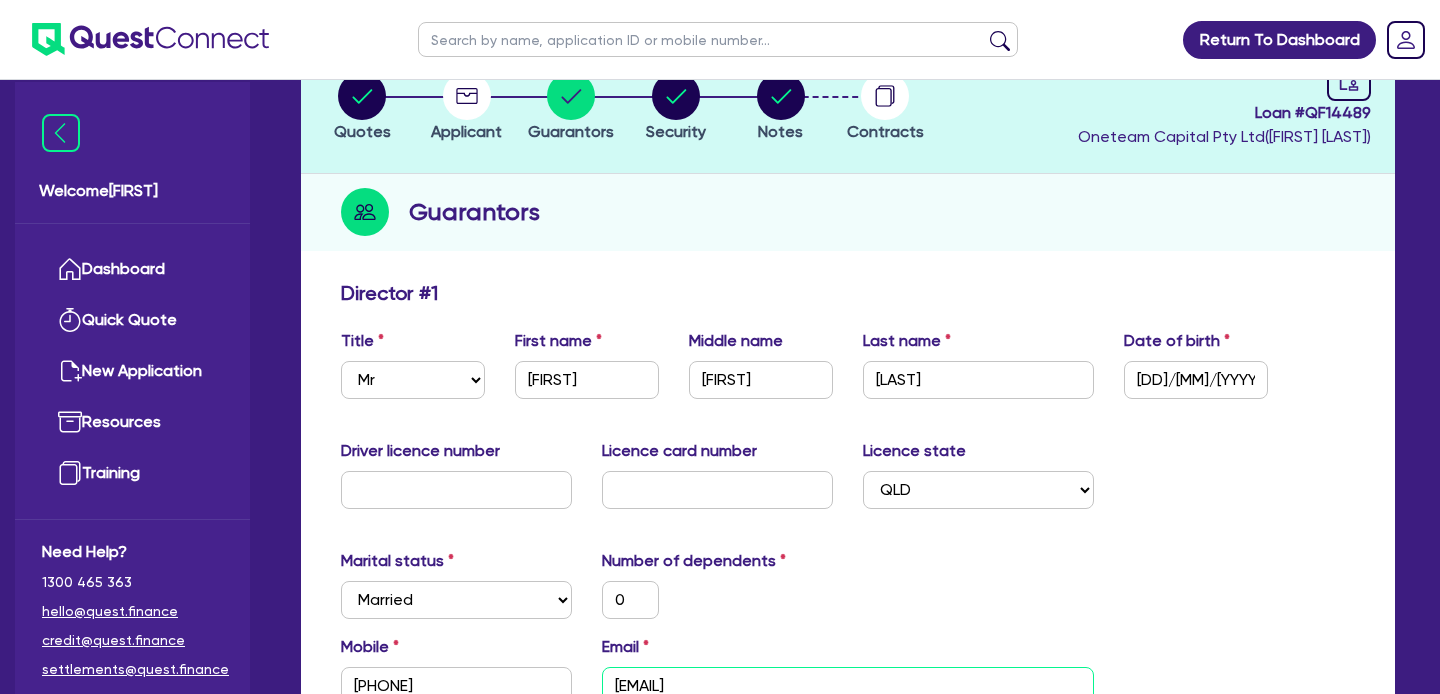 scroll, scrollTop: 141, scrollLeft: 0, axis: vertical 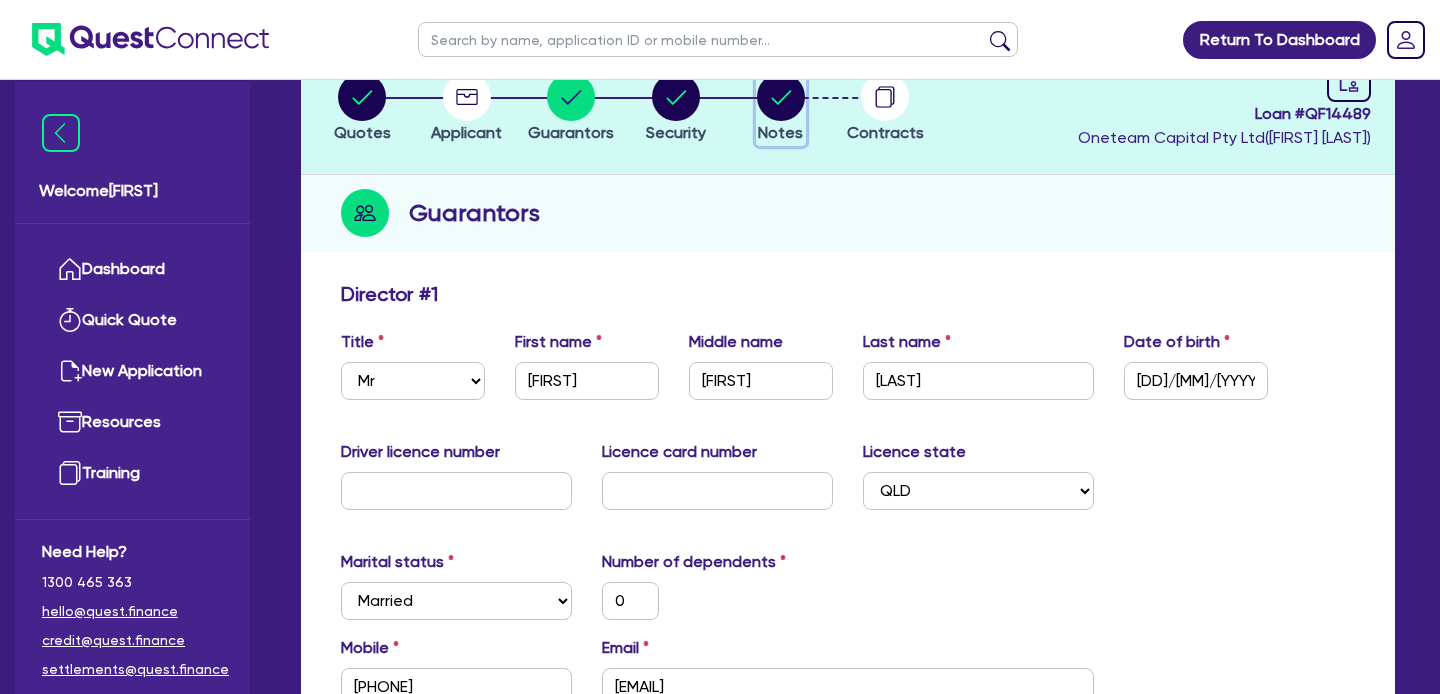 click at bounding box center (781, 97) 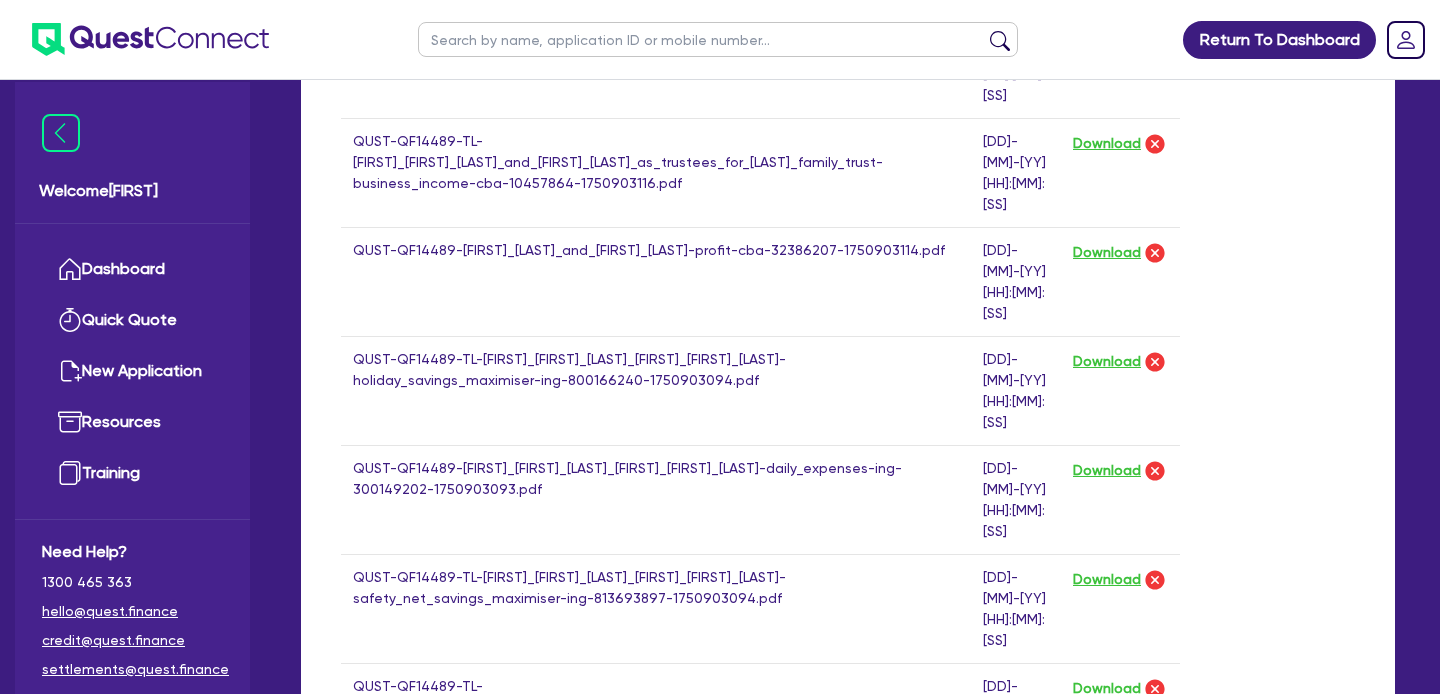 scroll, scrollTop: 3301, scrollLeft: 0, axis: vertical 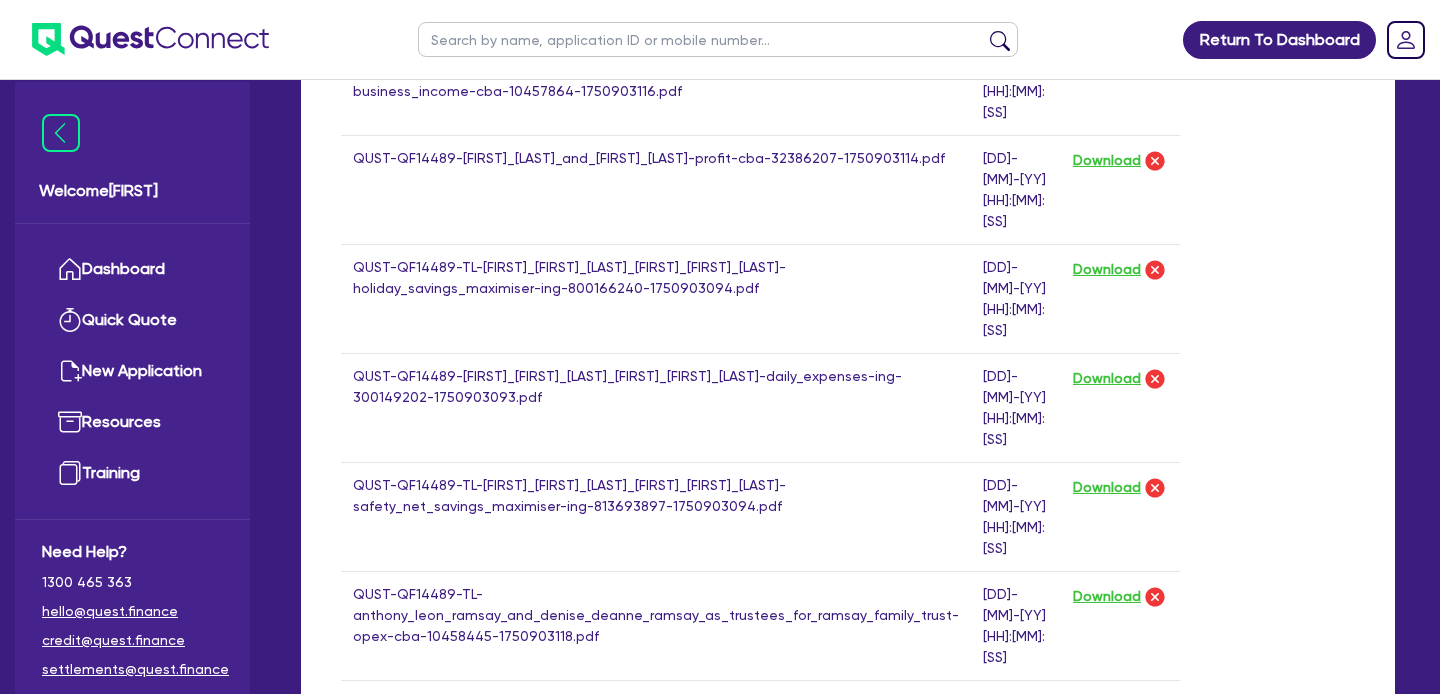 click on "6 months" at bounding box center [394, 1333] 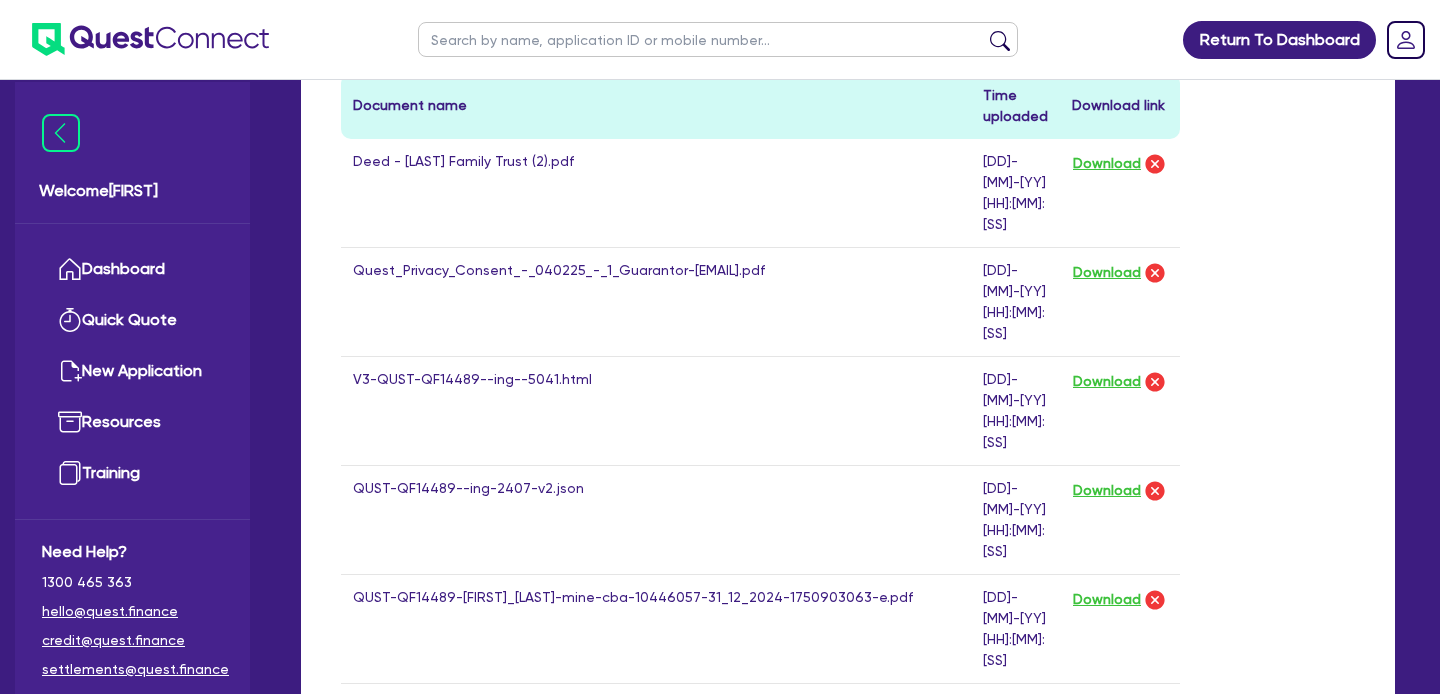 scroll, scrollTop: 1116, scrollLeft: 0, axis: vertical 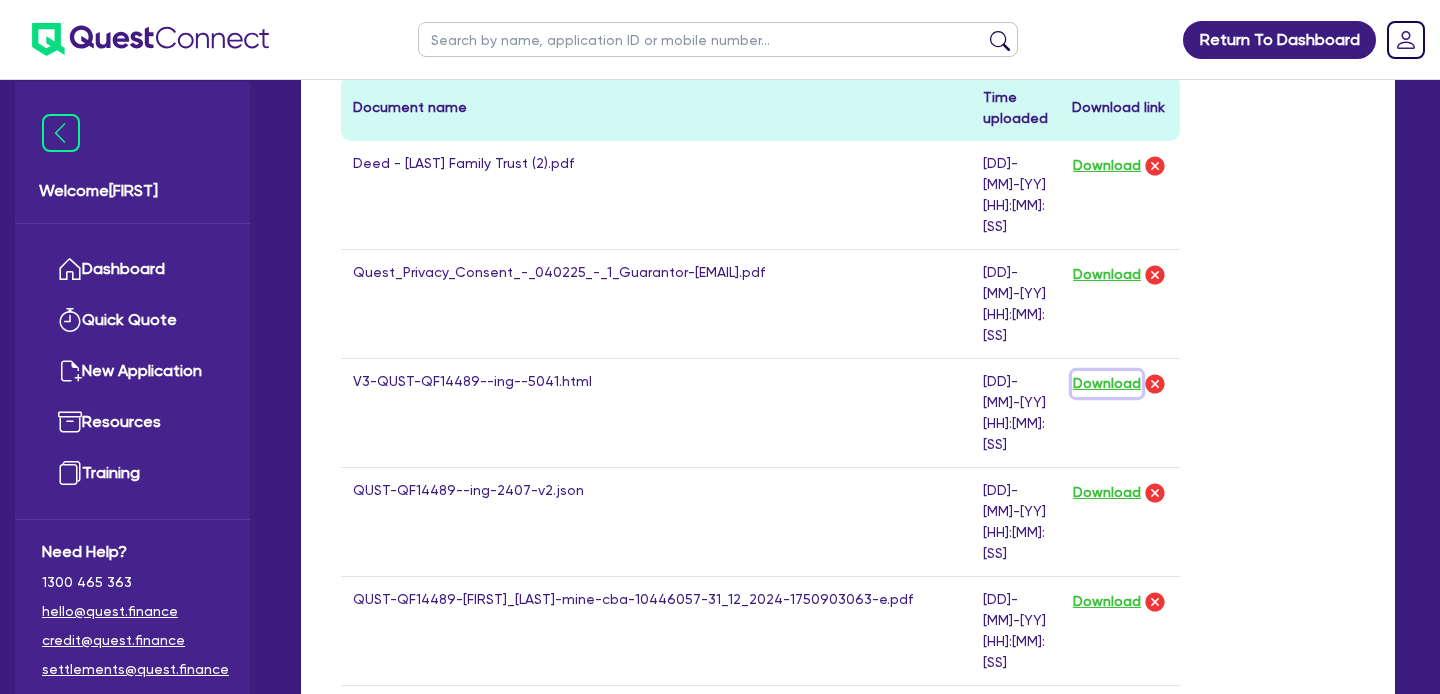 click on "Download" at bounding box center (1107, 384) 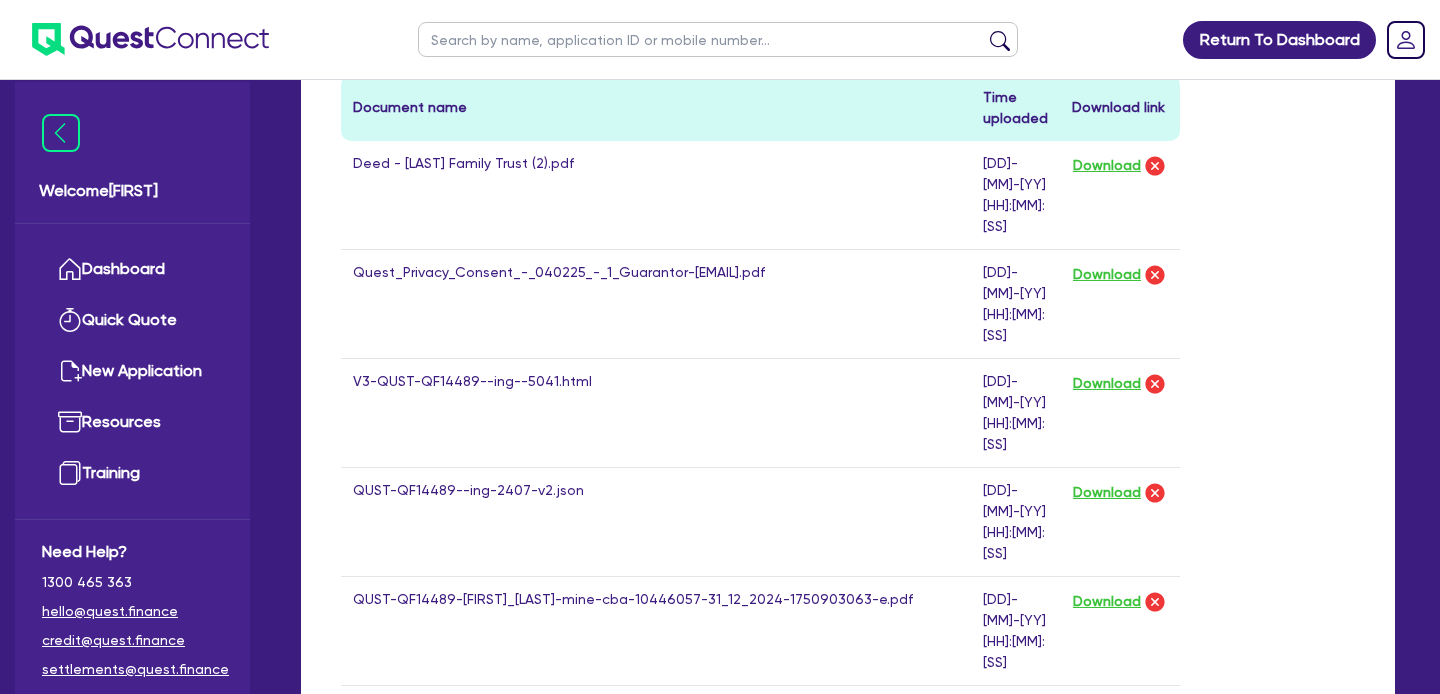 click at bounding box center (718, 39) 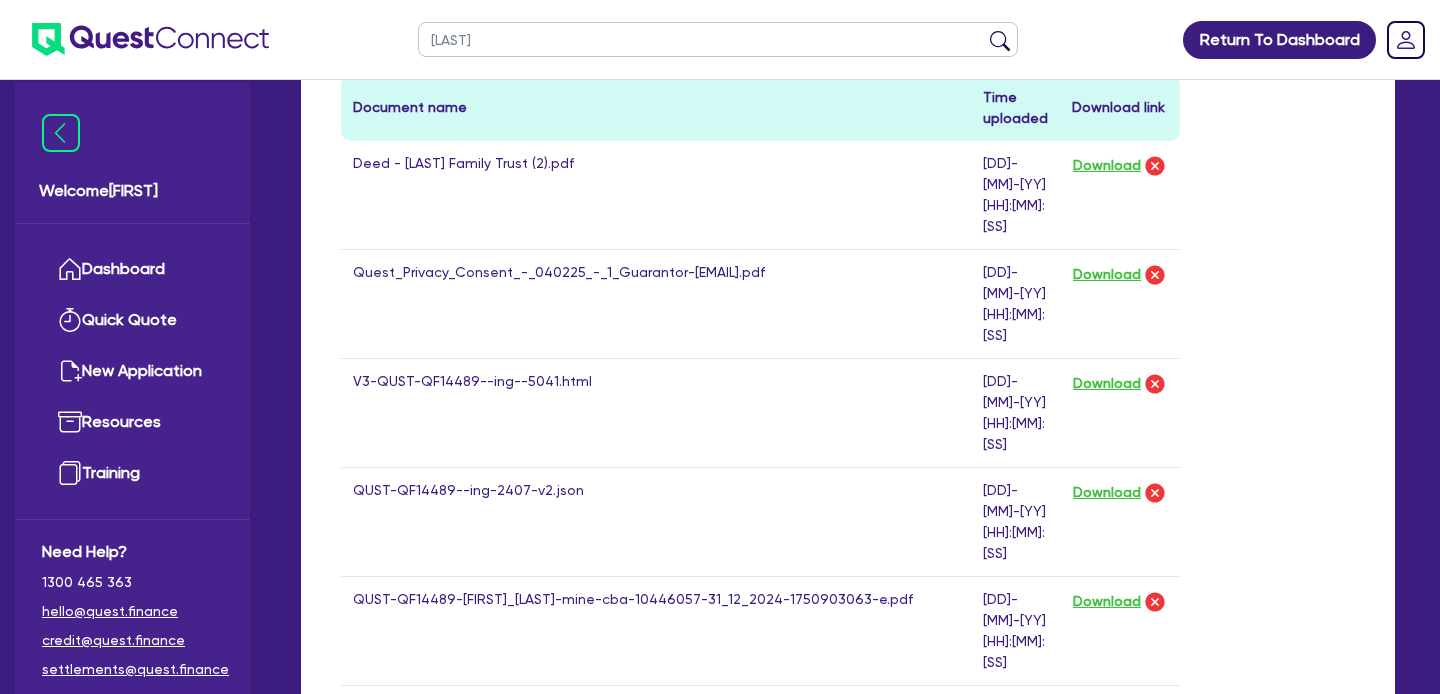 click at bounding box center (1000, 44) 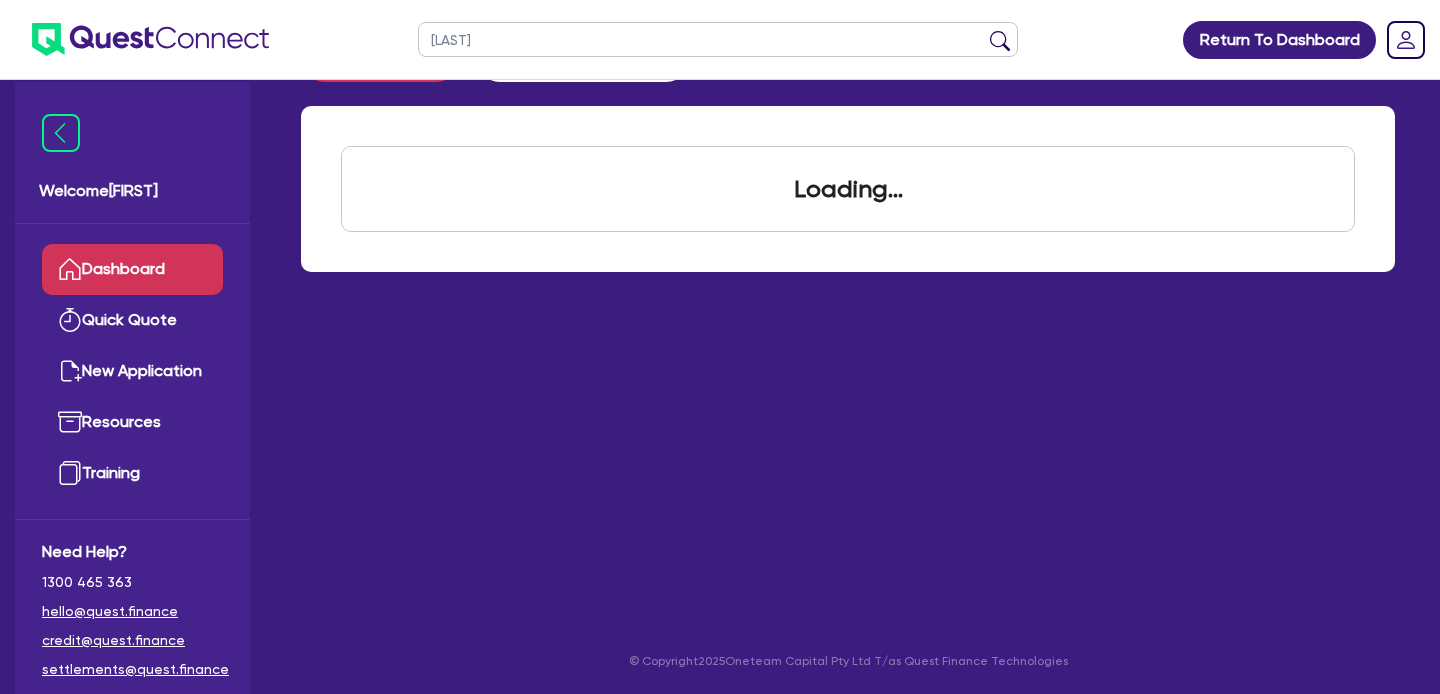scroll, scrollTop: 0, scrollLeft: 0, axis: both 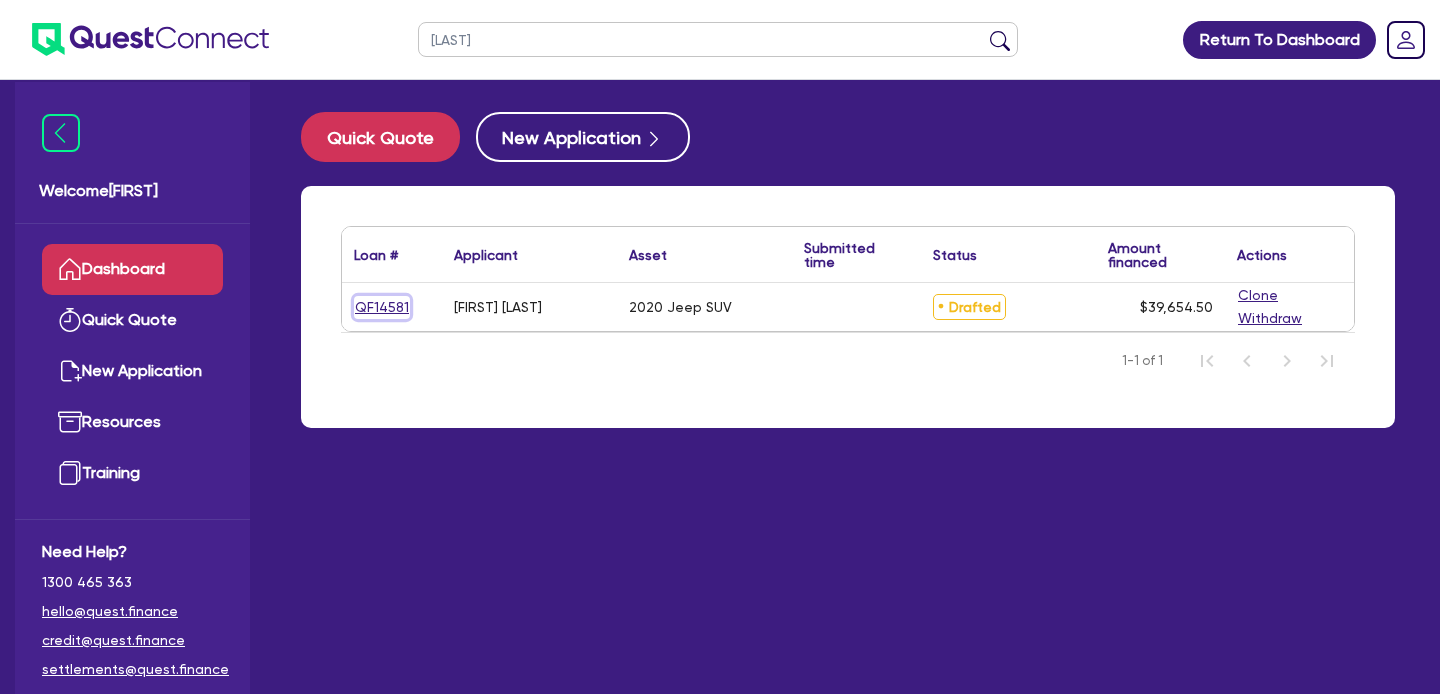 click on "QF14581" at bounding box center (382, 307) 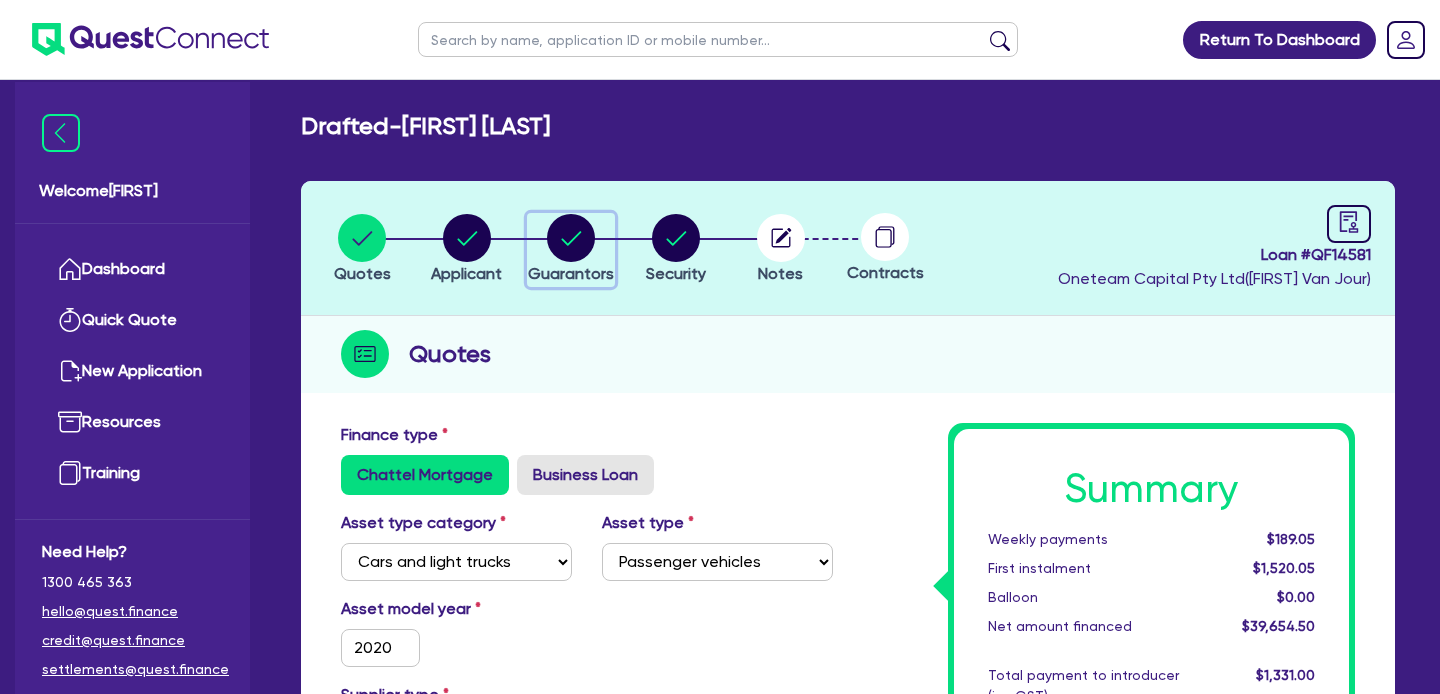 click at bounding box center [572, 238] 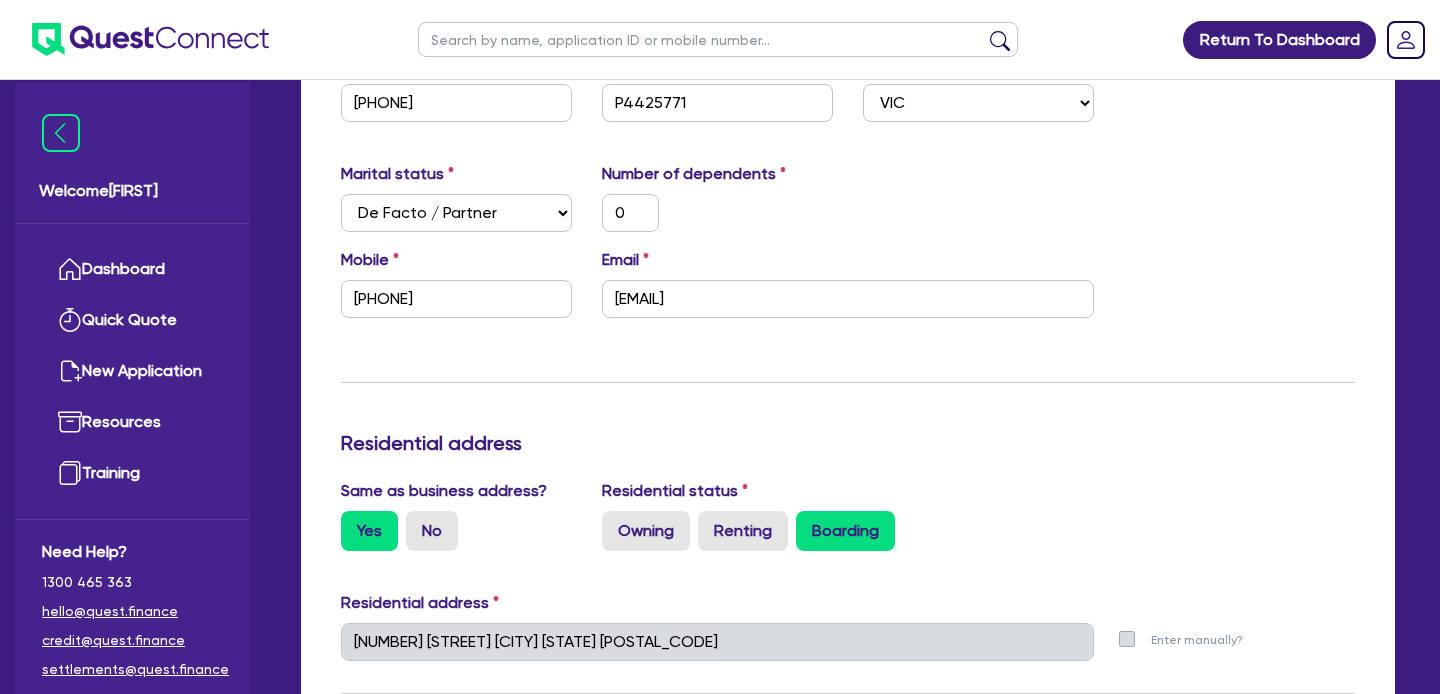scroll, scrollTop: 541, scrollLeft: 0, axis: vertical 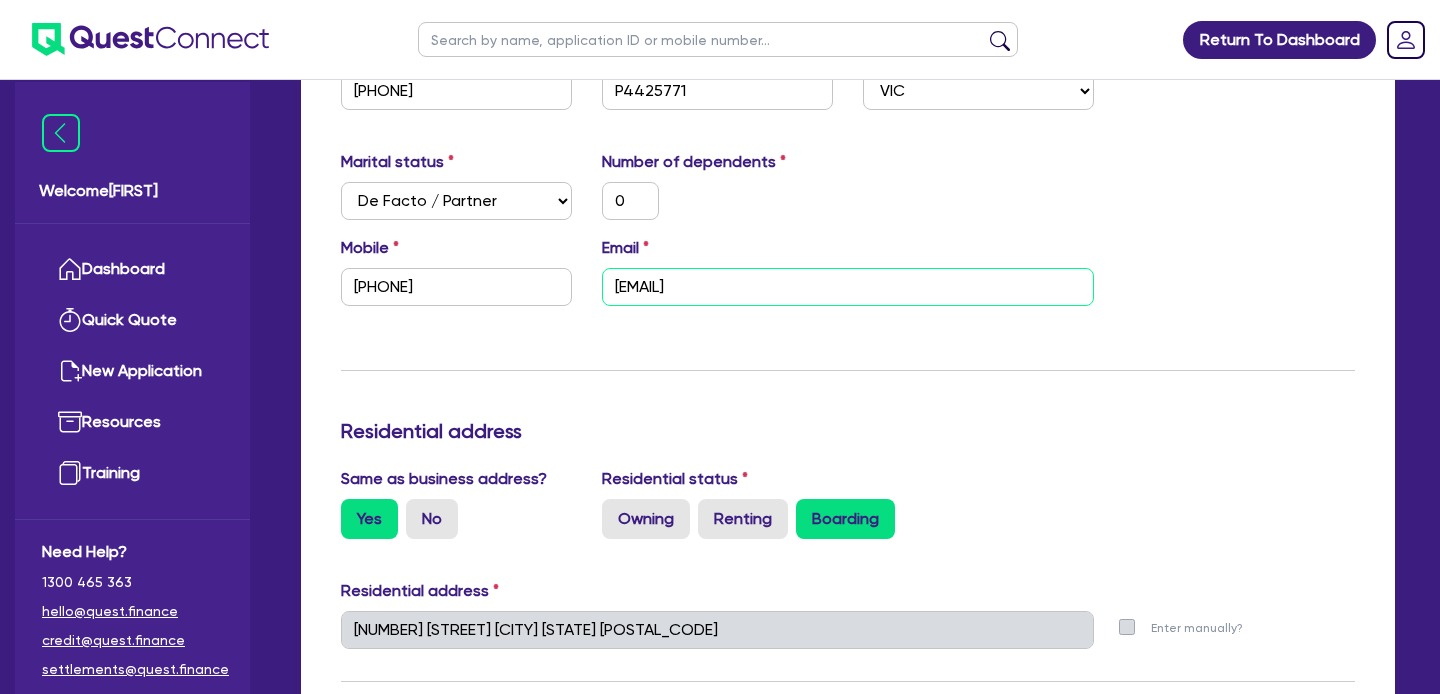 click on "[EMAIL]" at bounding box center [848, 287] 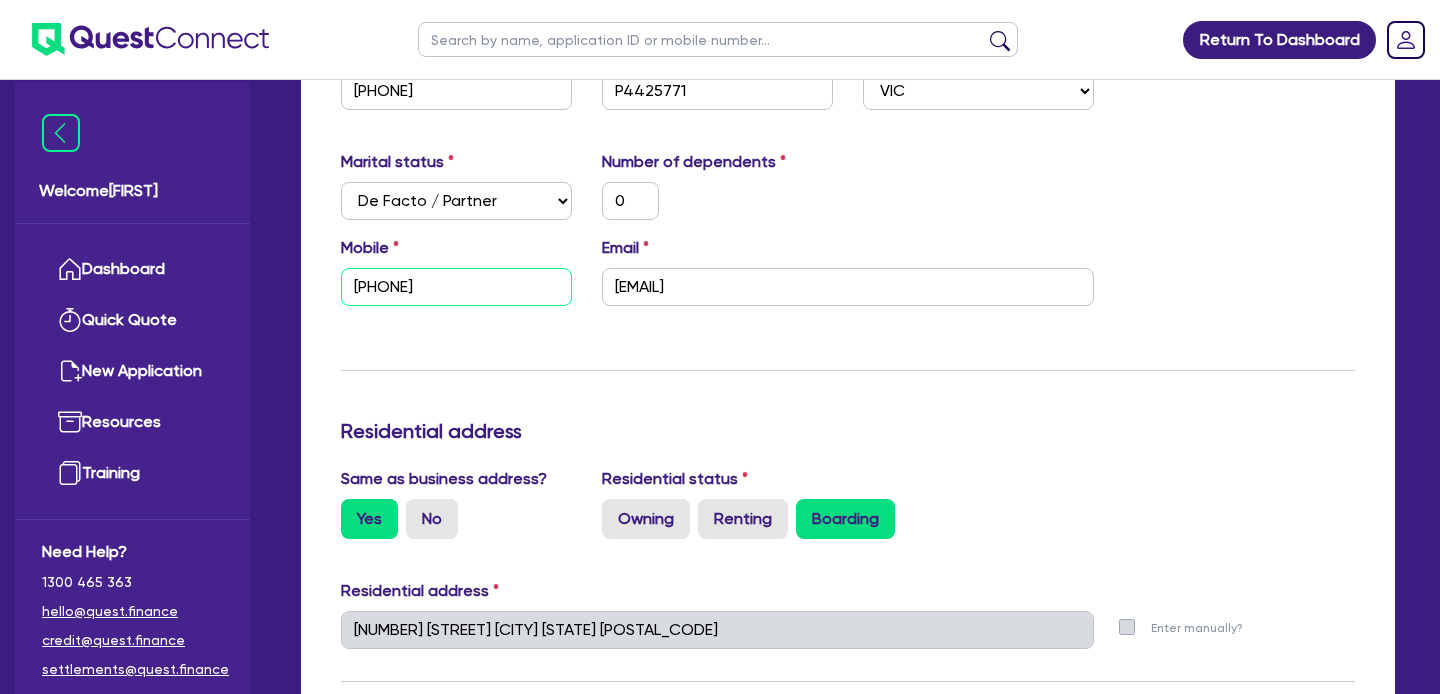 click on "[PHONE]" at bounding box center [456, 287] 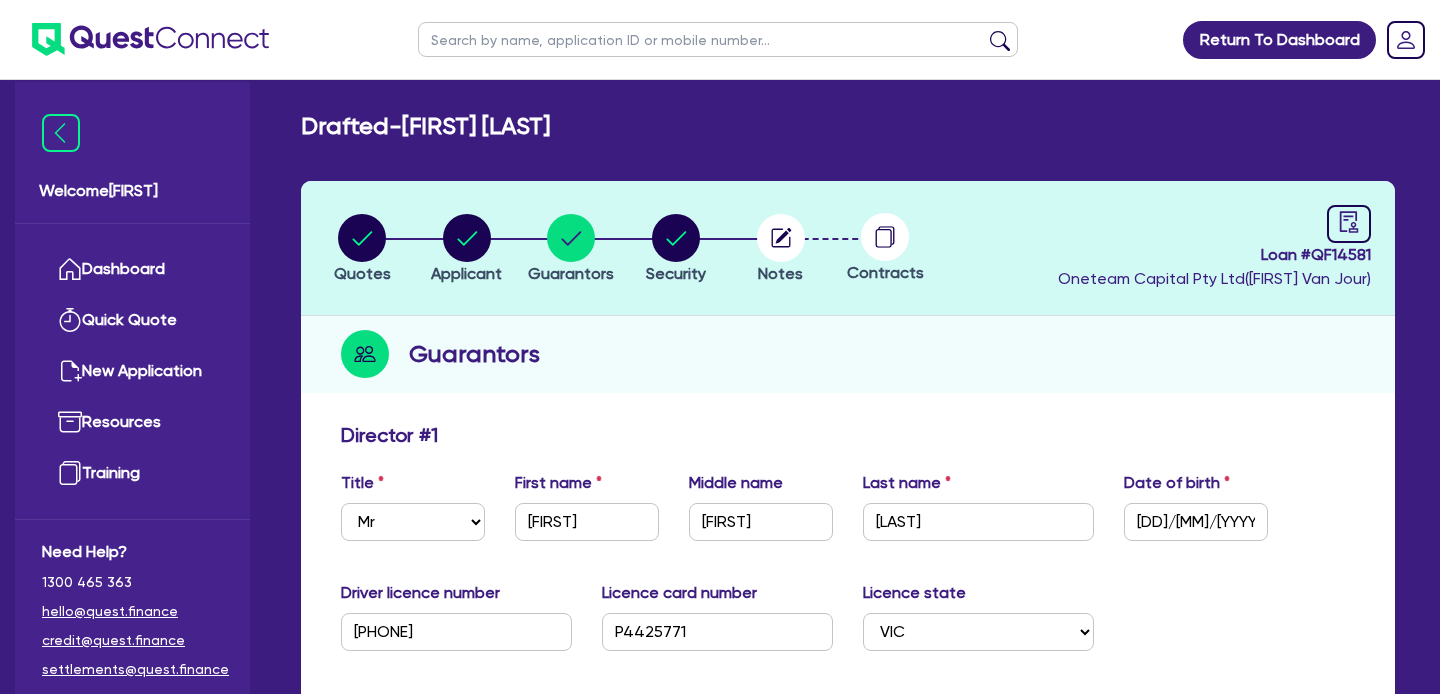 scroll, scrollTop: 0, scrollLeft: 0, axis: both 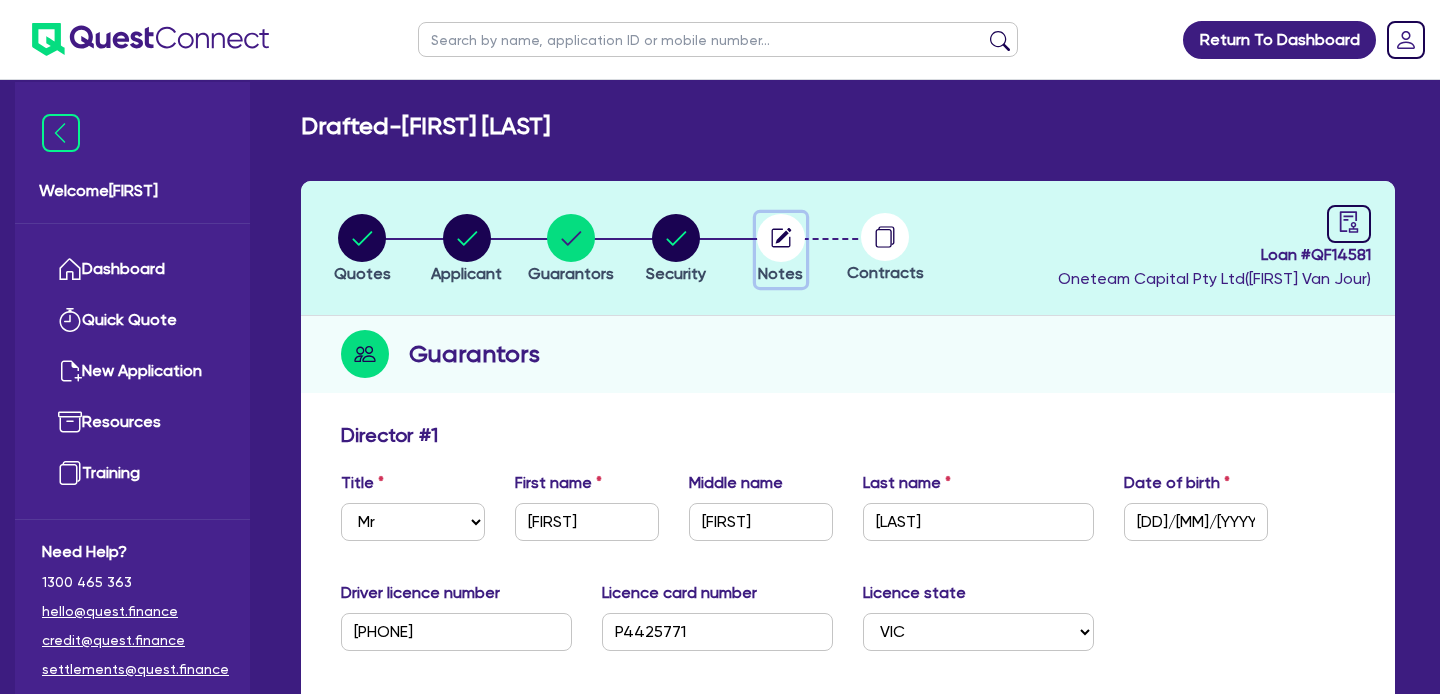 click on "Notes" at bounding box center (780, 273) 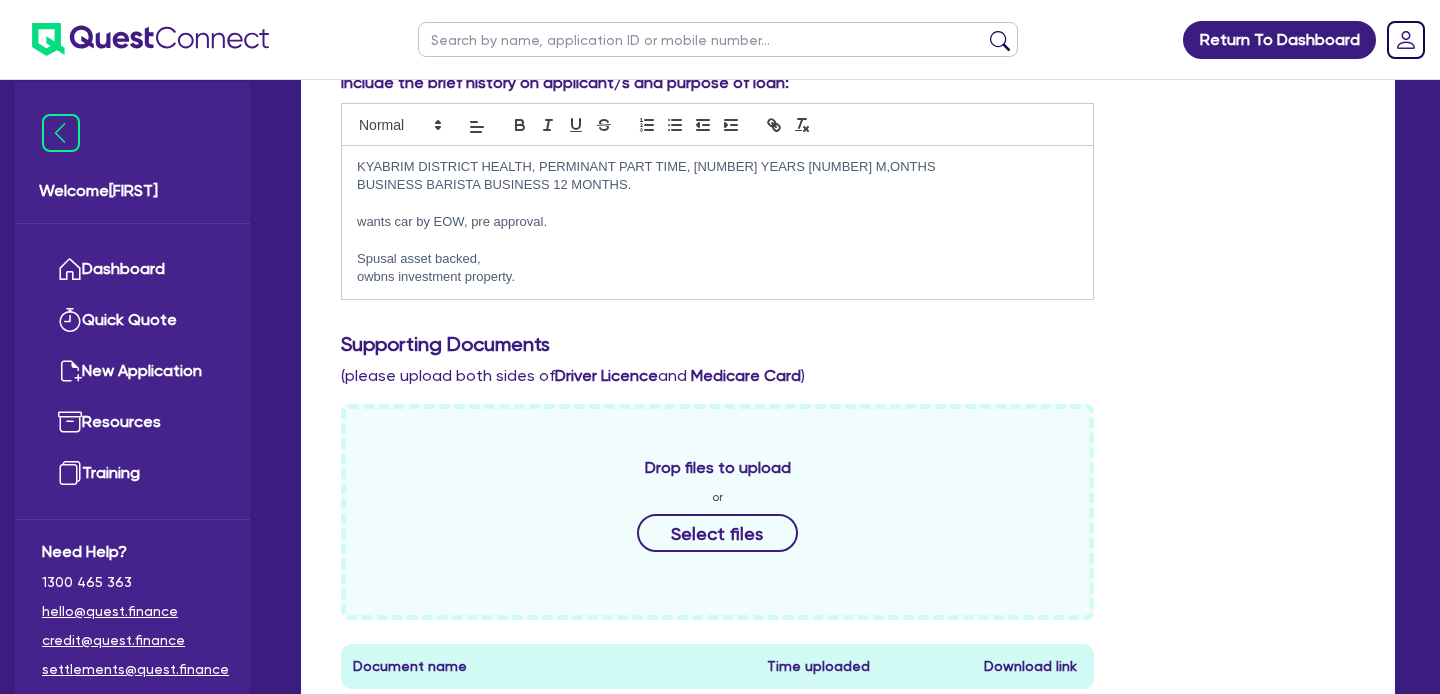 scroll, scrollTop: 568, scrollLeft: 0, axis: vertical 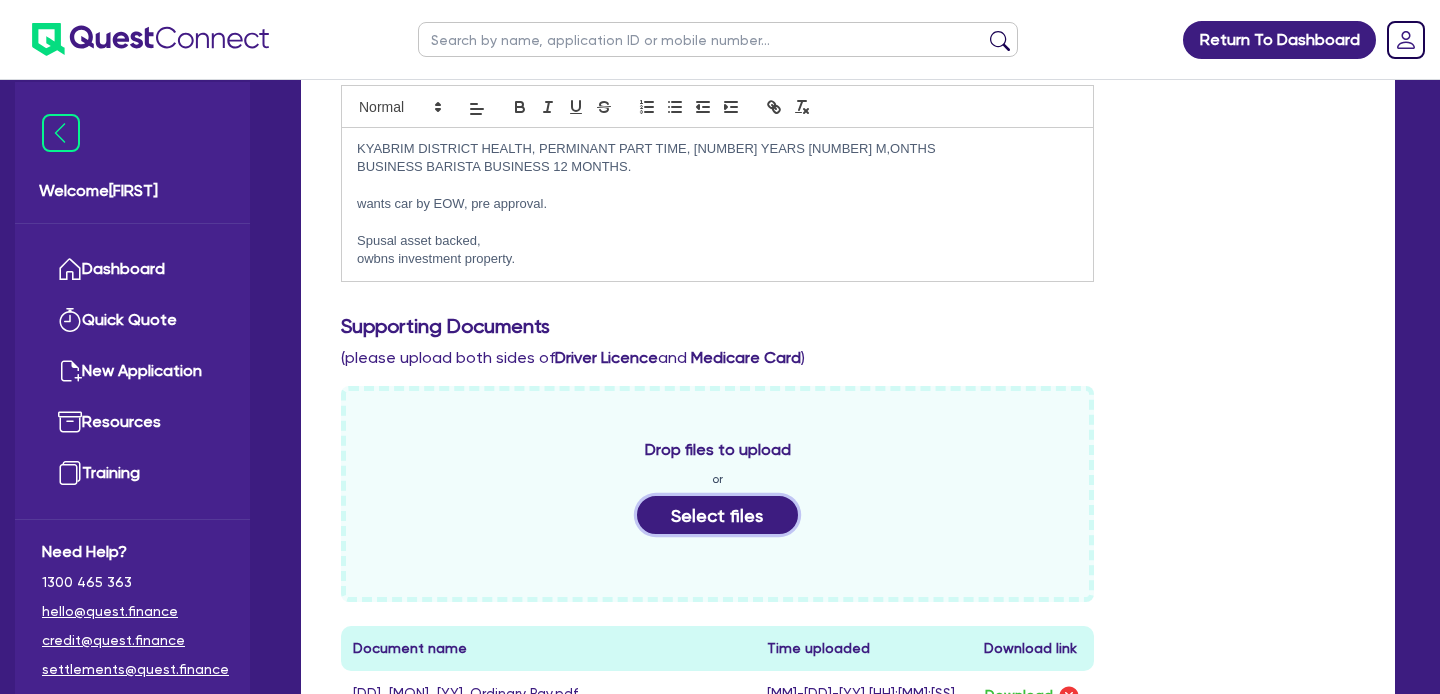 click on "Select files" at bounding box center (718, 515) 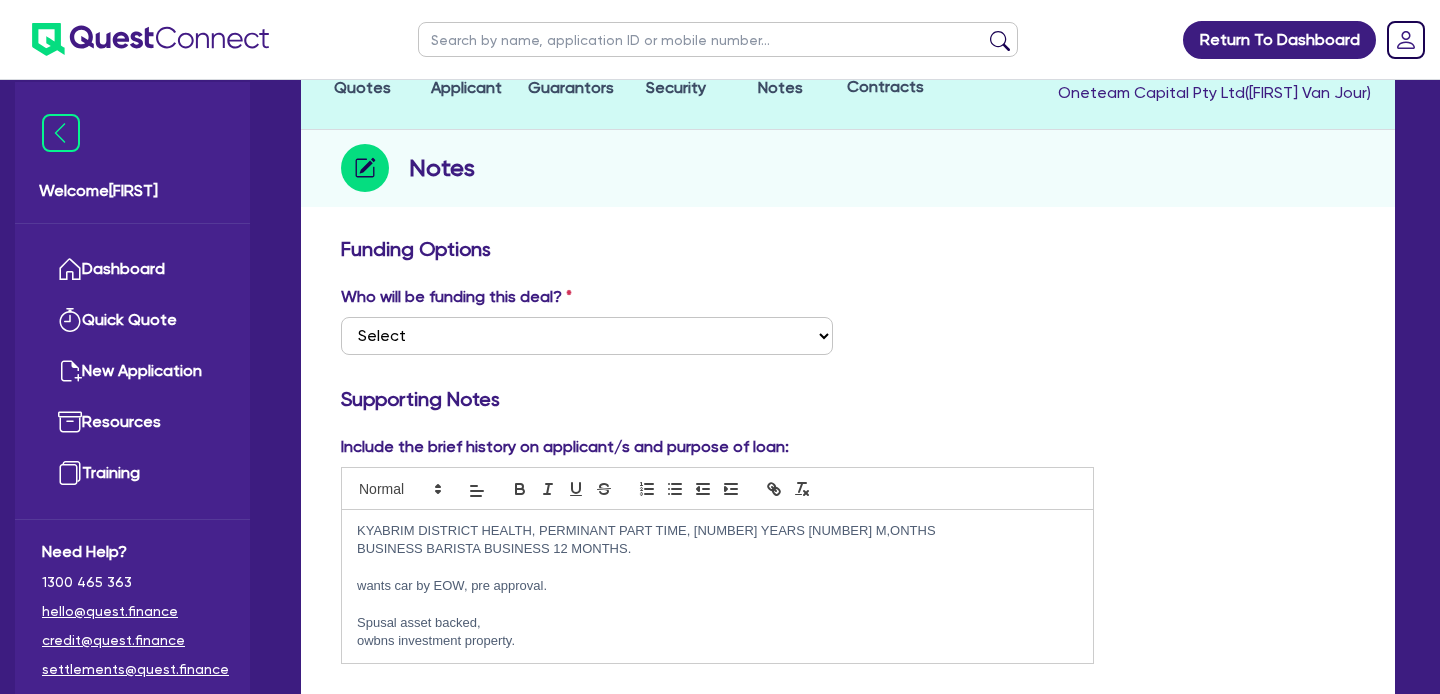scroll, scrollTop: 162, scrollLeft: 0, axis: vertical 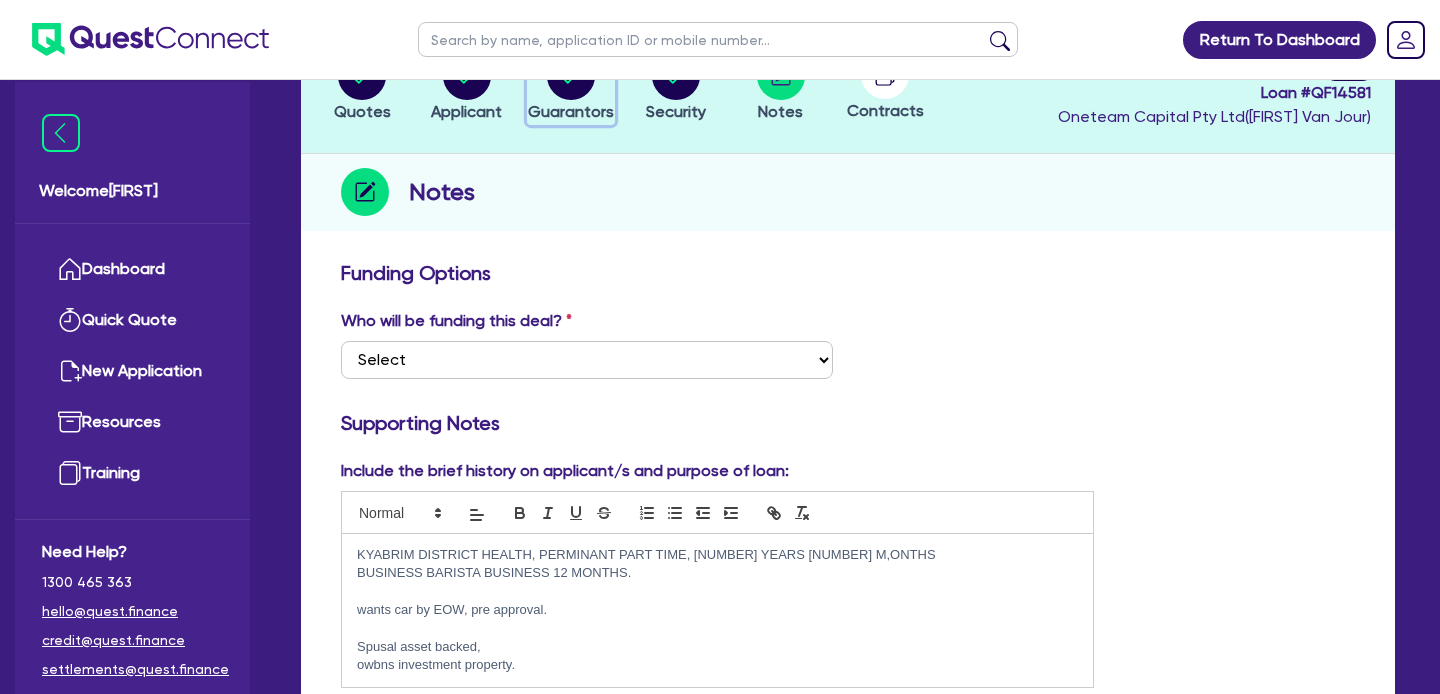 click on "Guarantors" at bounding box center [571, 88] 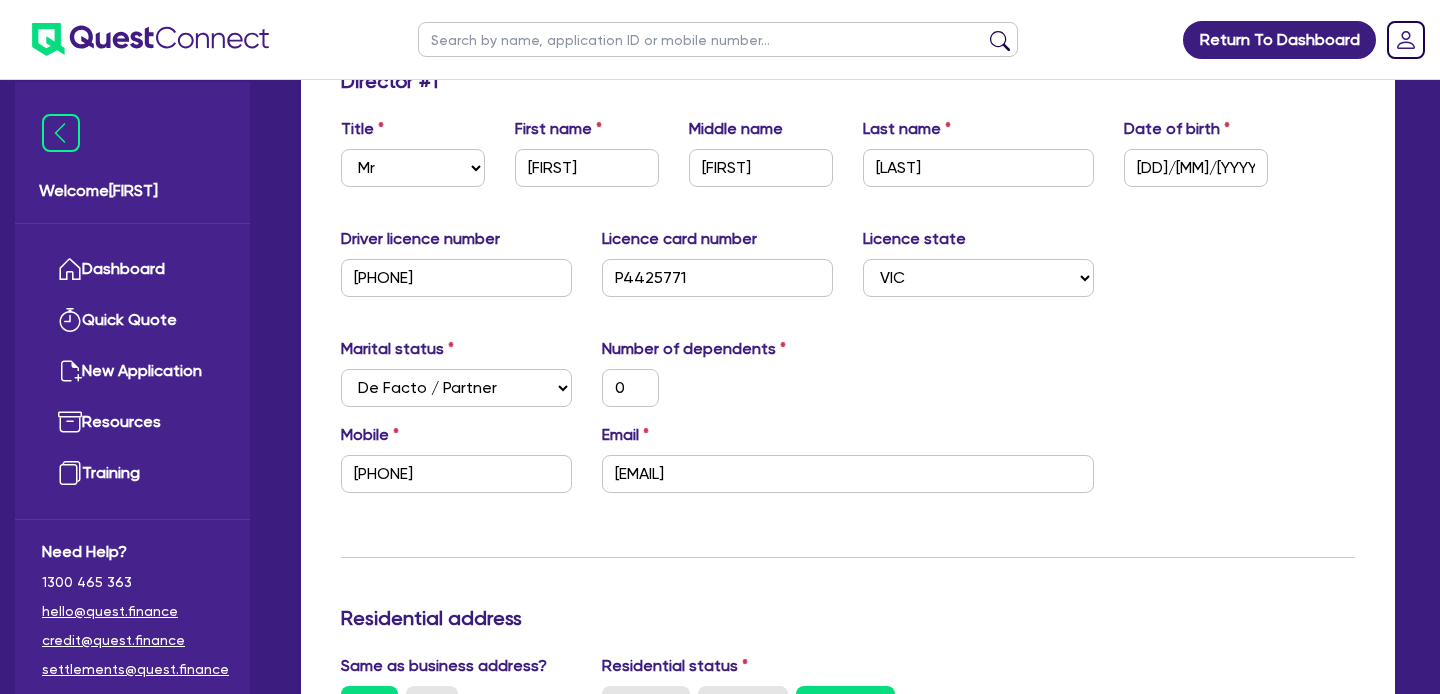 scroll, scrollTop: 364, scrollLeft: 0, axis: vertical 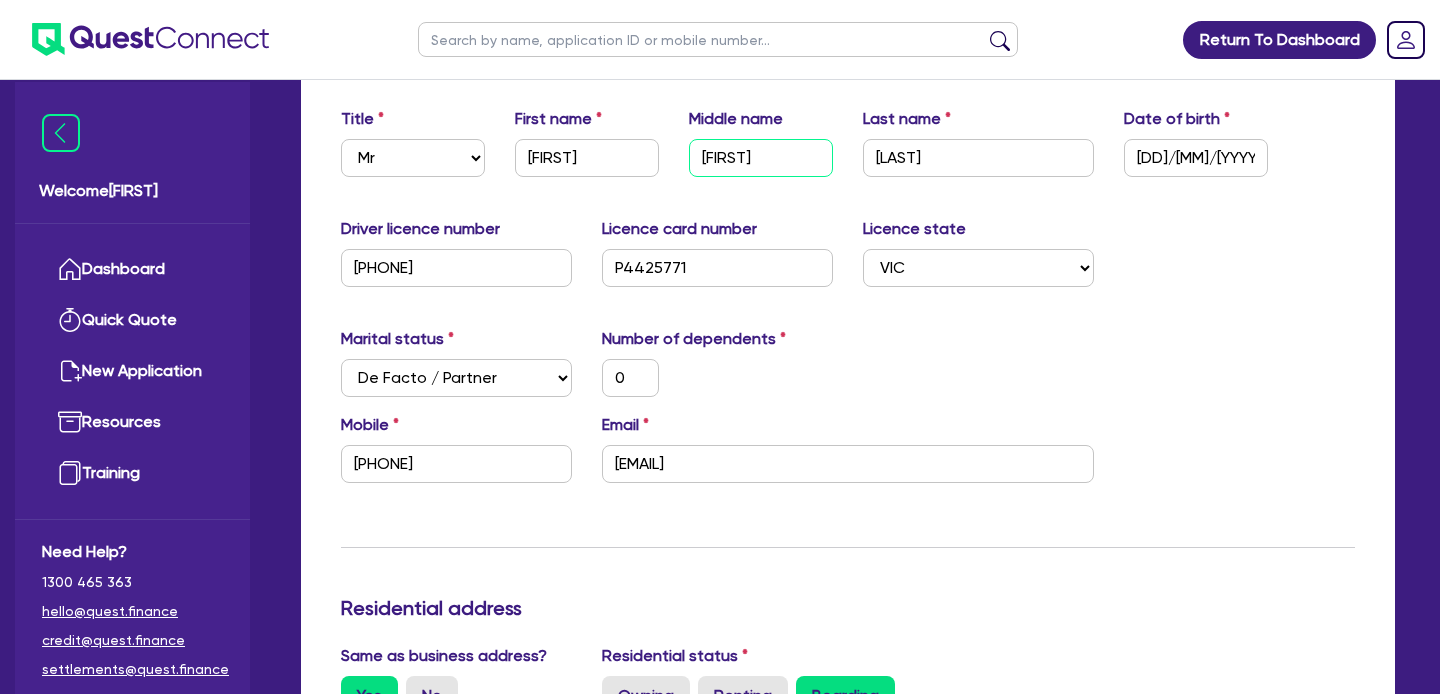 click on "[FIRST]" at bounding box center [761, 158] 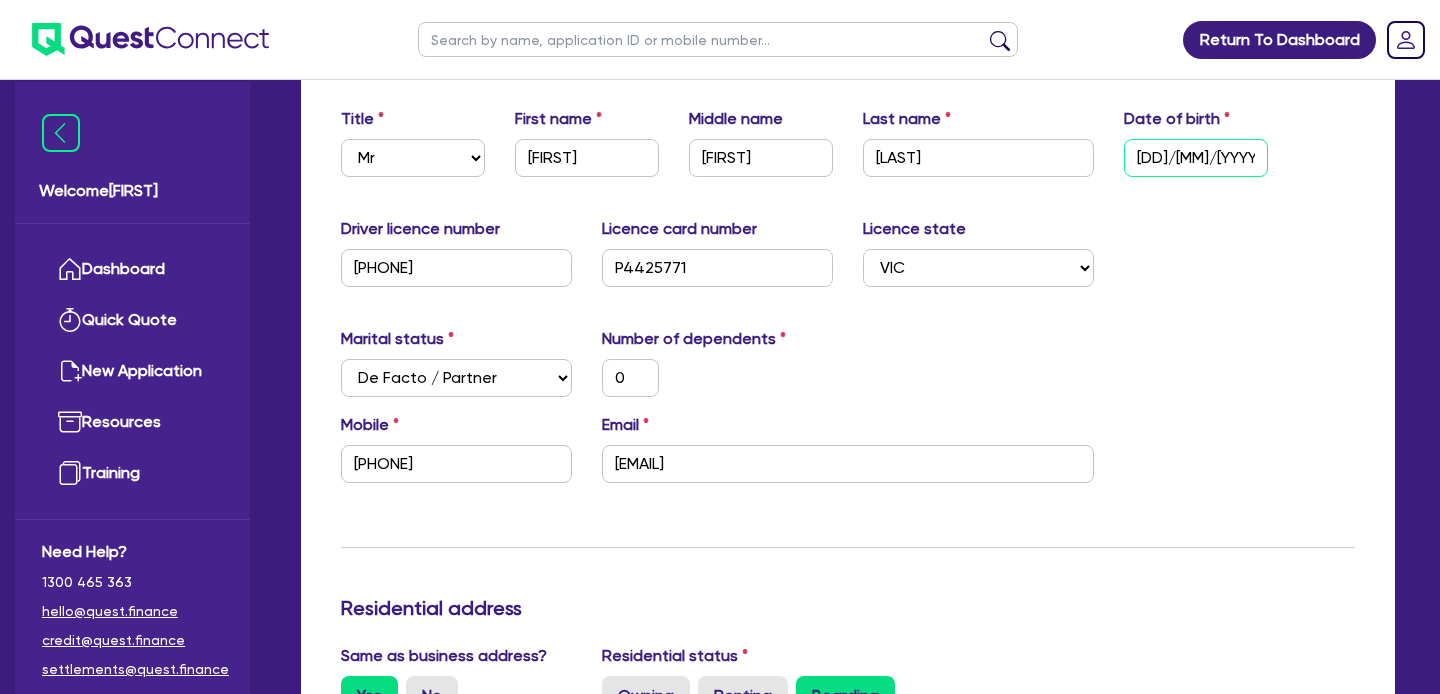 click on "[DD]/[MM]/[YYYY]" at bounding box center (1196, 158) 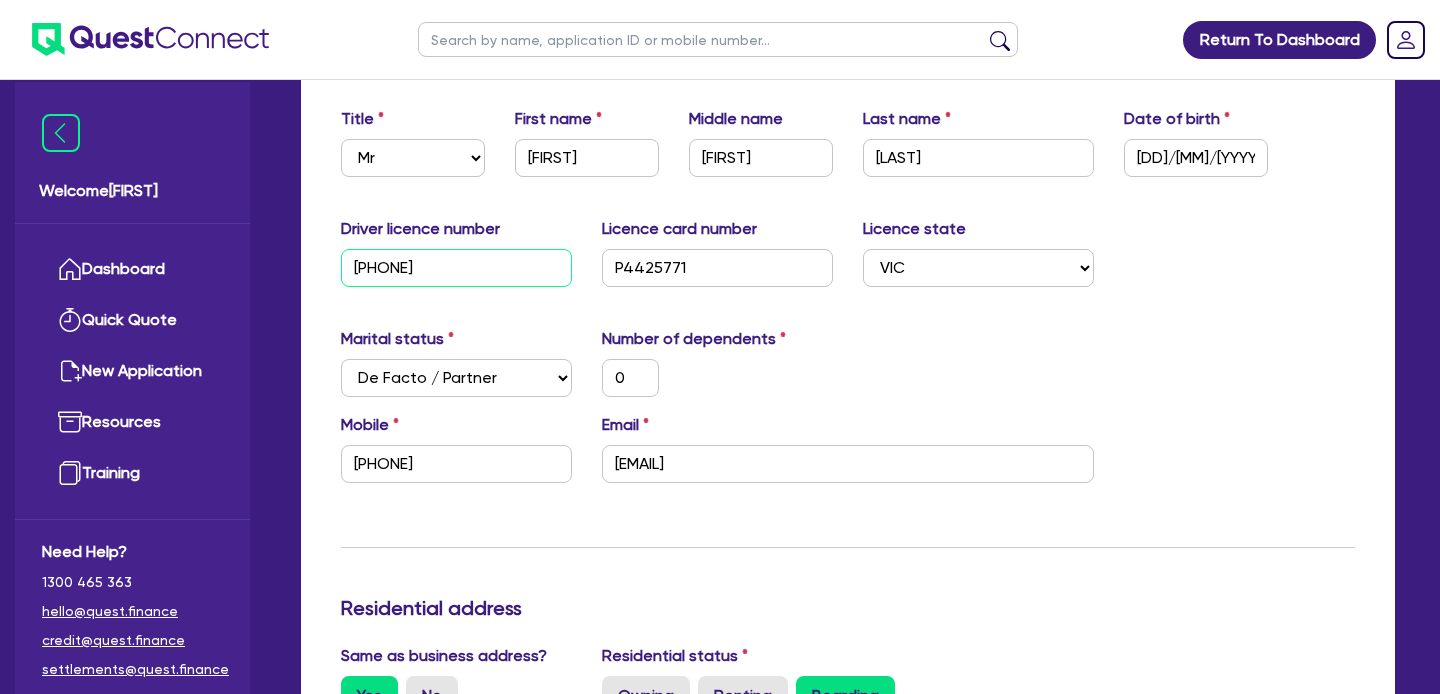 click on "[PHONE]" at bounding box center [456, 268] 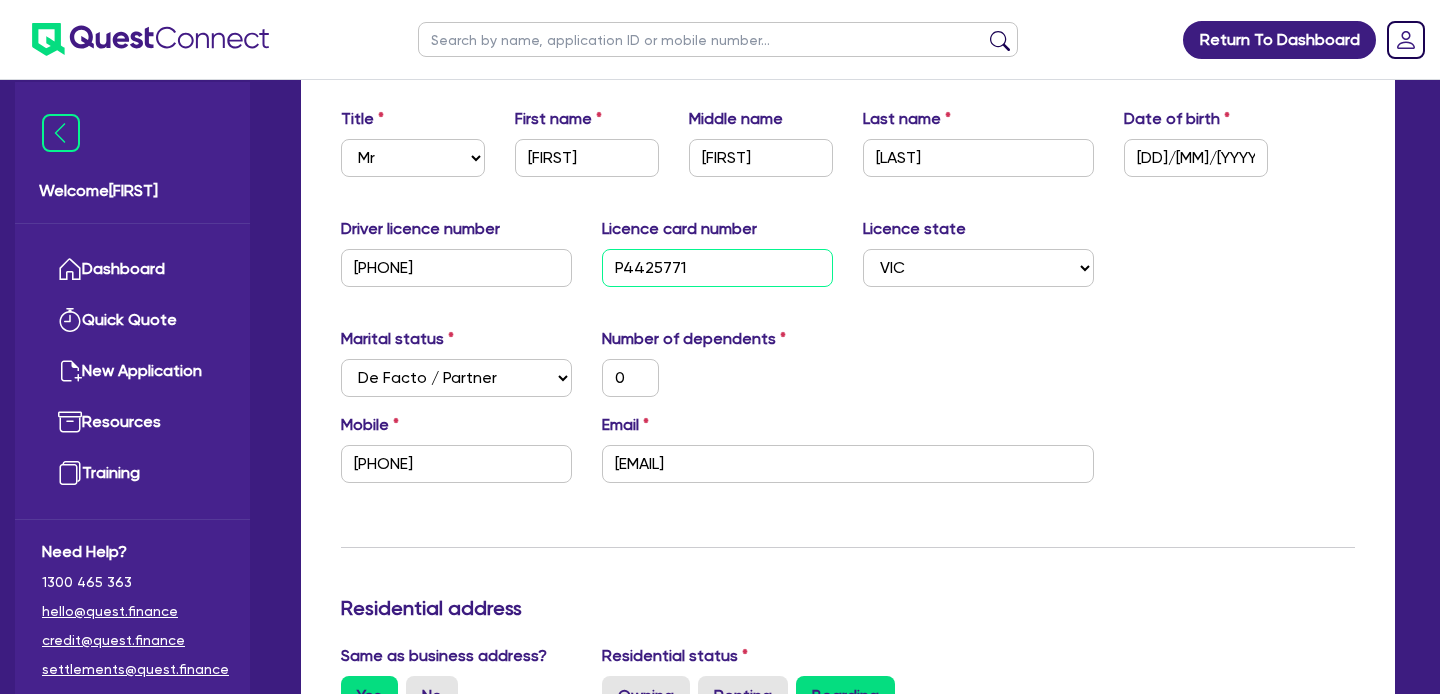 click on "P4425771" at bounding box center [717, 268] 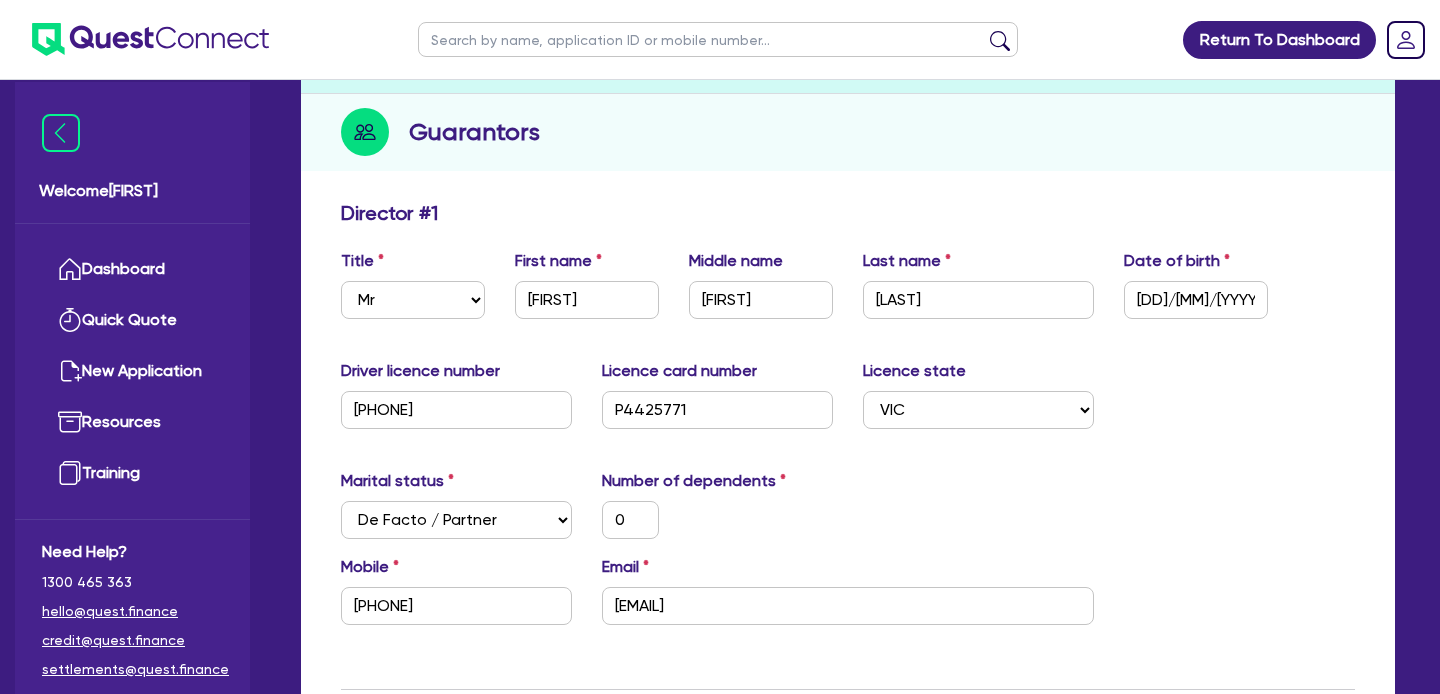 scroll, scrollTop: 0, scrollLeft: 0, axis: both 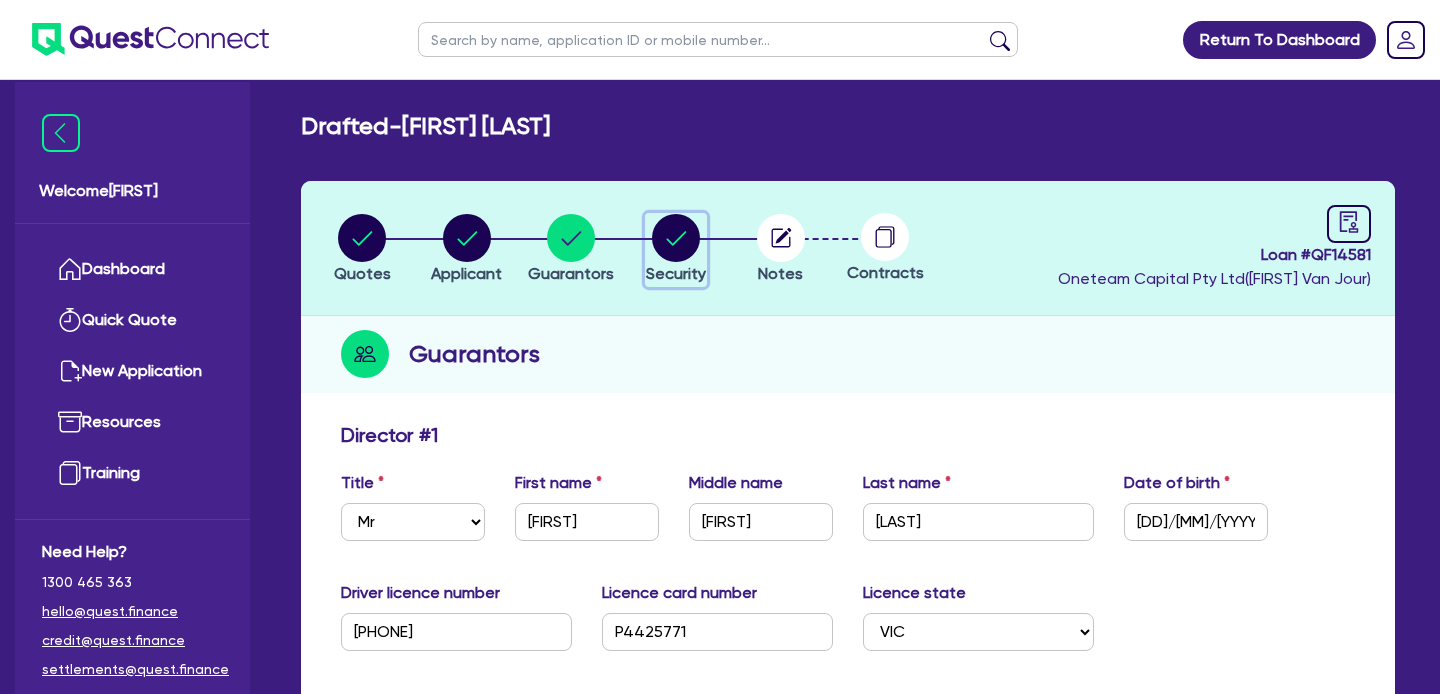 click at bounding box center (676, 238) 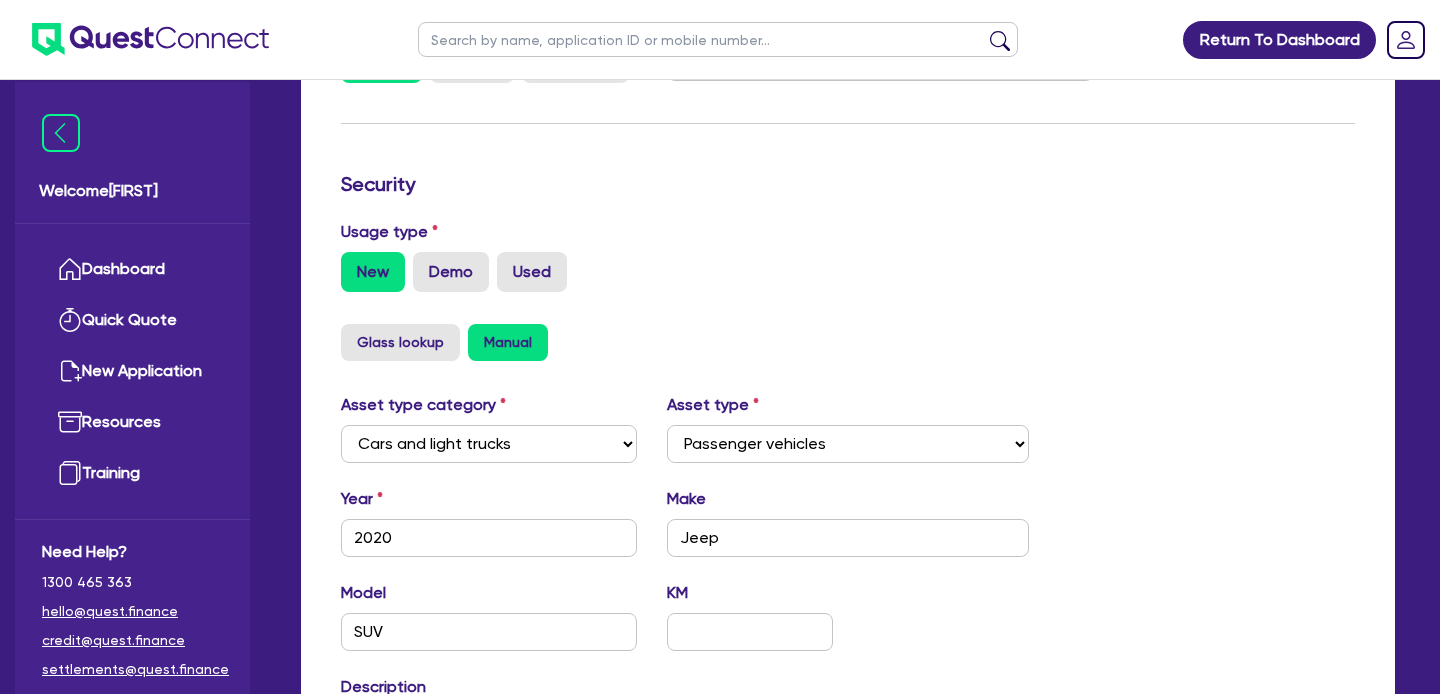scroll, scrollTop: 533, scrollLeft: 0, axis: vertical 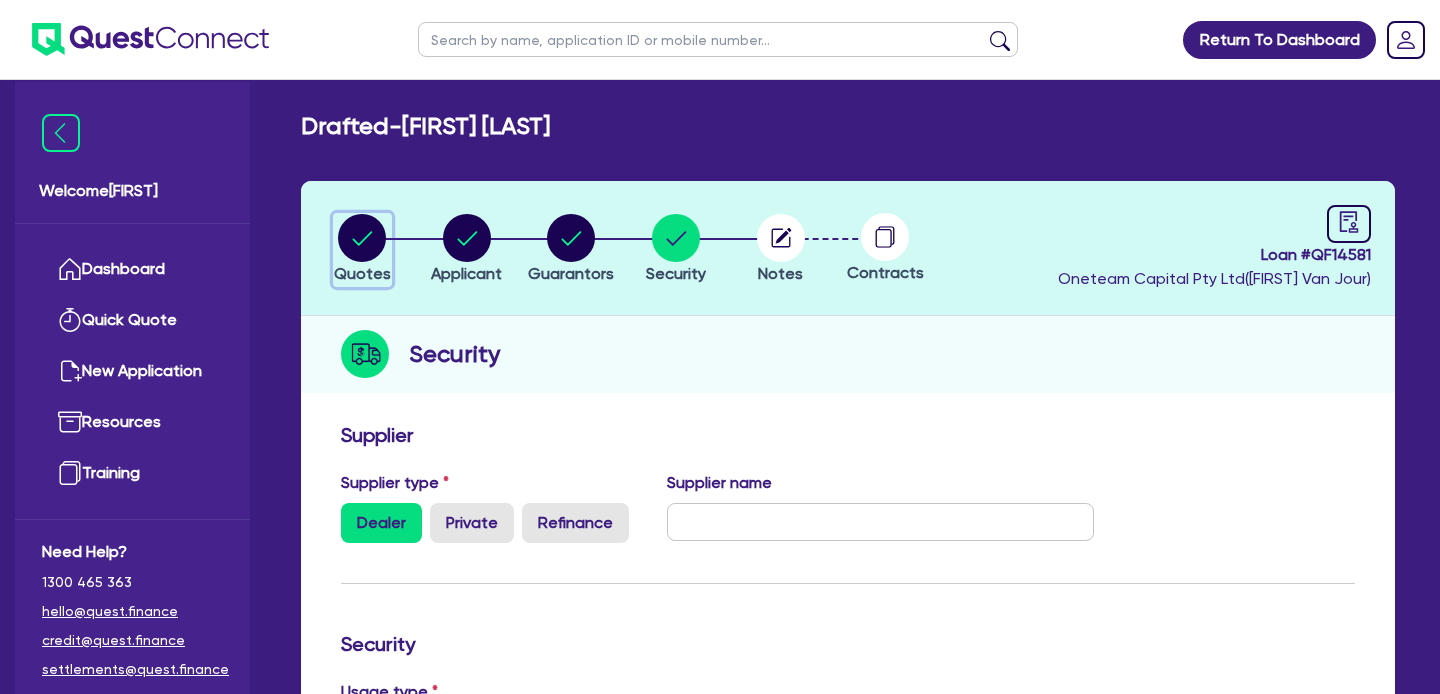 click at bounding box center [362, 238] 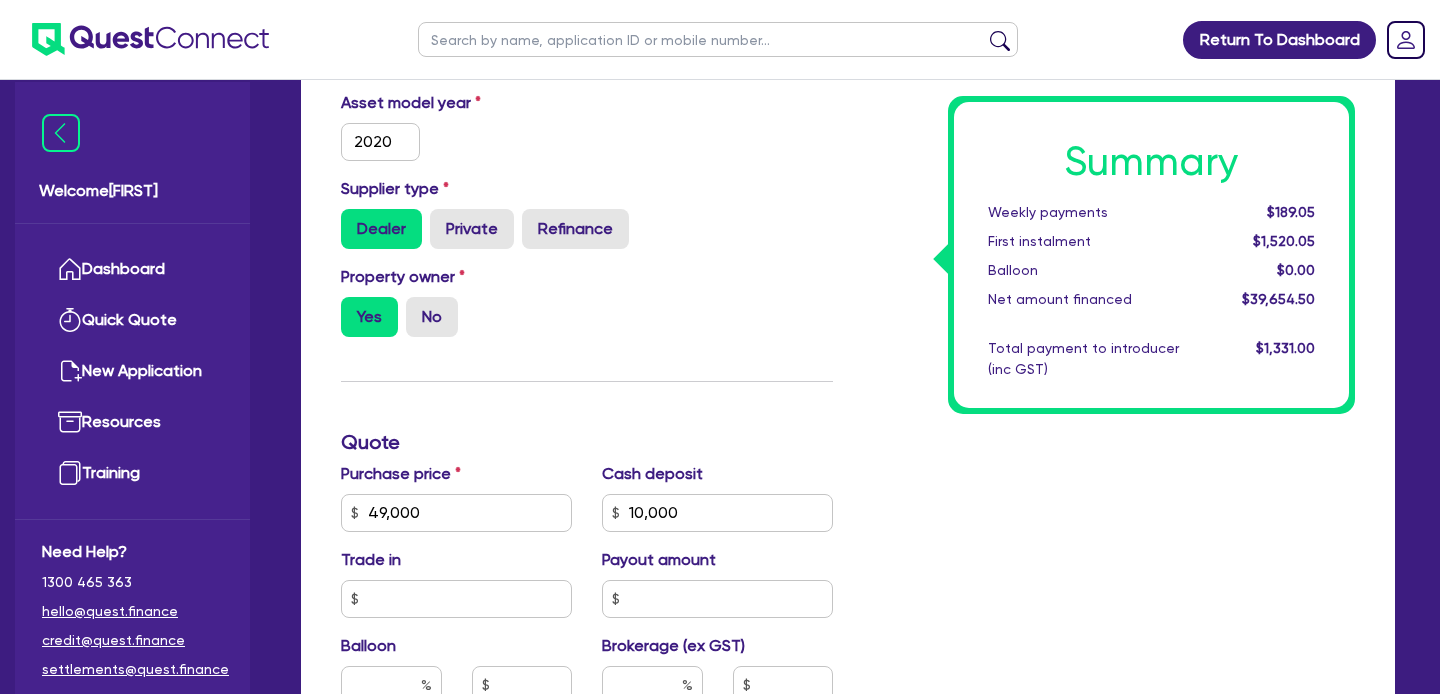 scroll, scrollTop: 507, scrollLeft: 0, axis: vertical 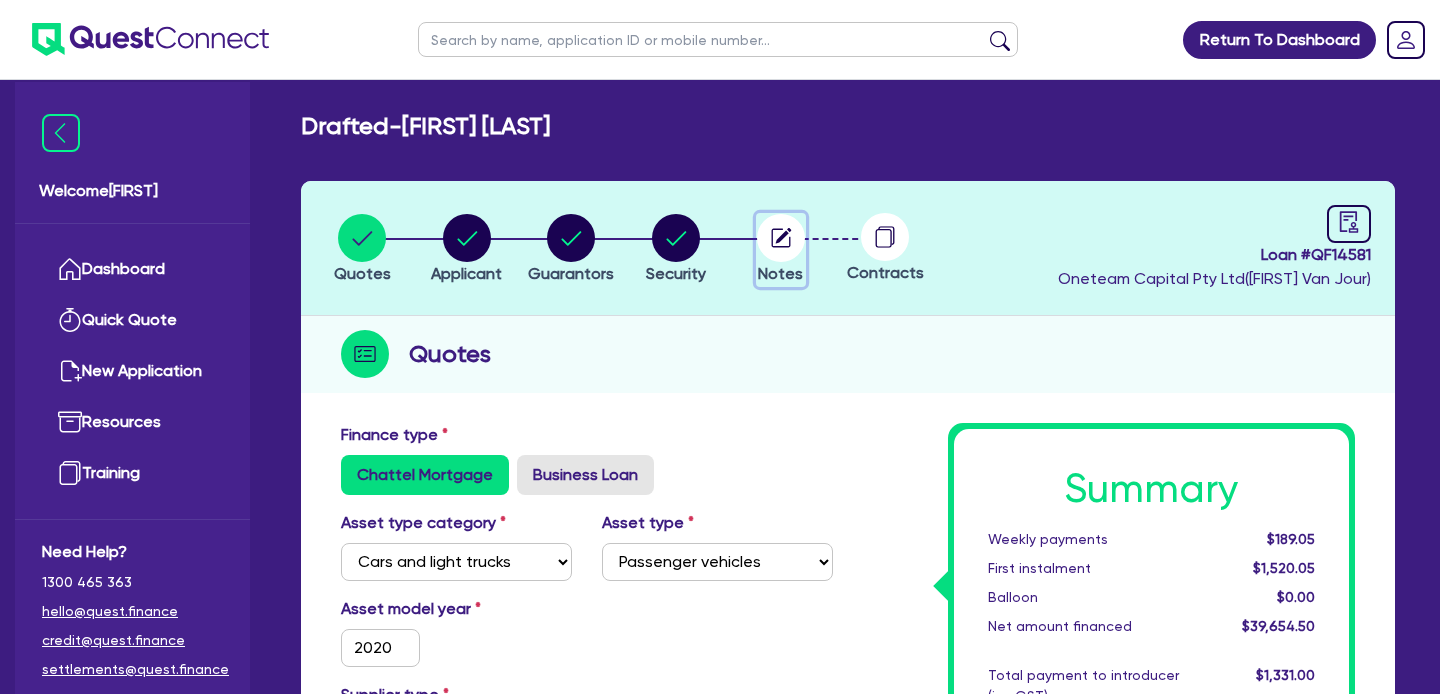 click at bounding box center [781, 238] 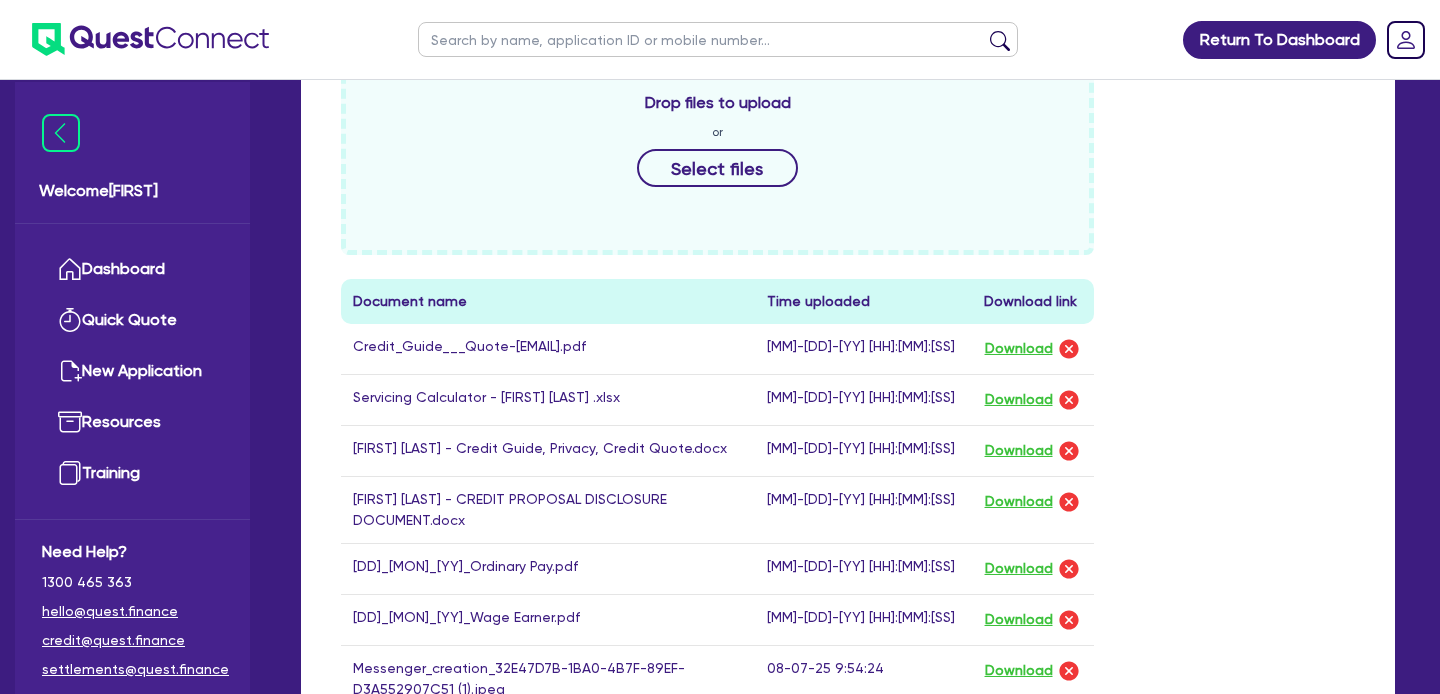 scroll, scrollTop: 918, scrollLeft: 0, axis: vertical 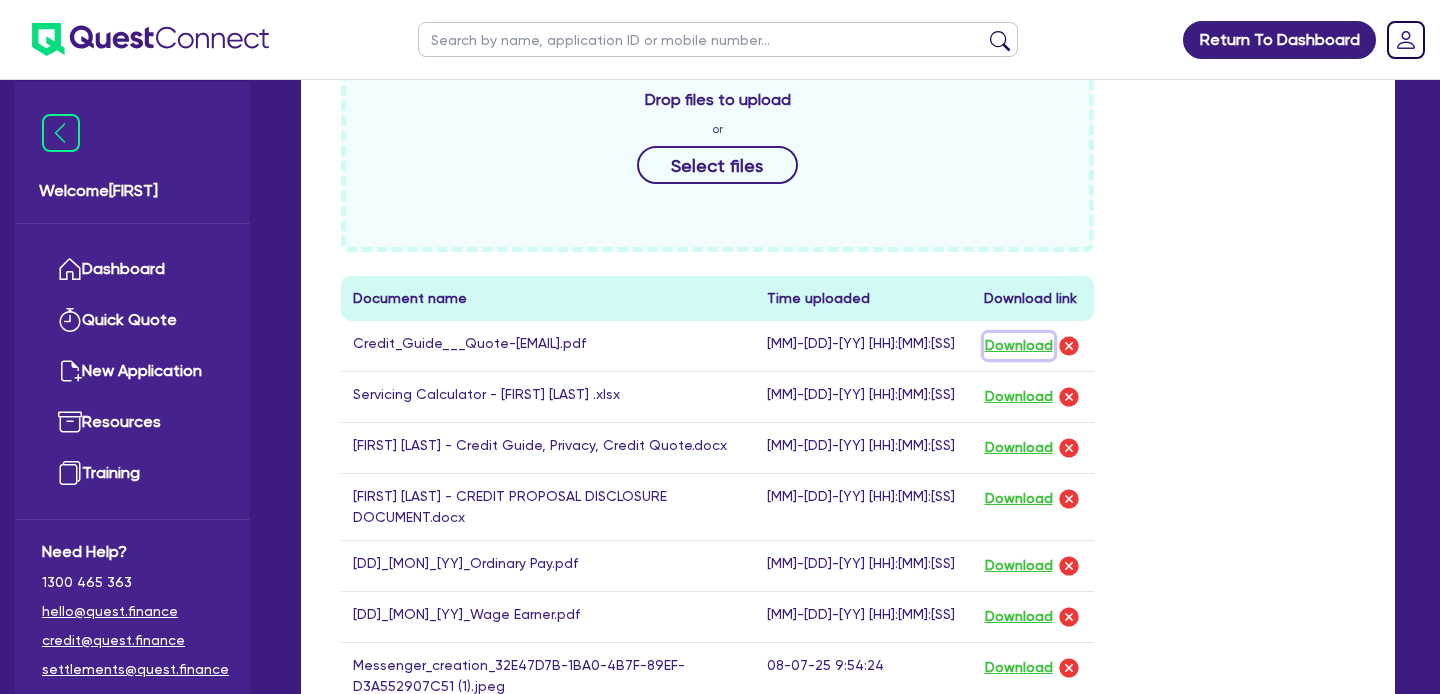 click on "Download" at bounding box center (1019, 346) 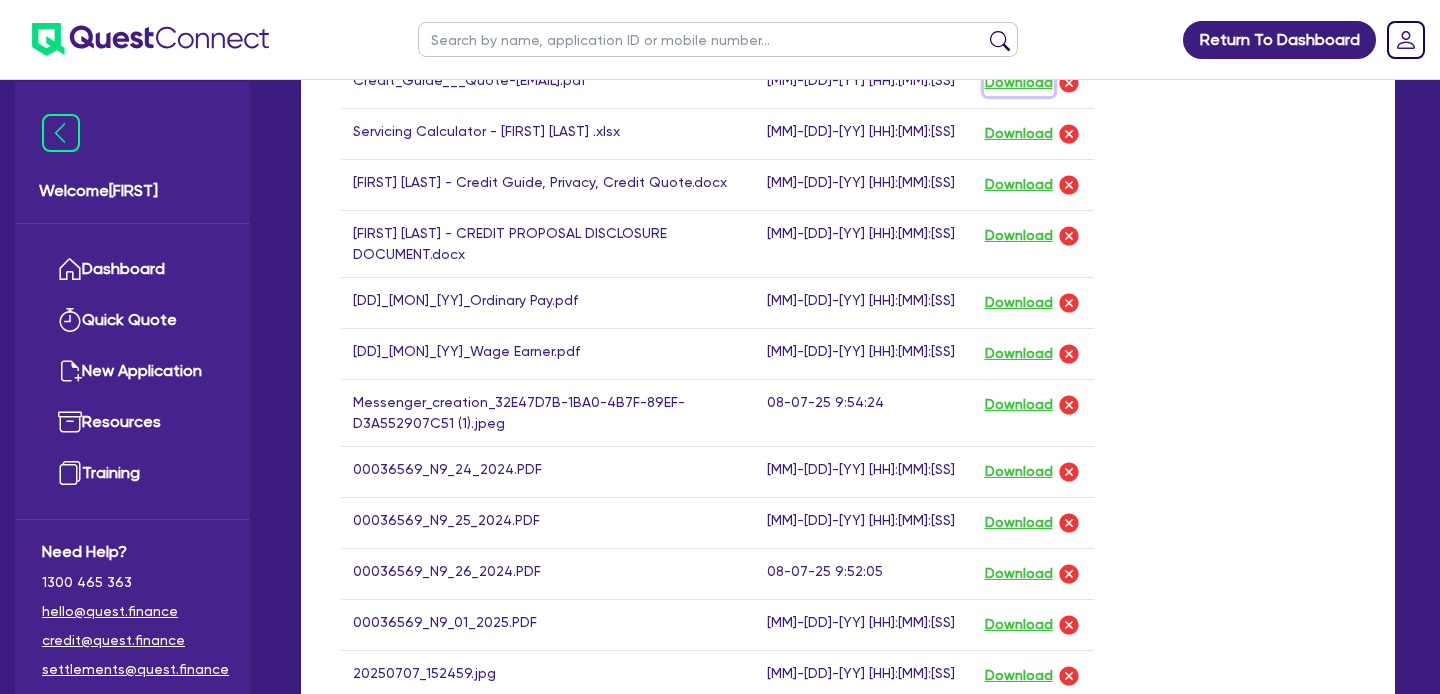 scroll, scrollTop: 1183, scrollLeft: 0, axis: vertical 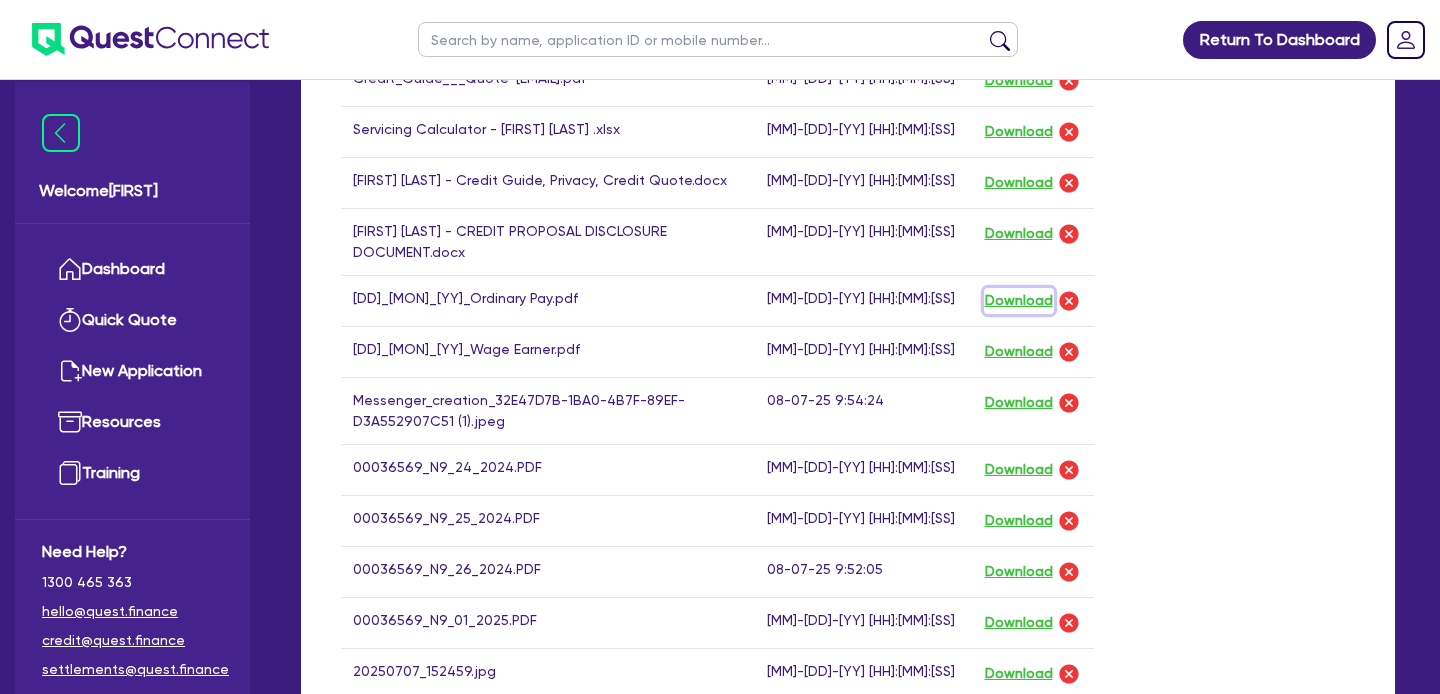 click on "Download" at bounding box center [1019, 301] 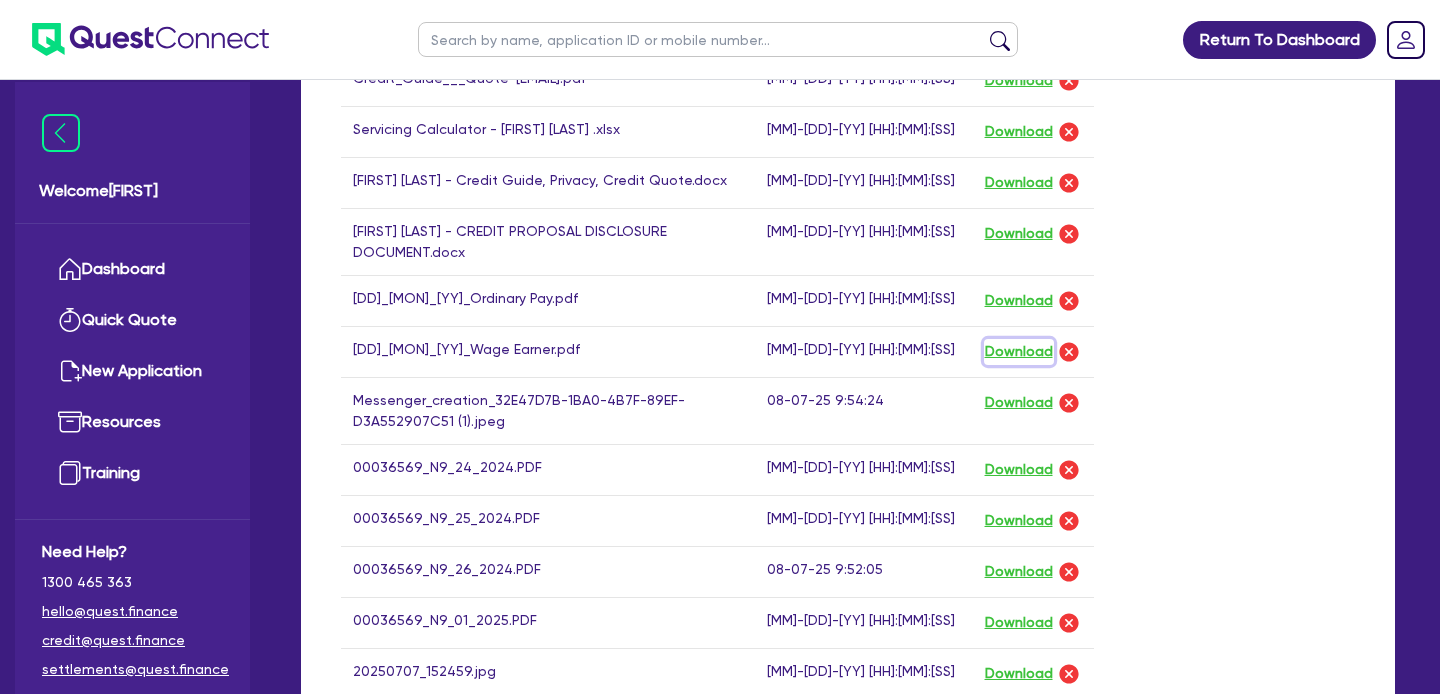 click on "Download" at bounding box center (1019, 352) 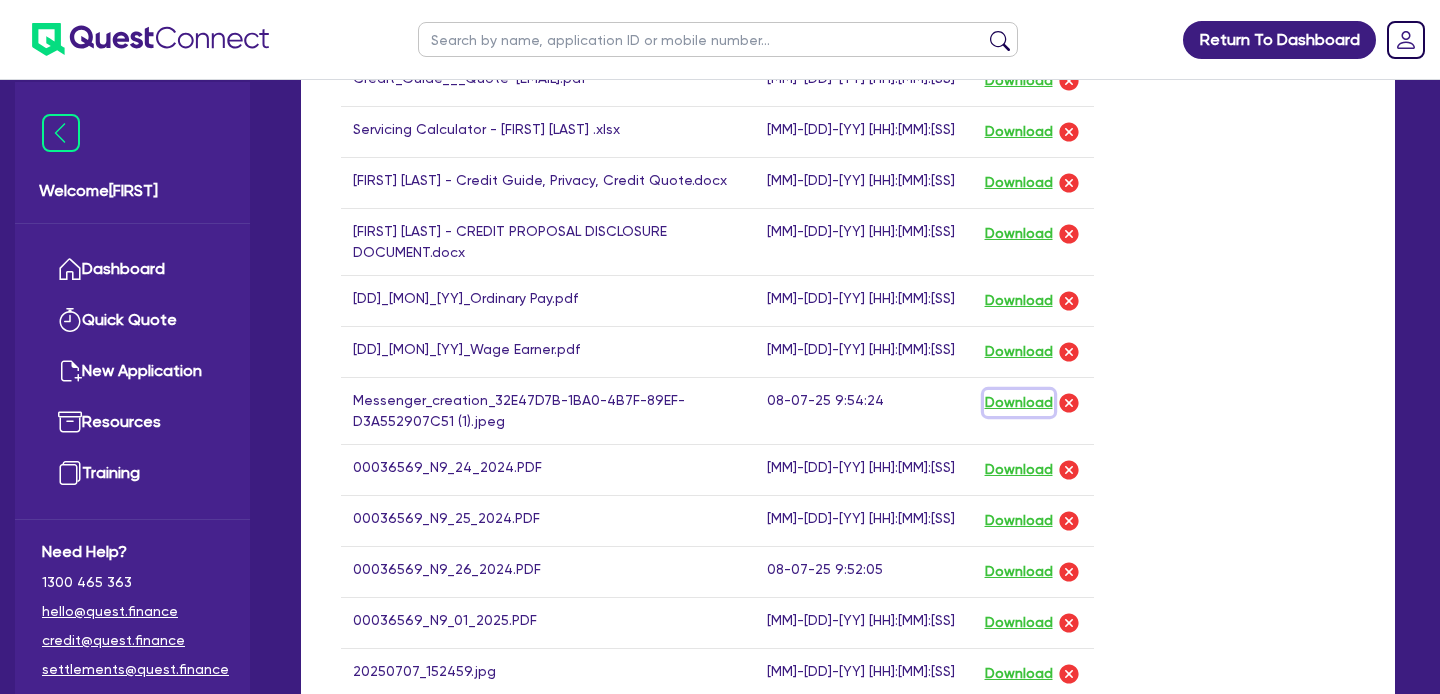 click on "Download" at bounding box center [1019, 403] 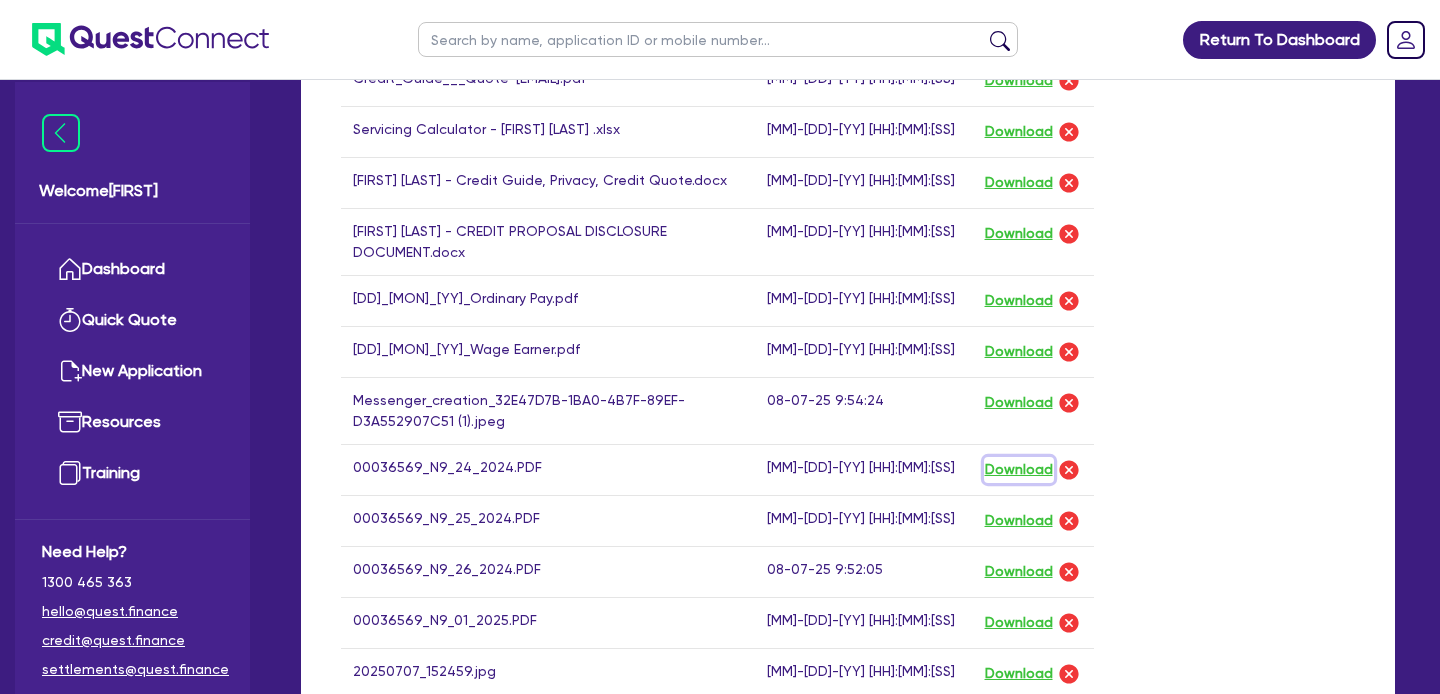 click on "Download" at bounding box center [1019, 470] 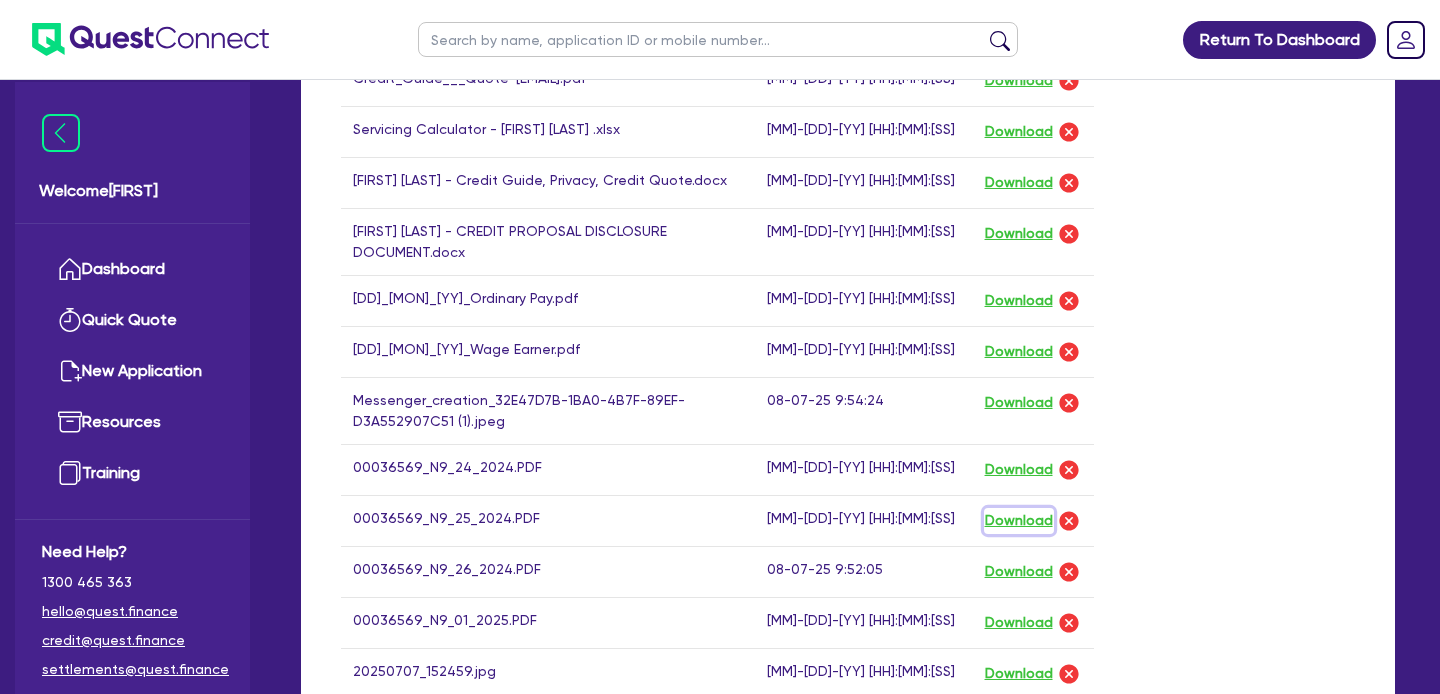 click on "Download" at bounding box center (1019, 521) 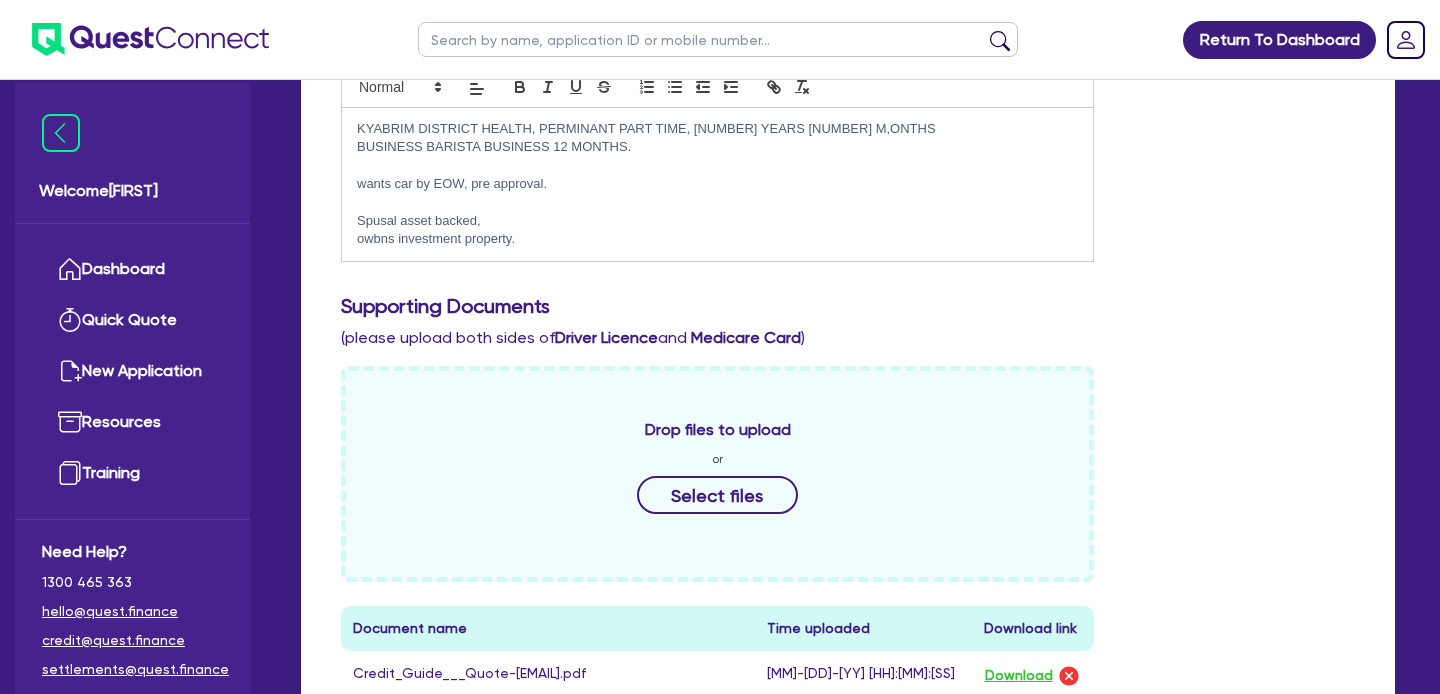 scroll, scrollTop: 0, scrollLeft: 0, axis: both 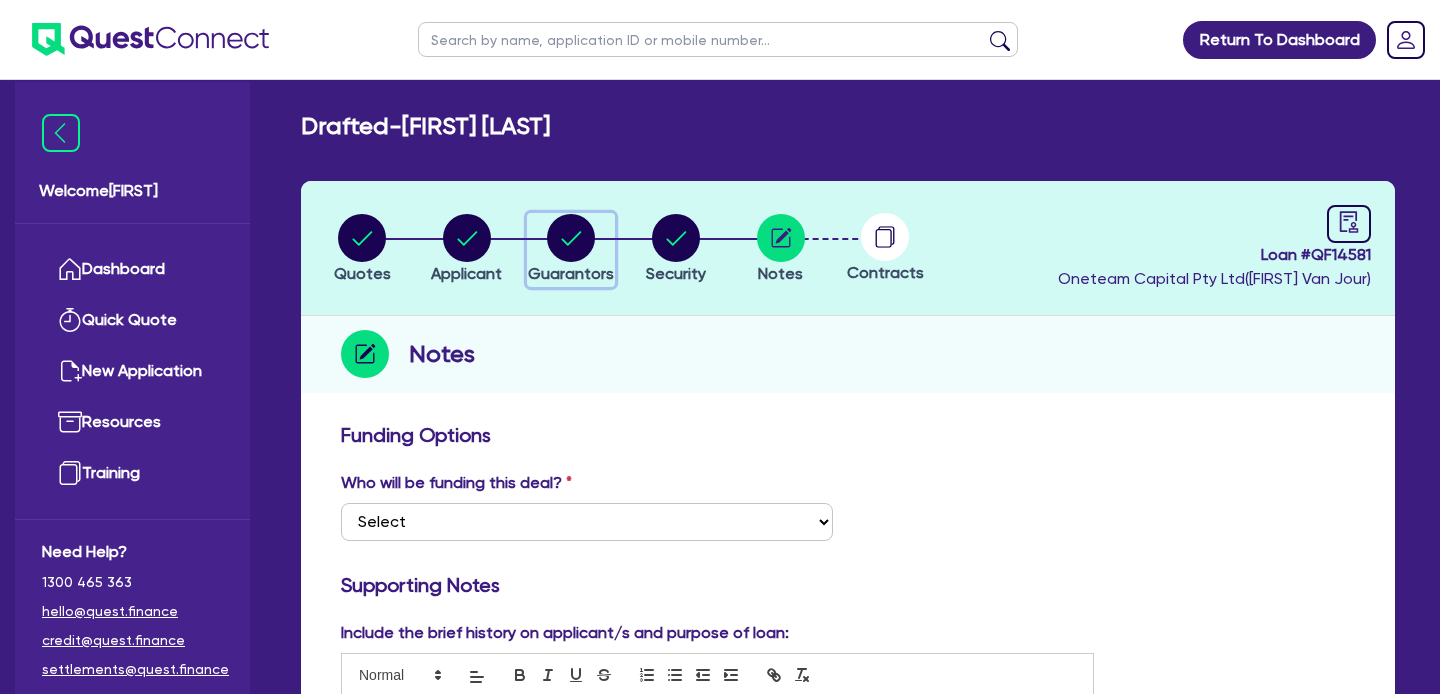click on "Guarantors" at bounding box center (571, 250) 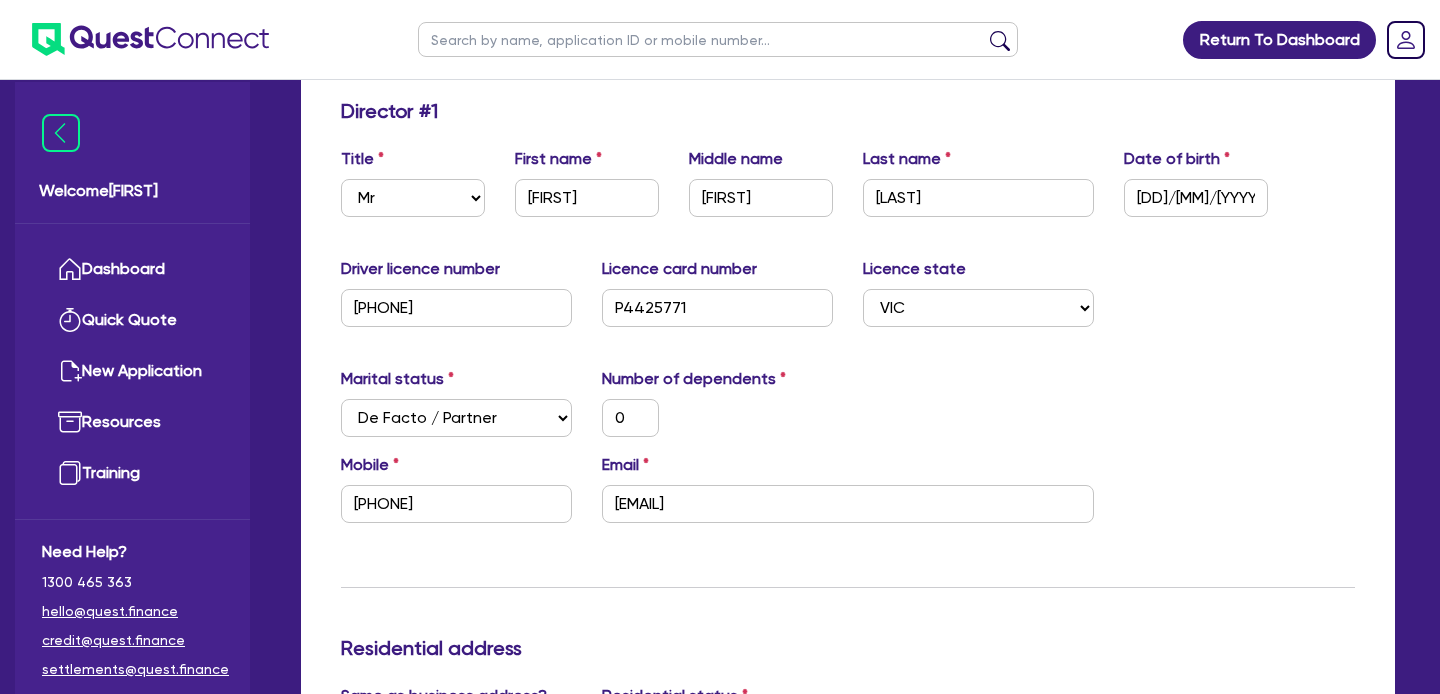 scroll, scrollTop: 0, scrollLeft: 0, axis: both 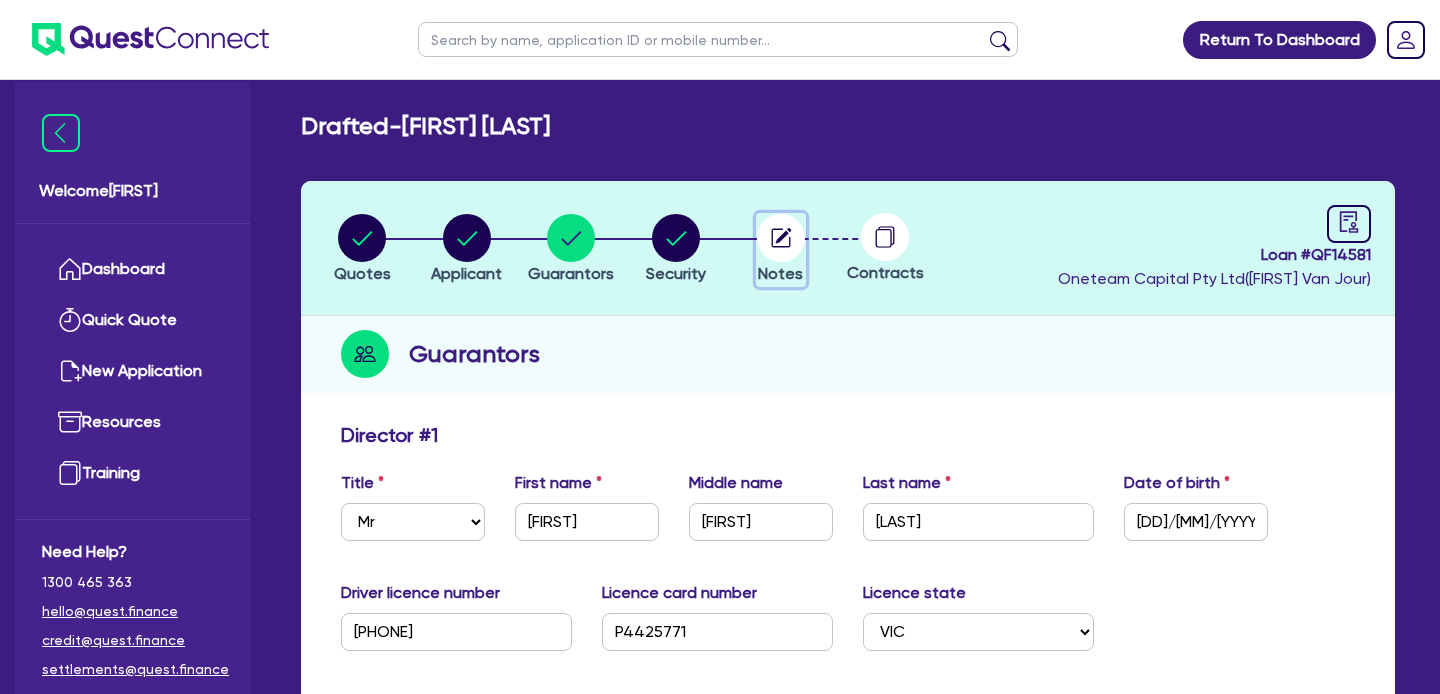 click on "Notes" at bounding box center [780, 273] 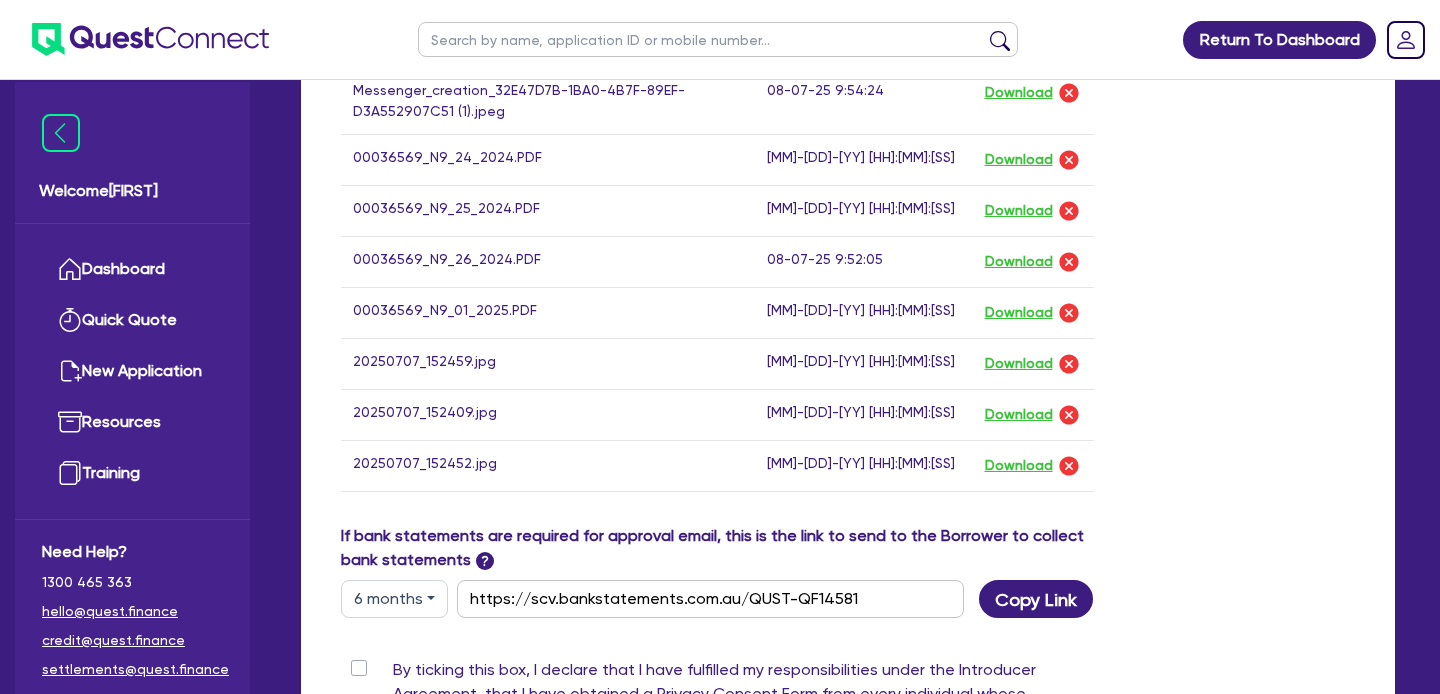 scroll, scrollTop: 1508, scrollLeft: 0, axis: vertical 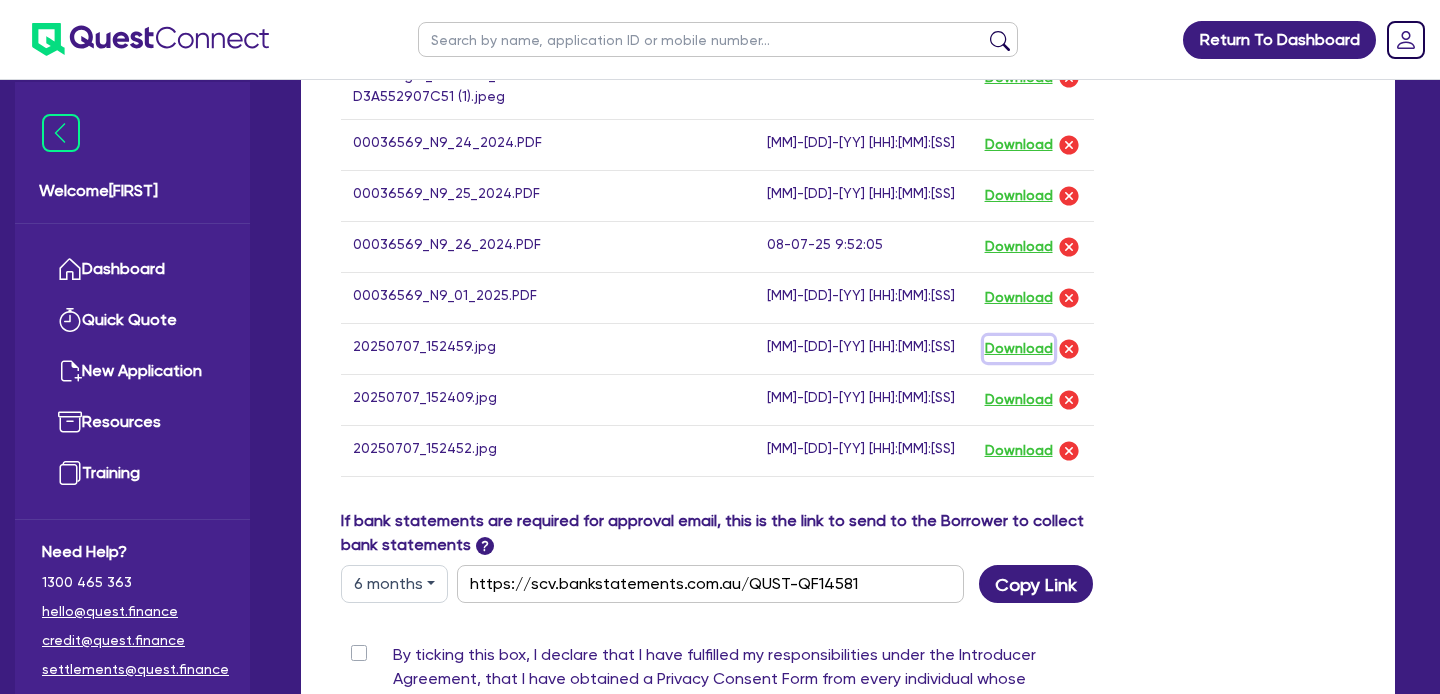 click on "Download" at bounding box center [1019, 349] 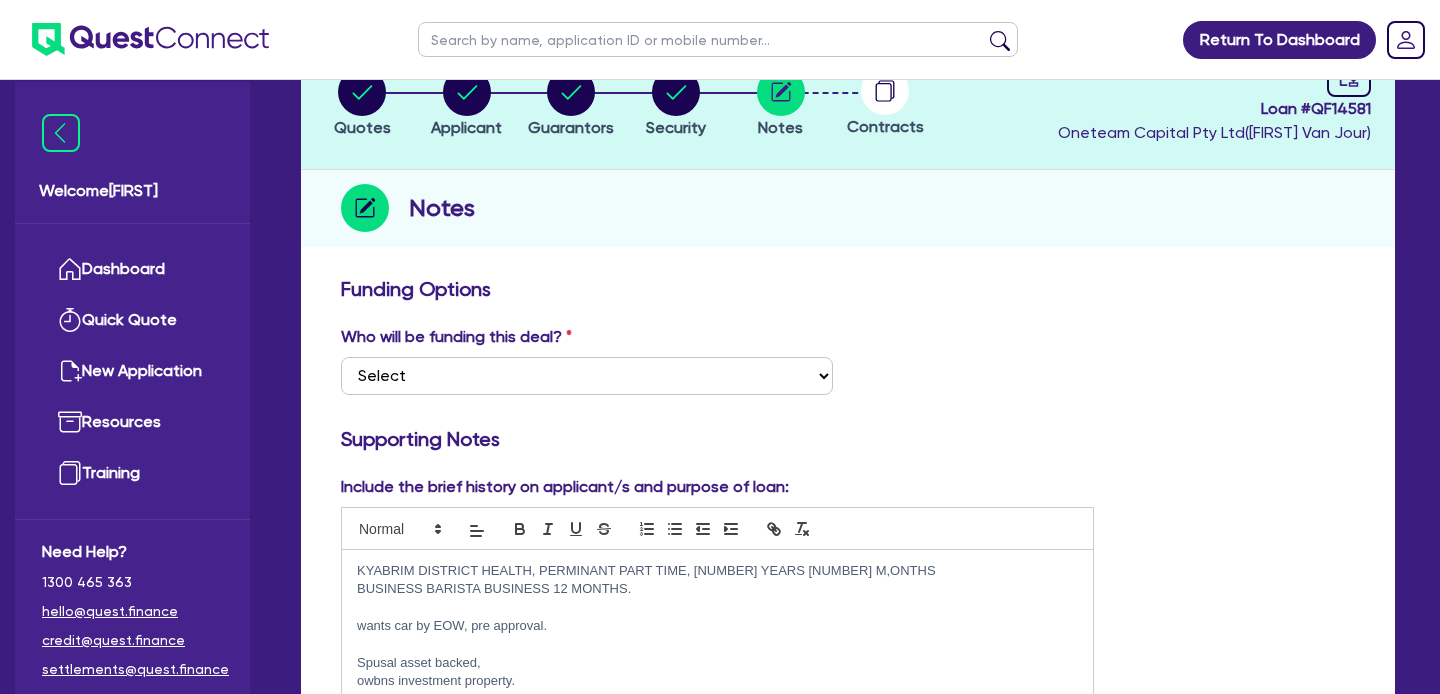 scroll, scrollTop: 0, scrollLeft: 0, axis: both 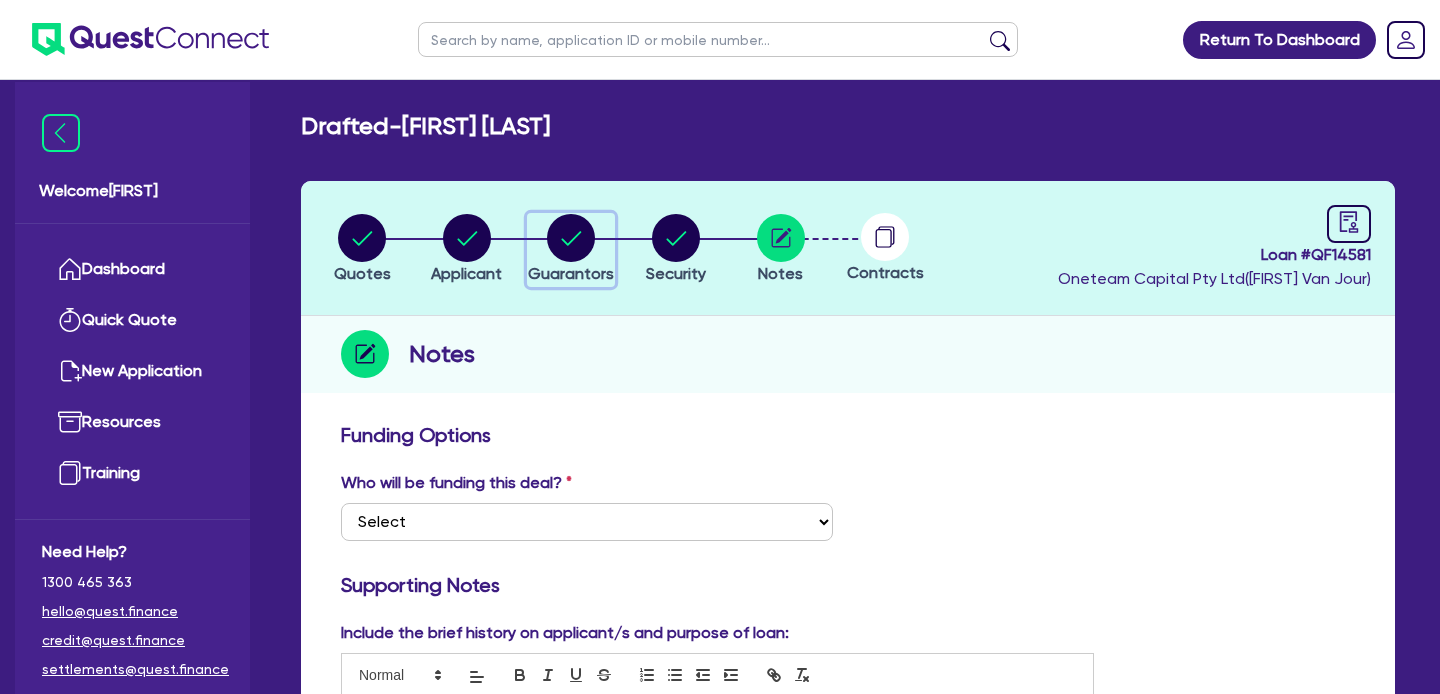 click at bounding box center (571, 238) 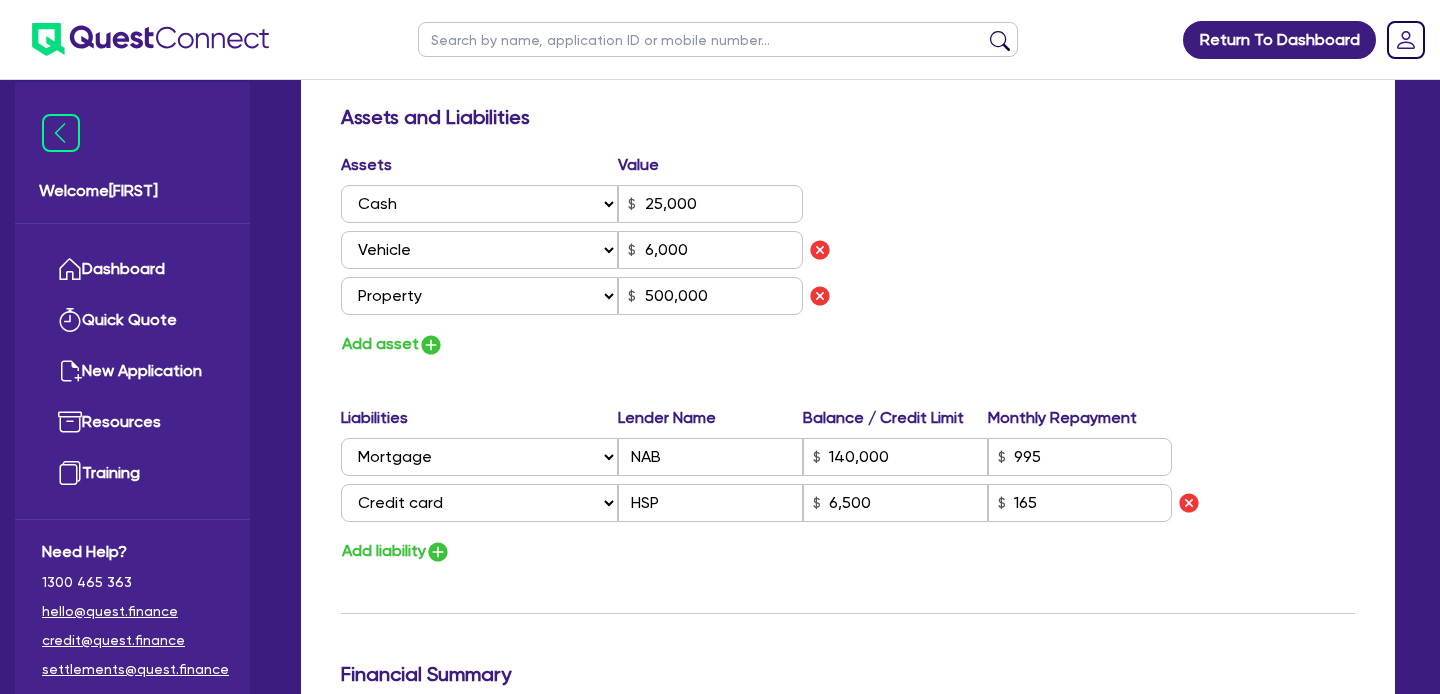 scroll, scrollTop: 1184, scrollLeft: 0, axis: vertical 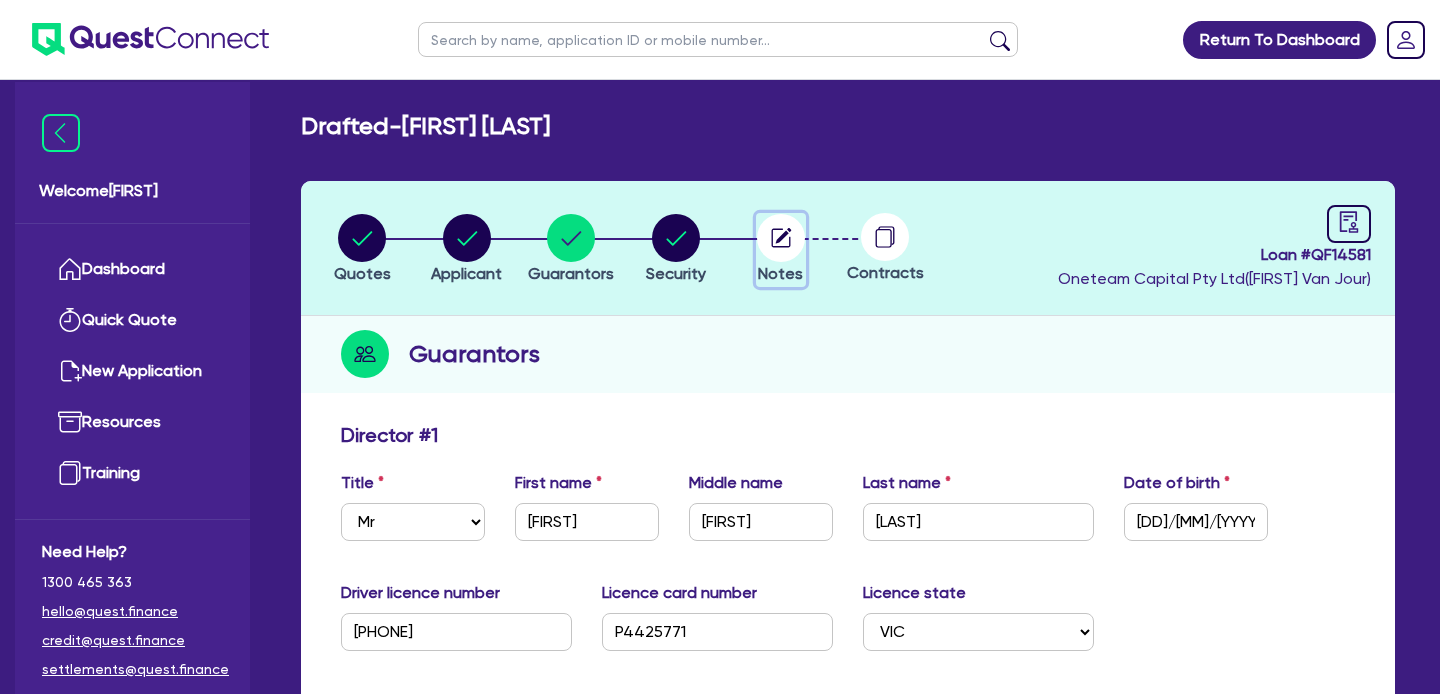 click at bounding box center [781, 238] 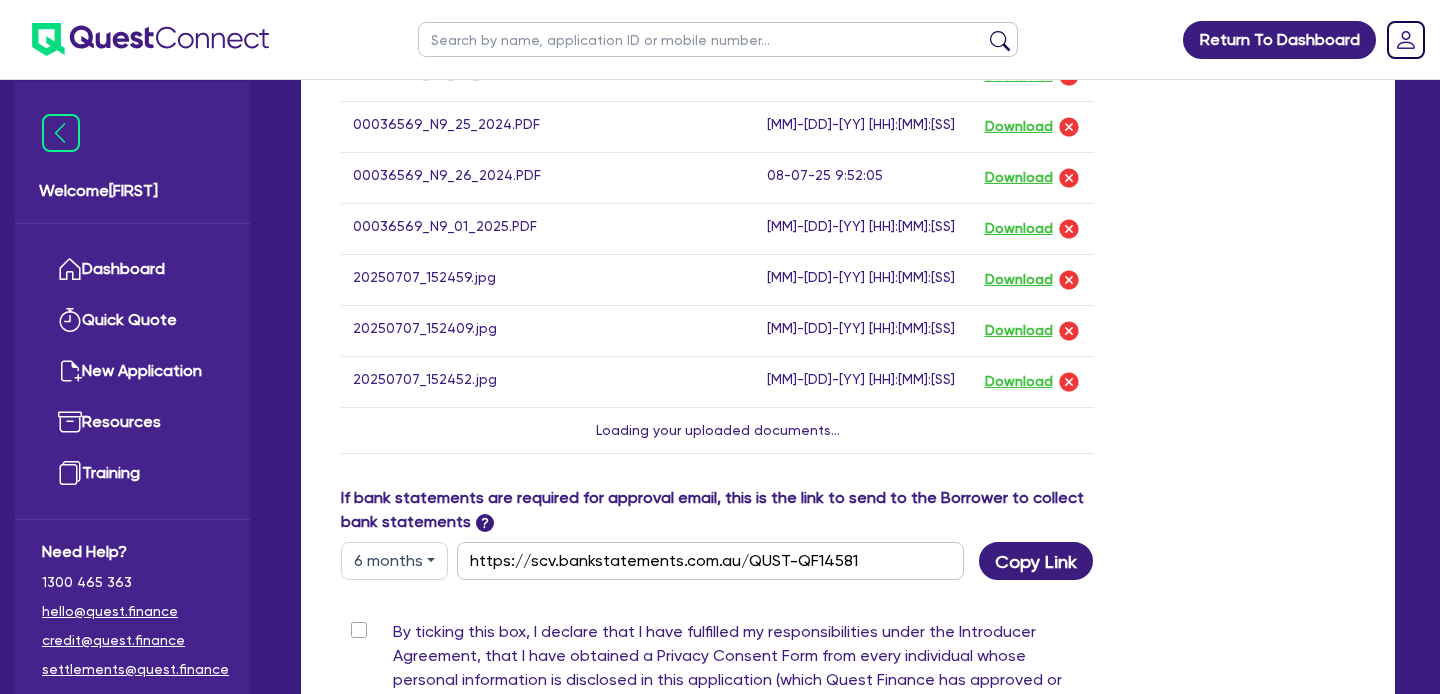 scroll, scrollTop: 1399, scrollLeft: 0, axis: vertical 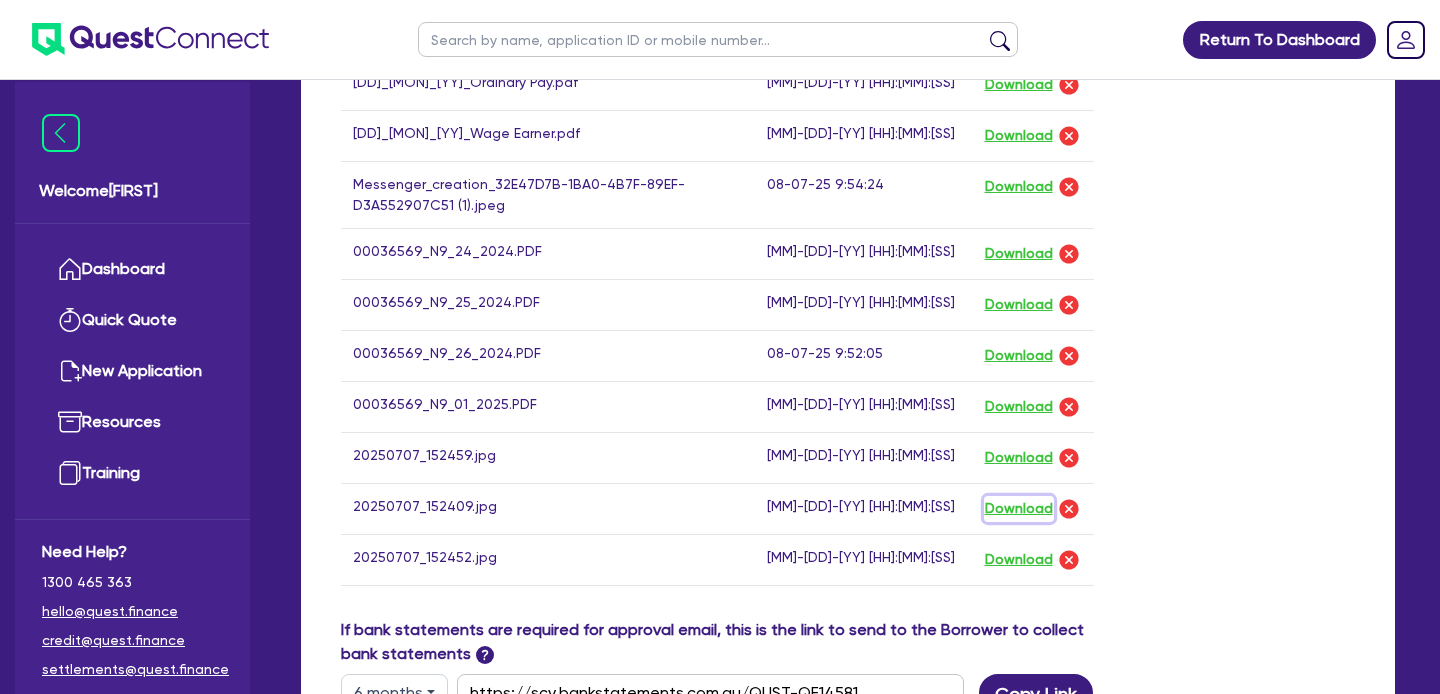 click on "Download" at bounding box center (1019, 509) 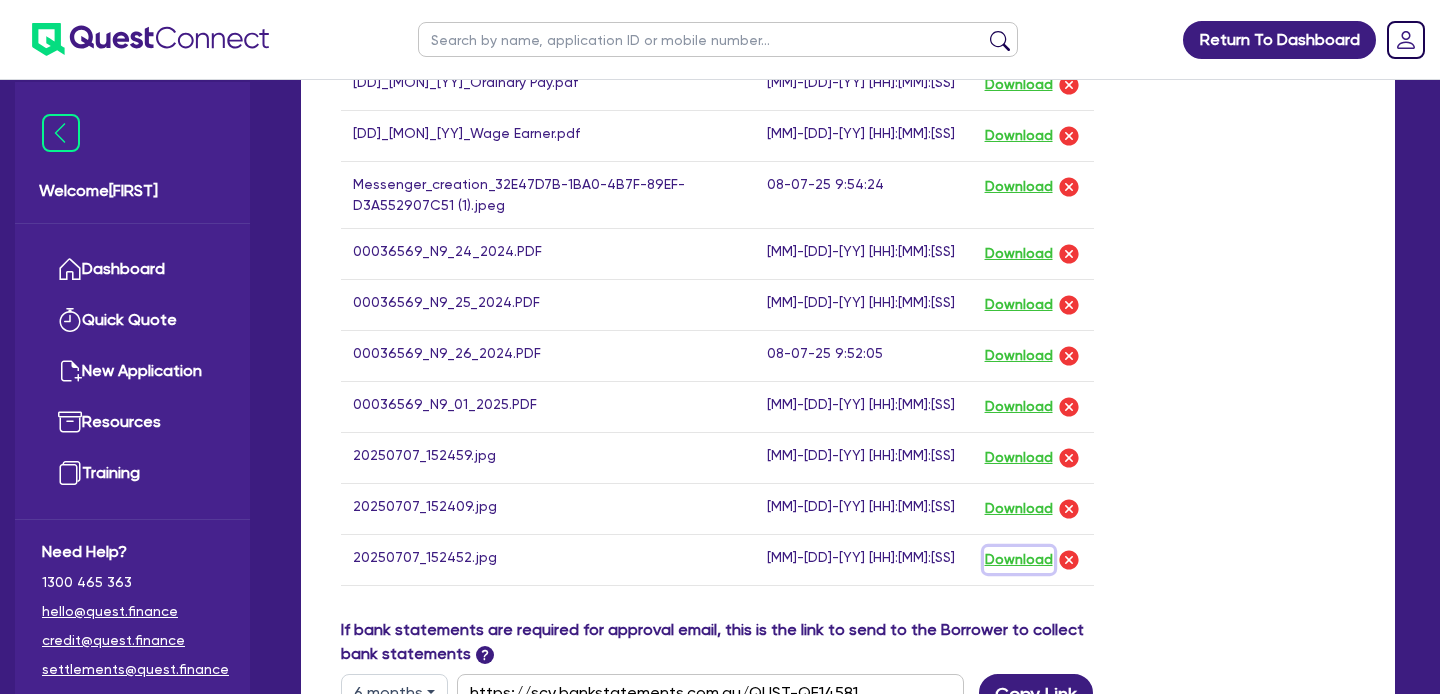click on "Download" at bounding box center [1019, 560] 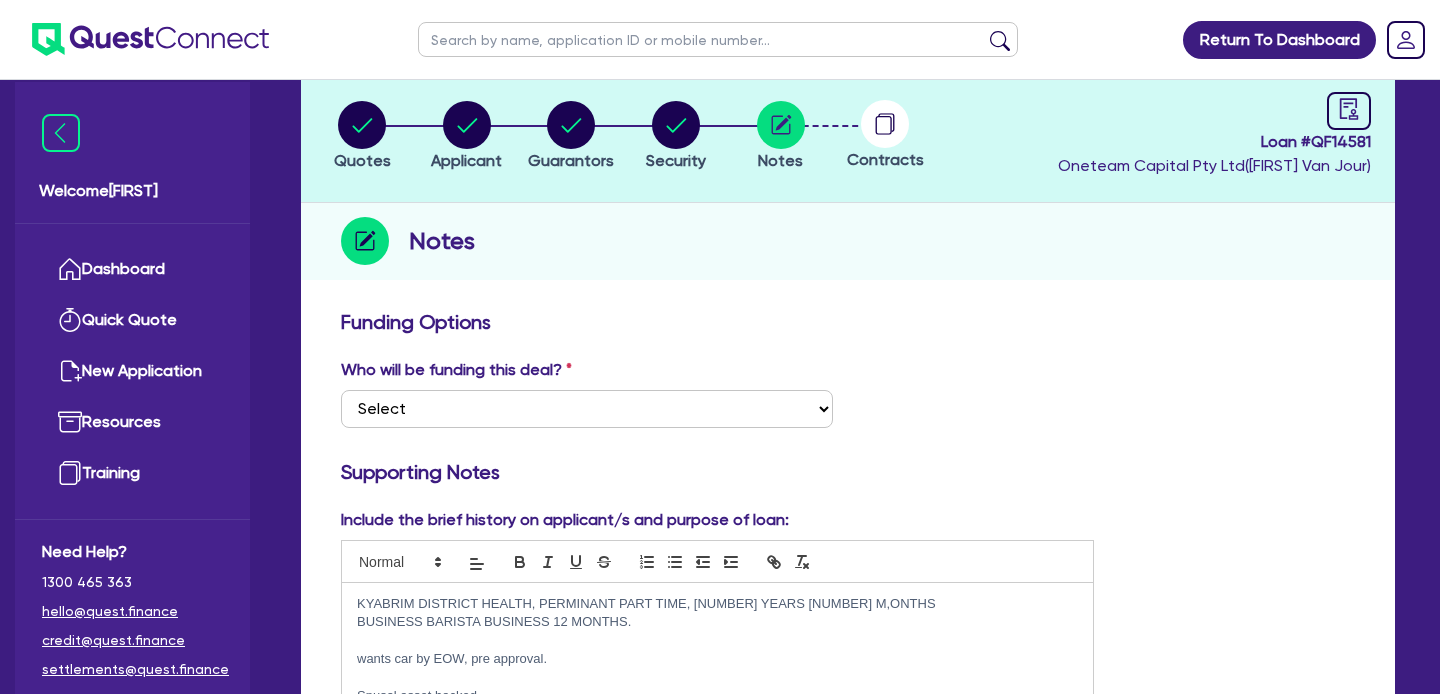 scroll, scrollTop: 74, scrollLeft: 0, axis: vertical 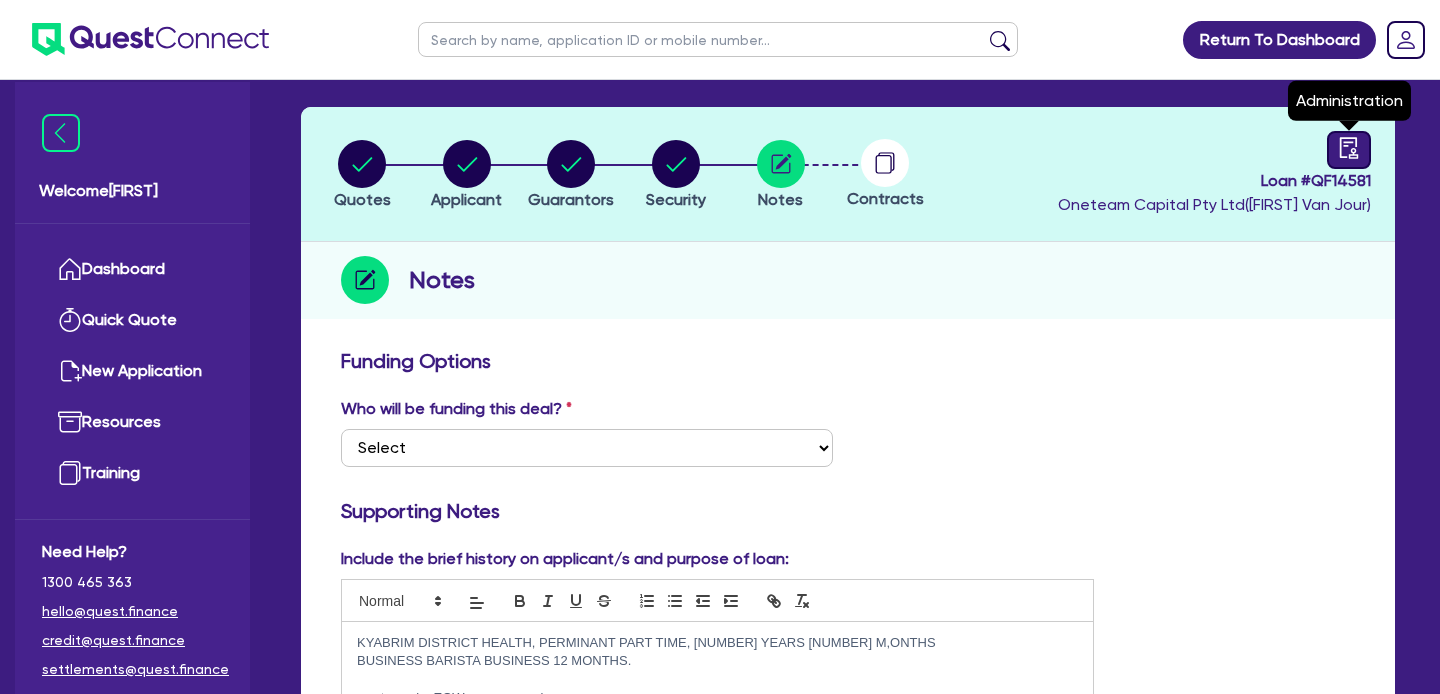 click at bounding box center (1349, 147) 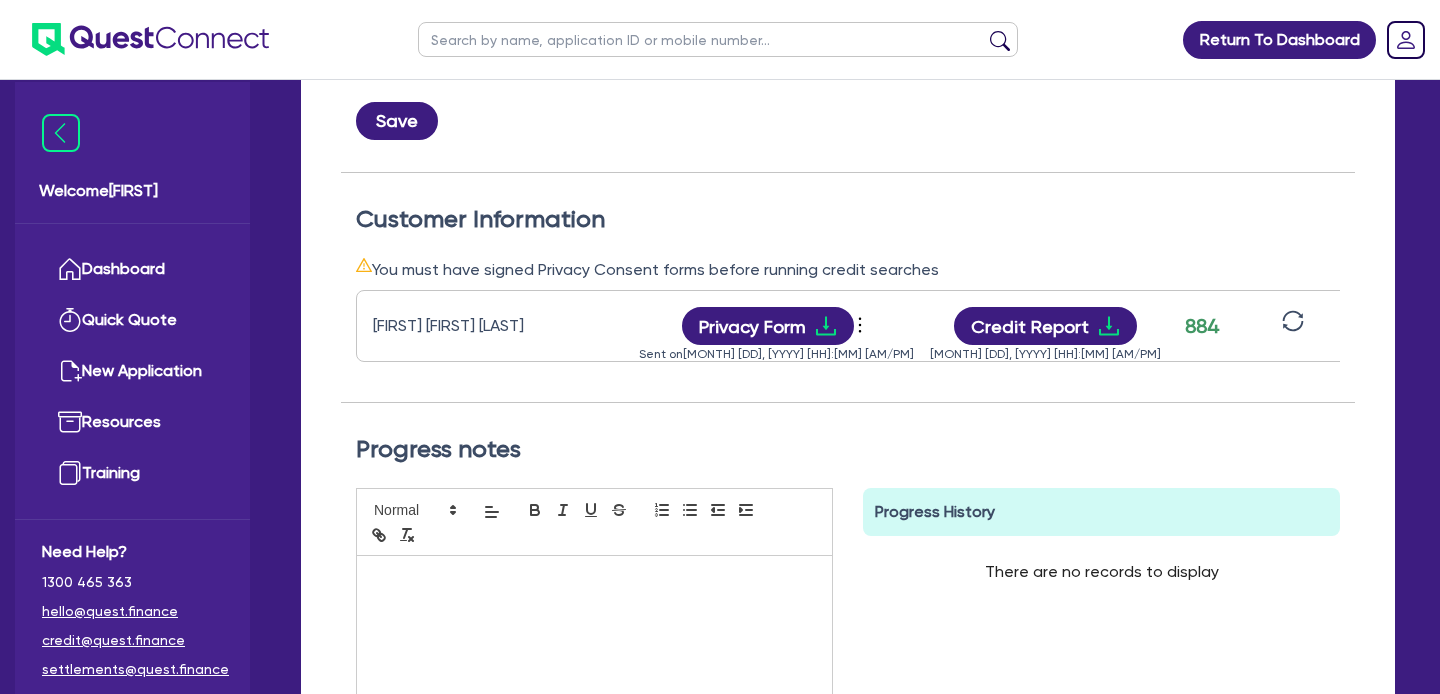scroll, scrollTop: 479, scrollLeft: 0, axis: vertical 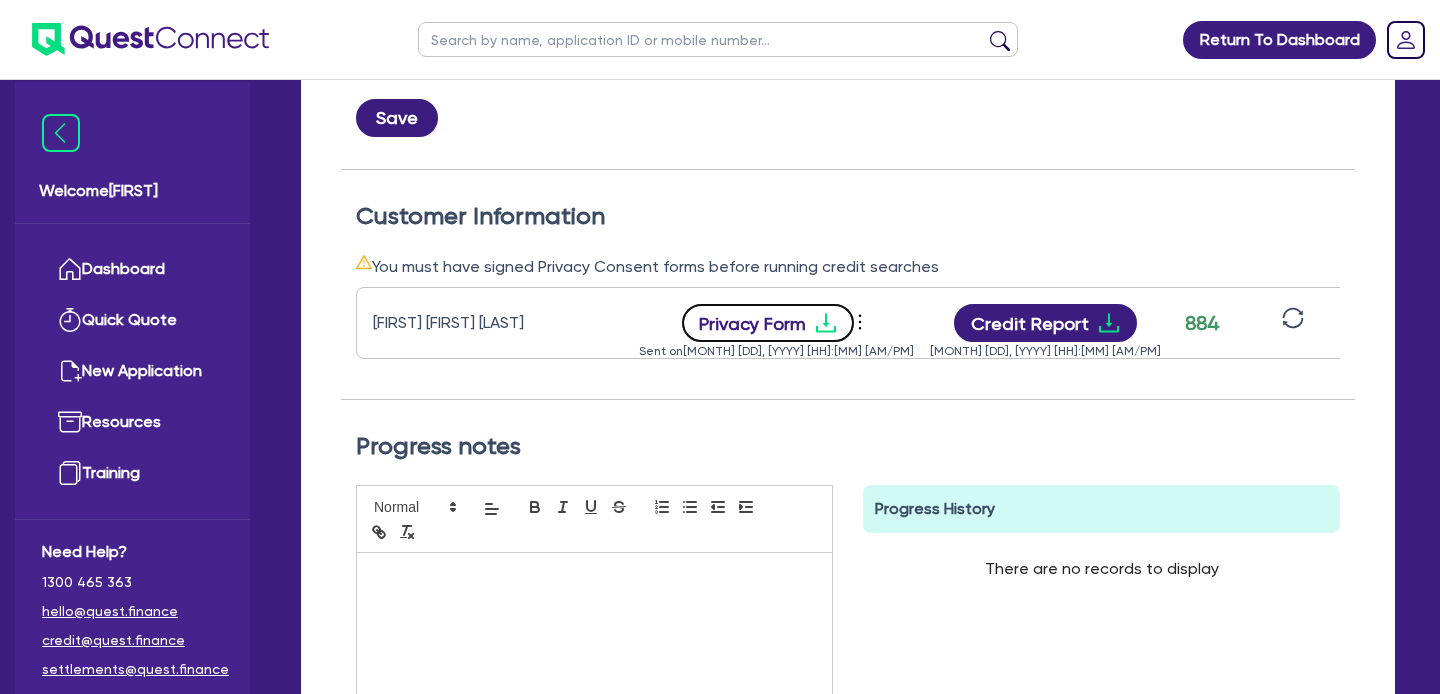 click at bounding box center [825, 323] 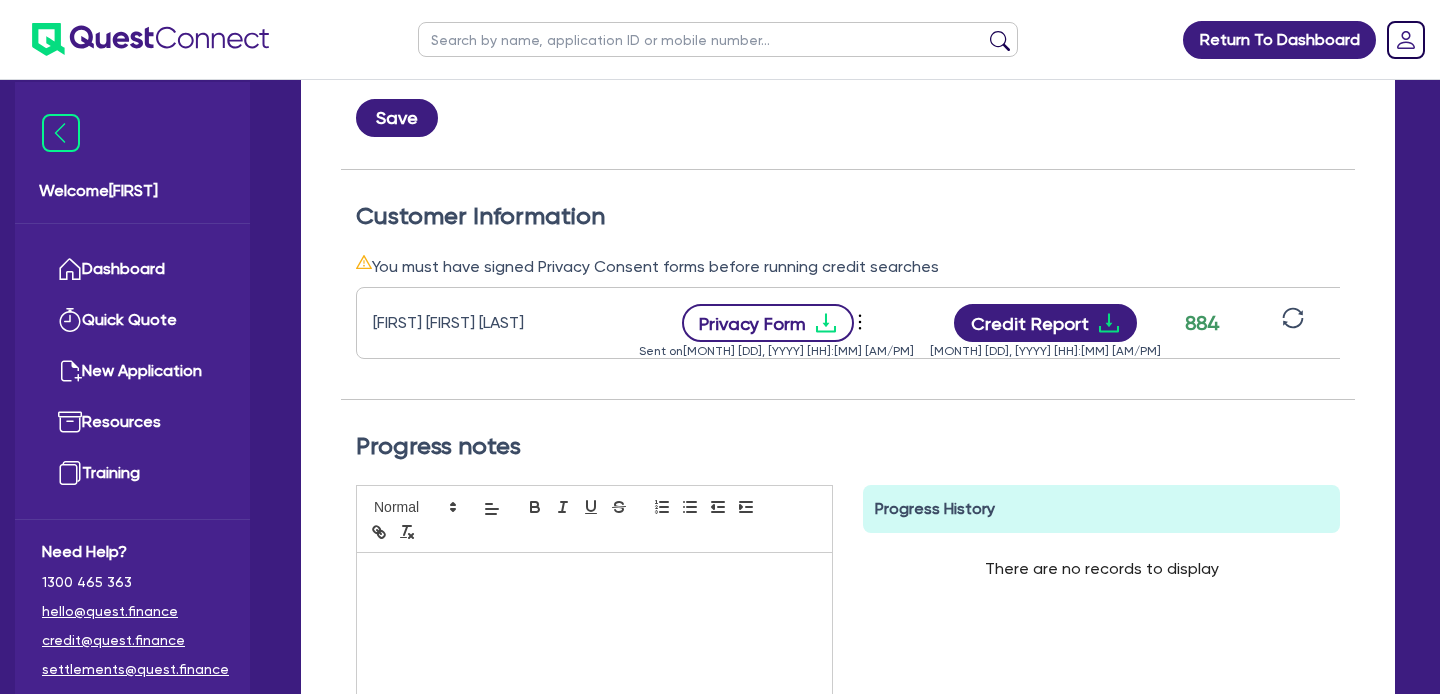 scroll, scrollTop: 0, scrollLeft: 0, axis: both 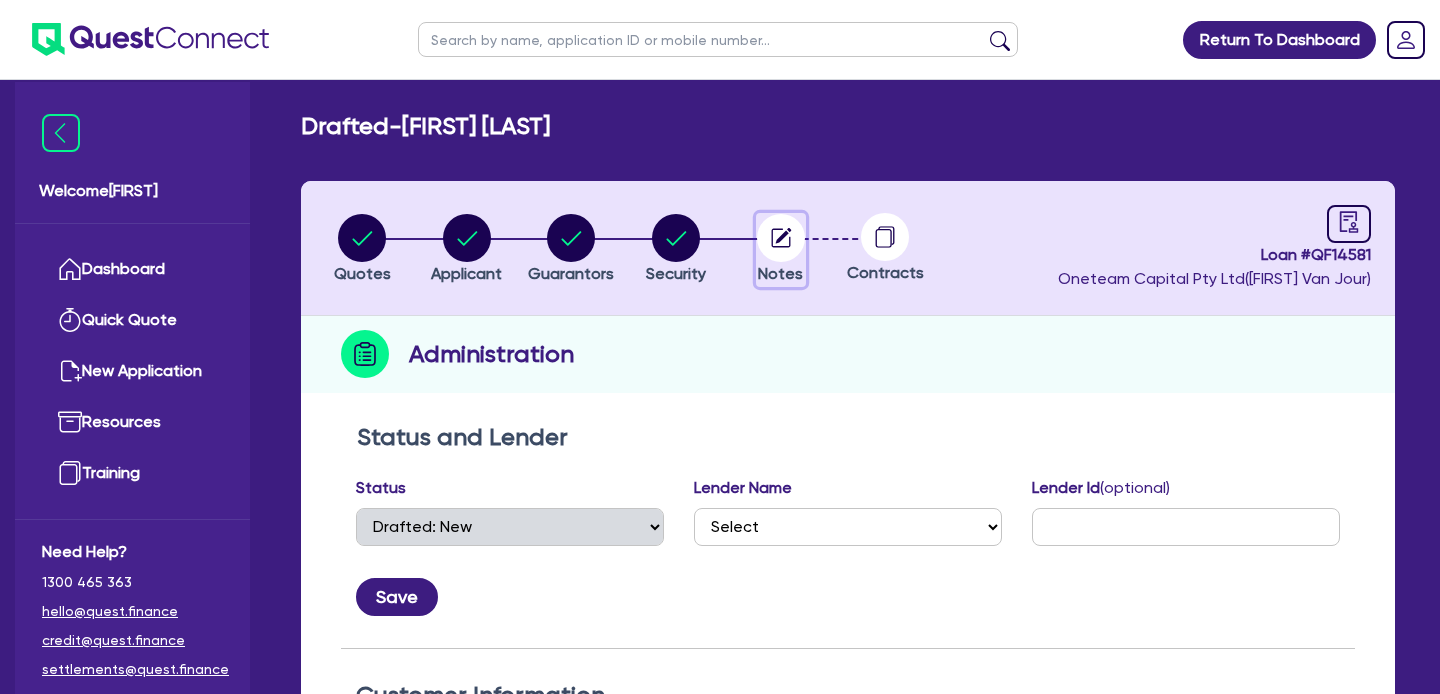click at bounding box center (781, 238) 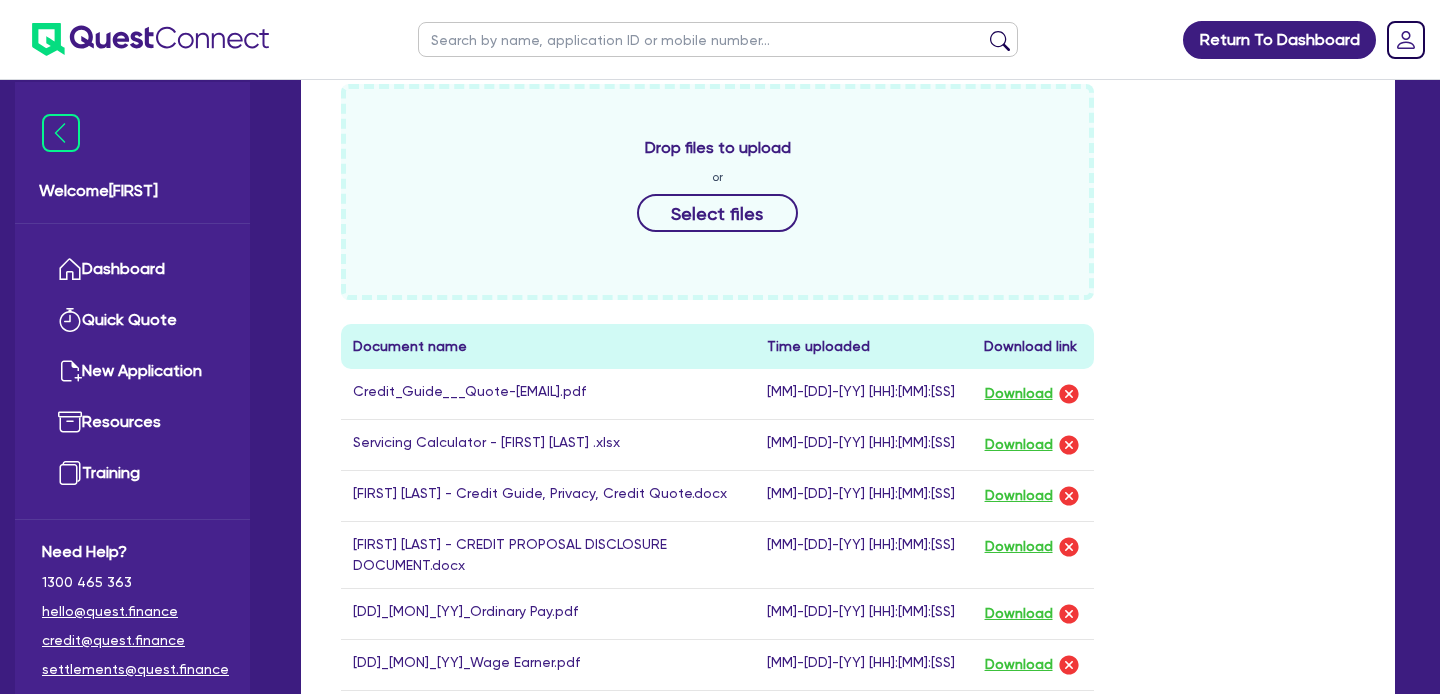 scroll, scrollTop: 872, scrollLeft: 0, axis: vertical 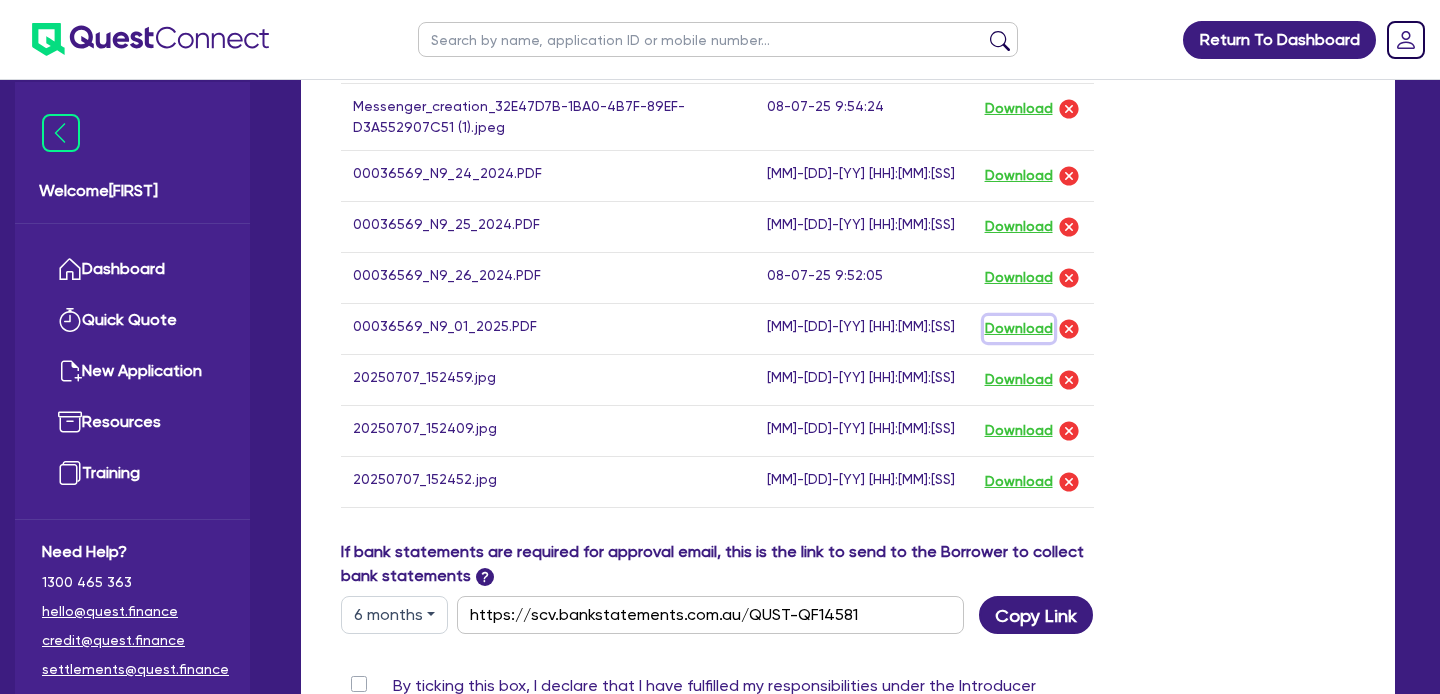 click on "Download" at bounding box center (1019, 329) 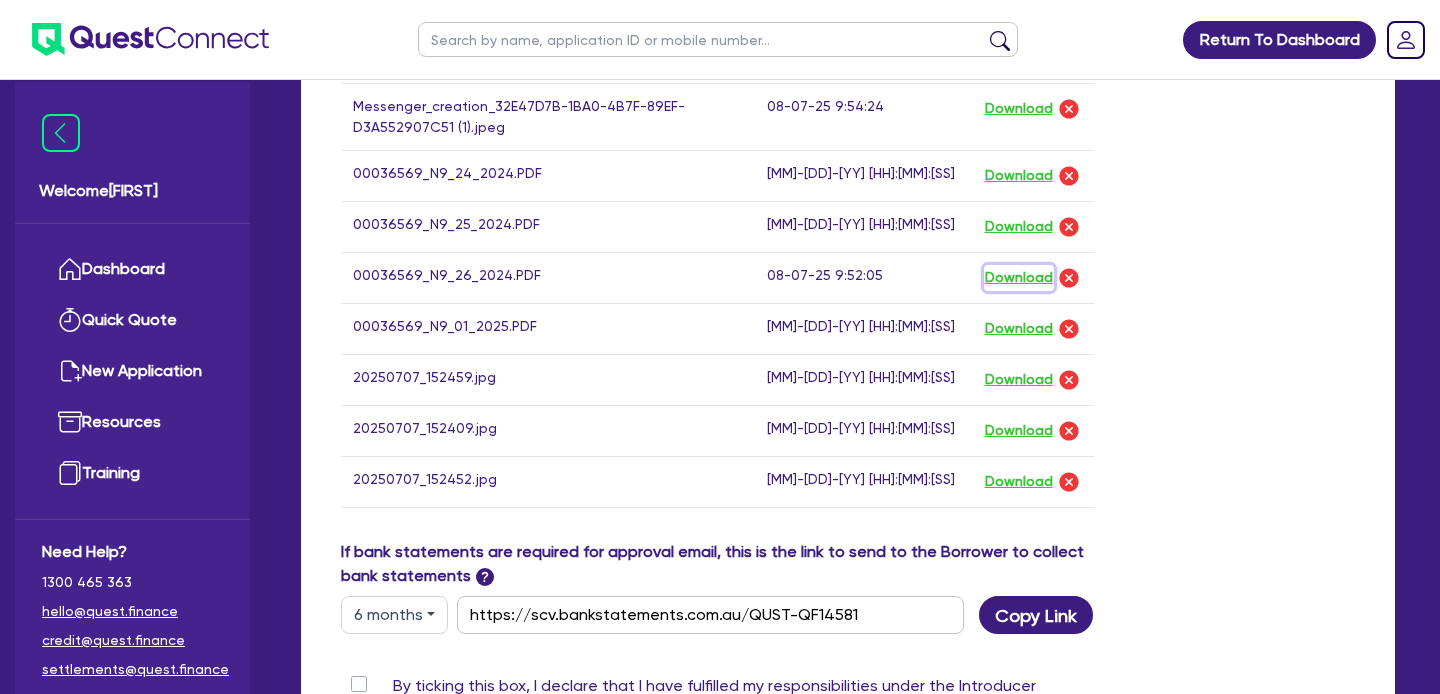 click on "Download" at bounding box center [1019, 278] 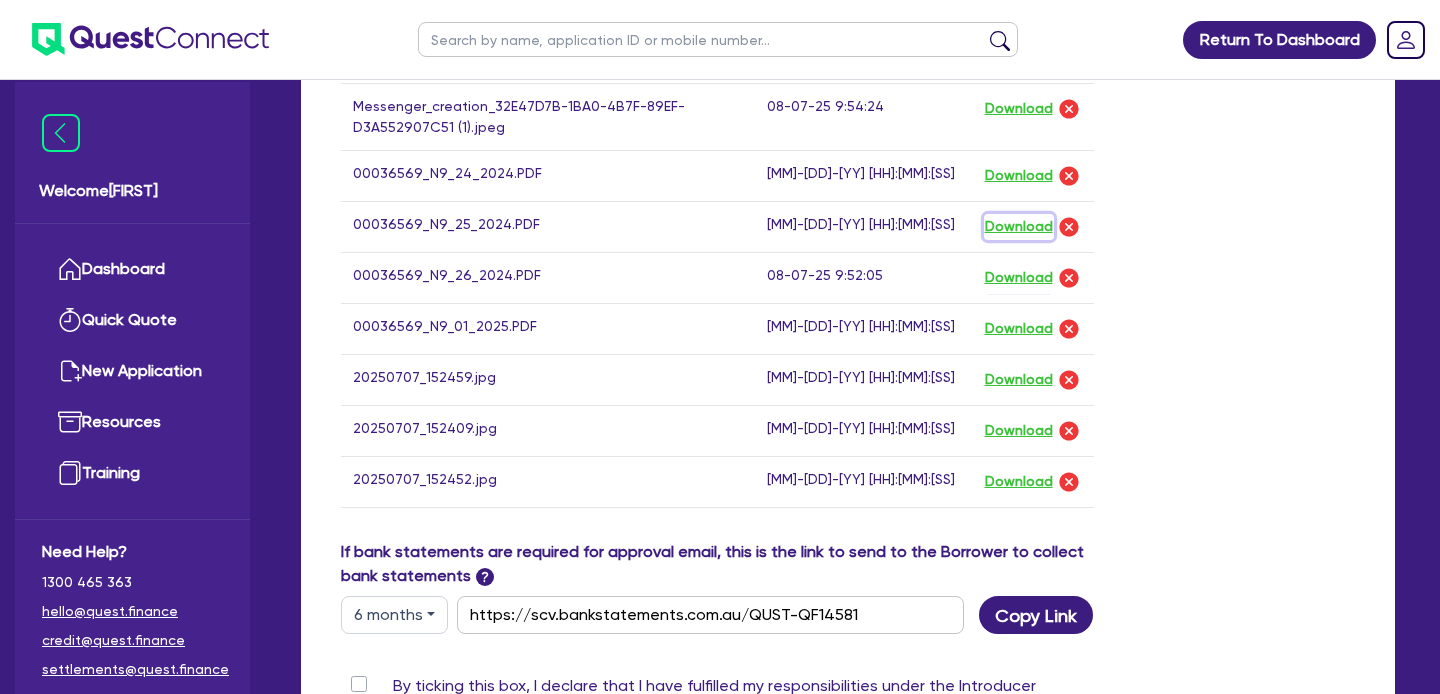 click on "Download" at bounding box center [1019, 227] 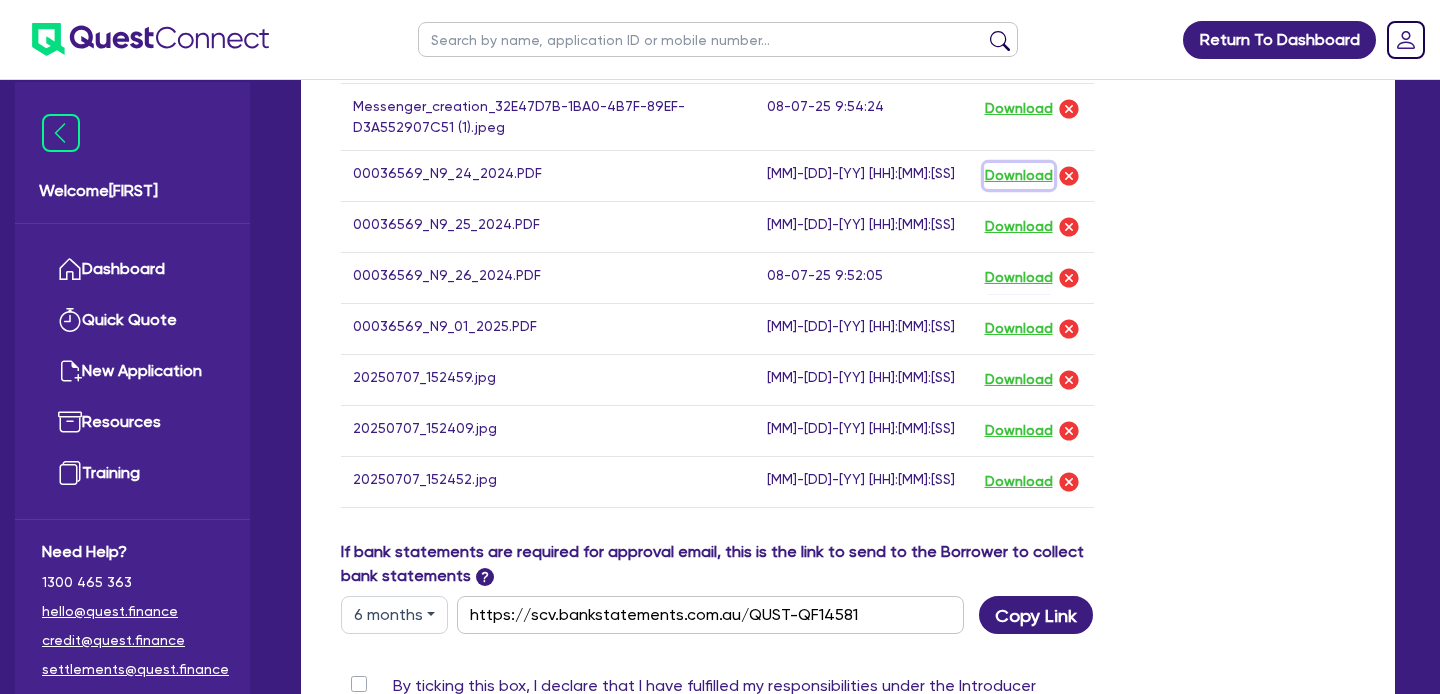 click on "Download" at bounding box center [1019, 176] 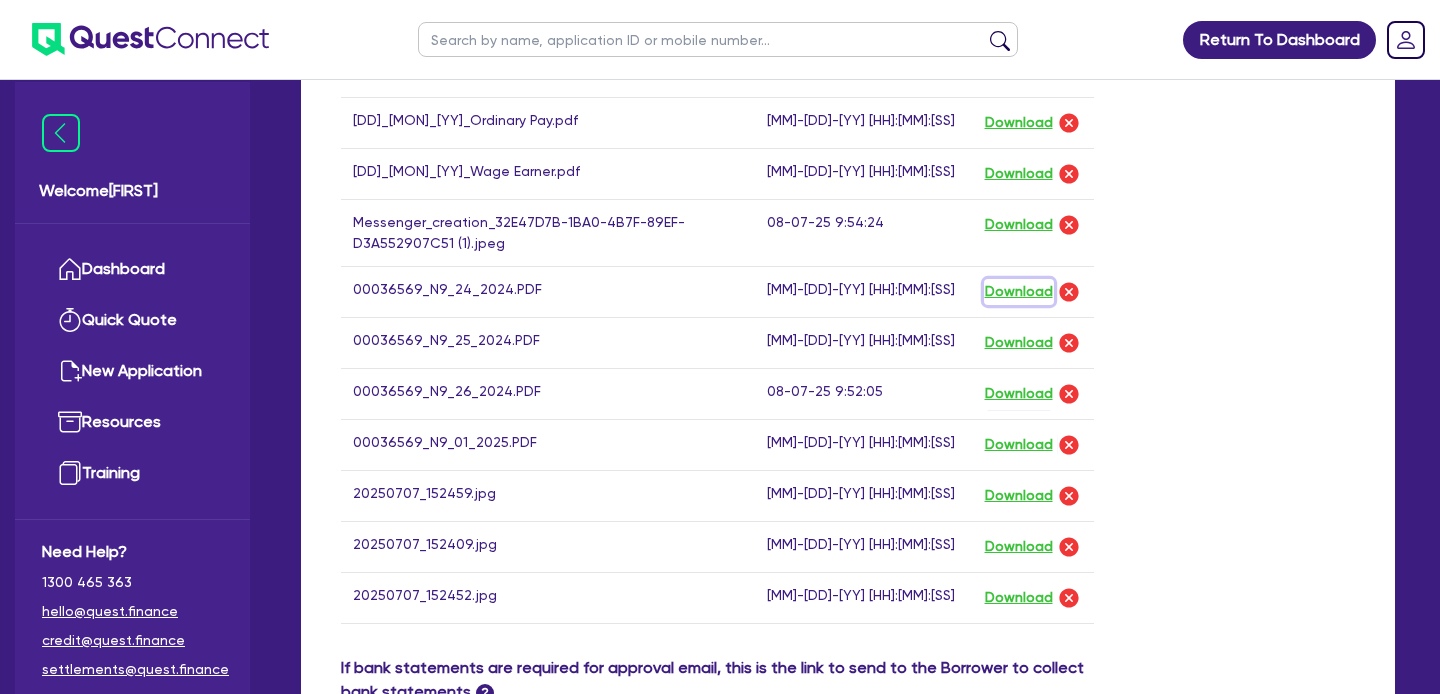 scroll, scrollTop: 1351, scrollLeft: 0, axis: vertical 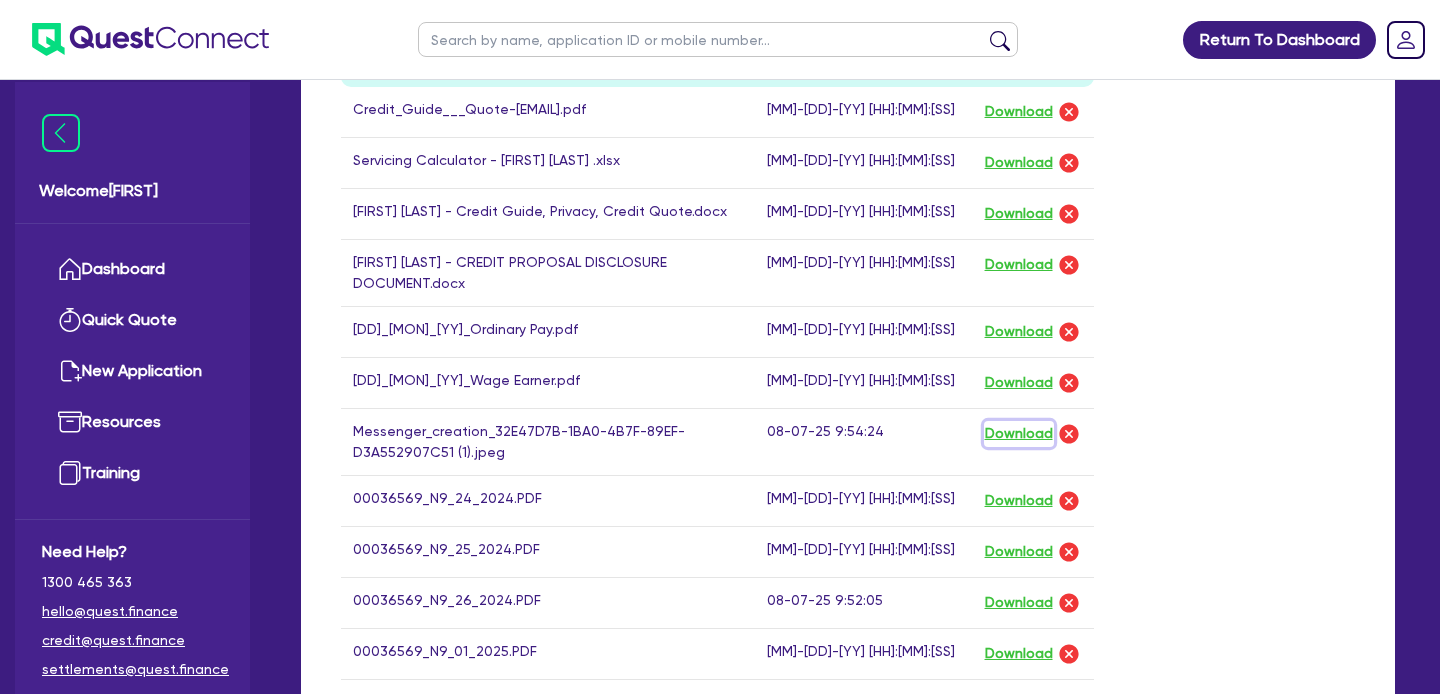click on "Download" at bounding box center (1019, 434) 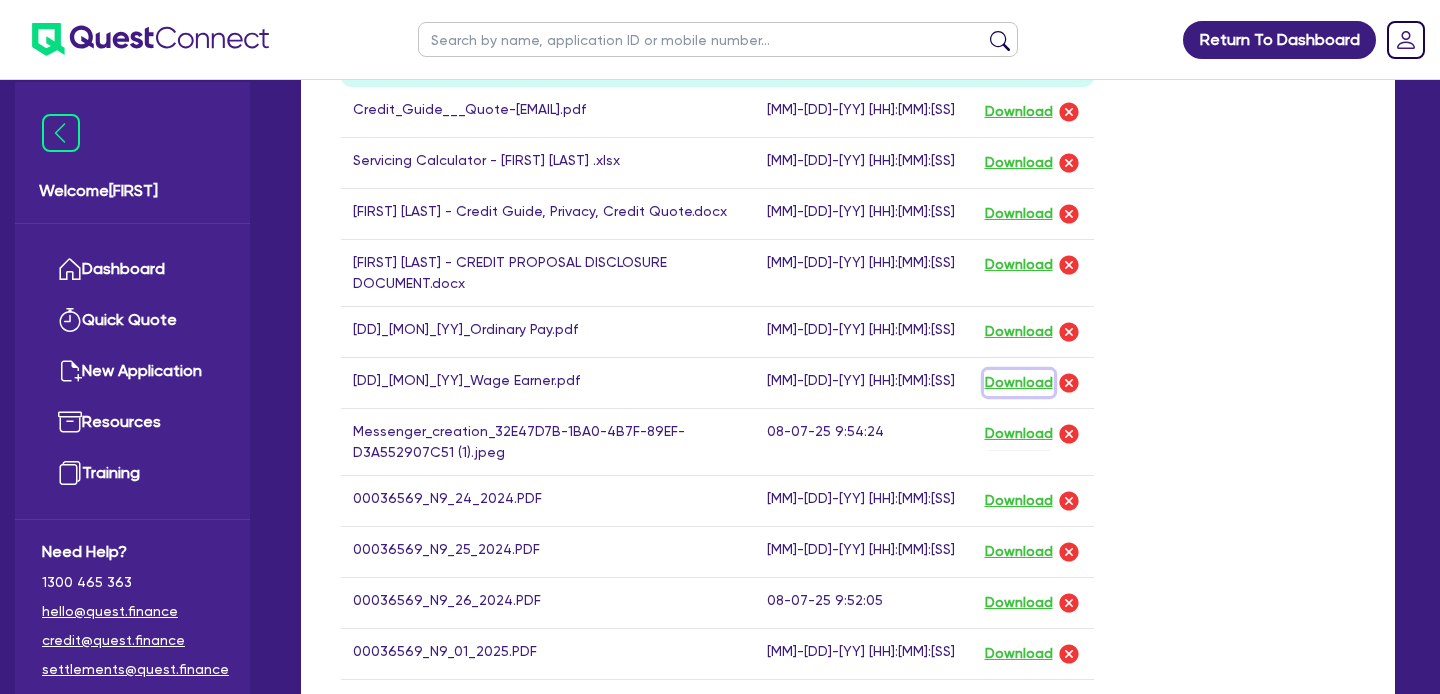 click on "Download" at bounding box center [1019, 383] 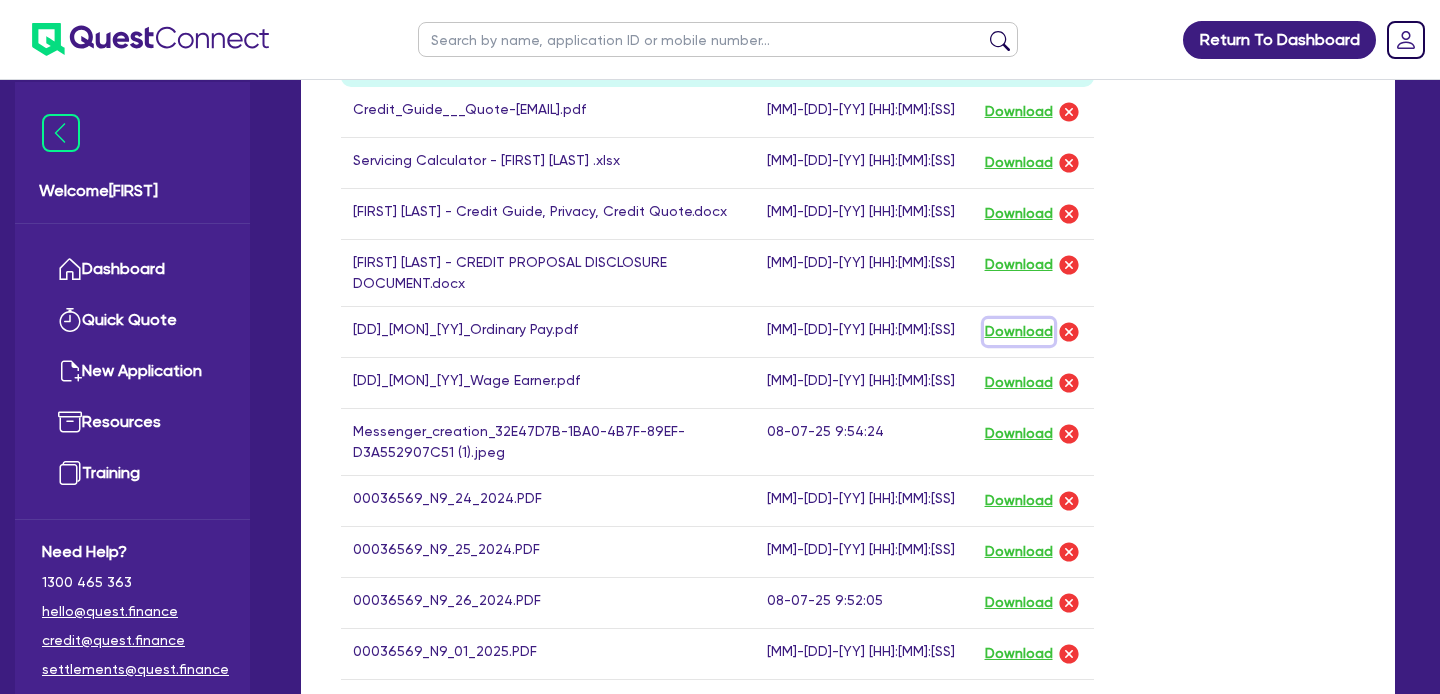 click on "Download" at bounding box center [1019, 332] 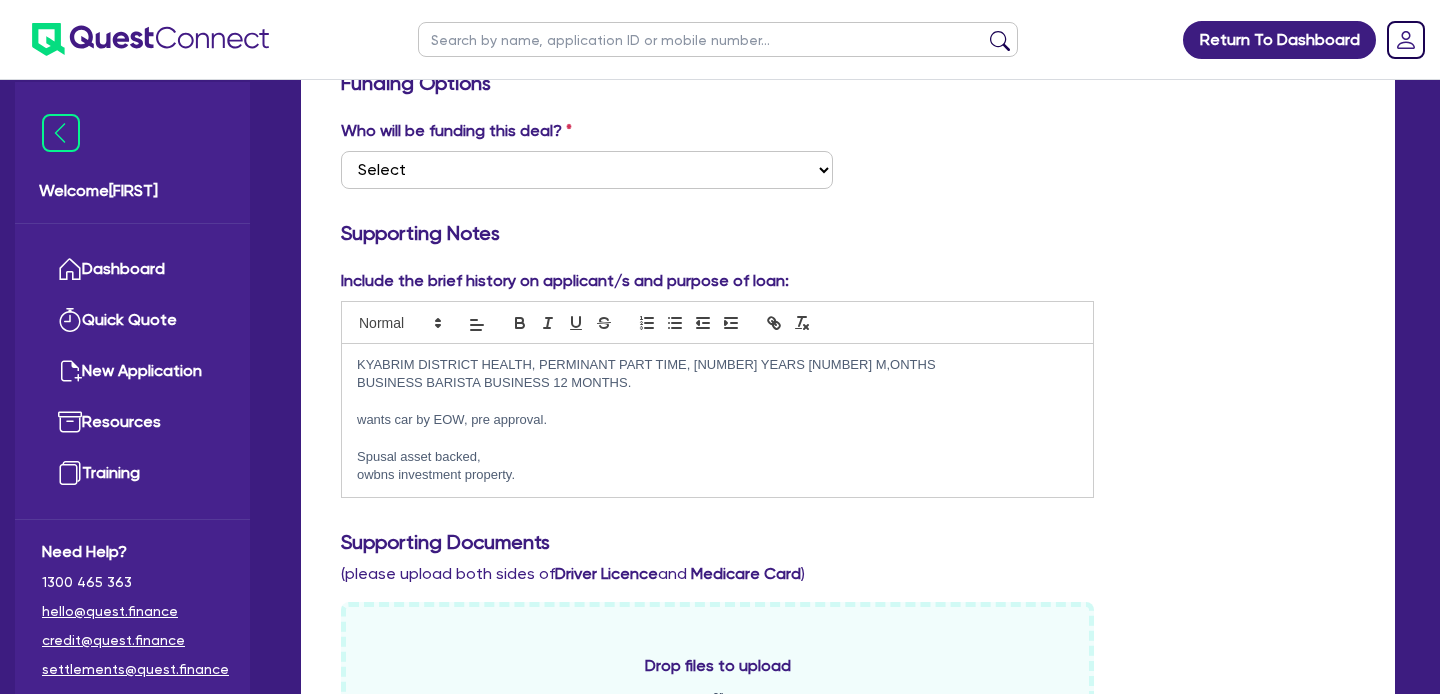 scroll, scrollTop: 369, scrollLeft: 0, axis: vertical 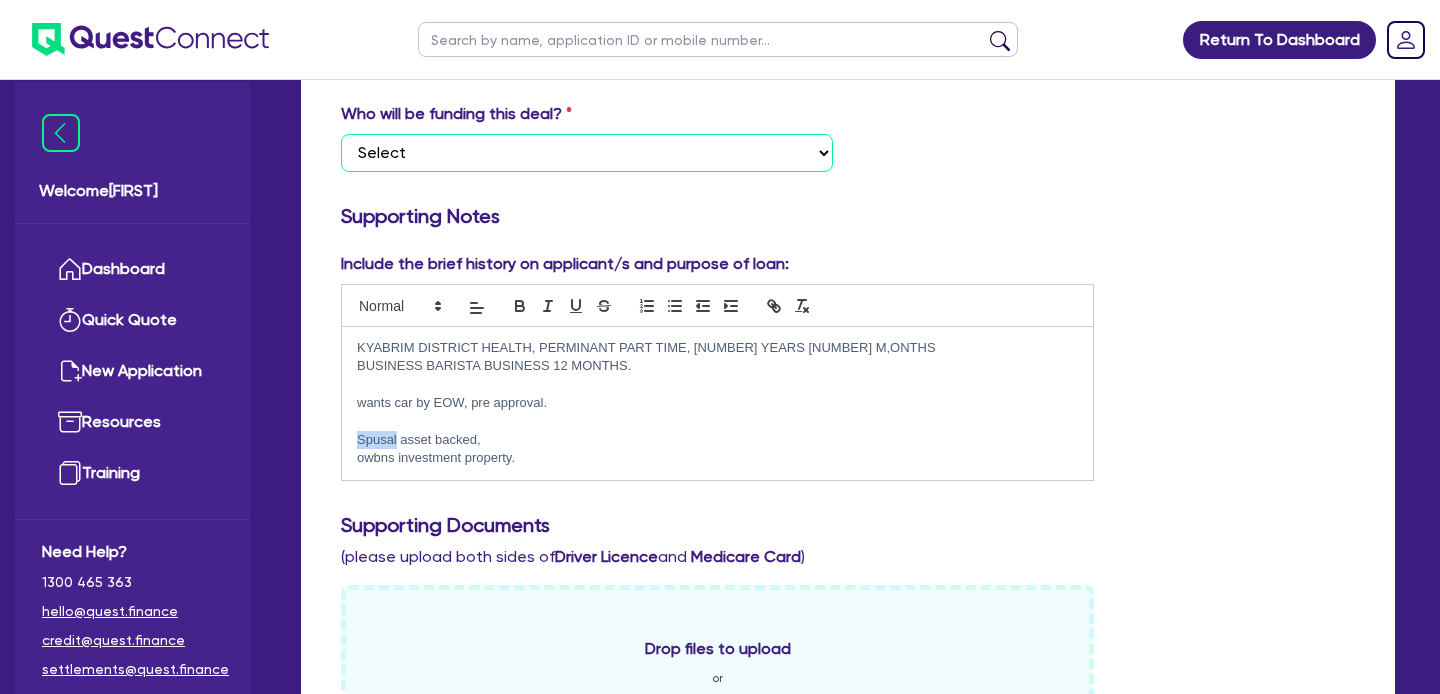 click on "Select I want Quest to fund 100% I will fund 100% I will co-fund with Quest Other - I am referring this deal in" at bounding box center [587, 153] 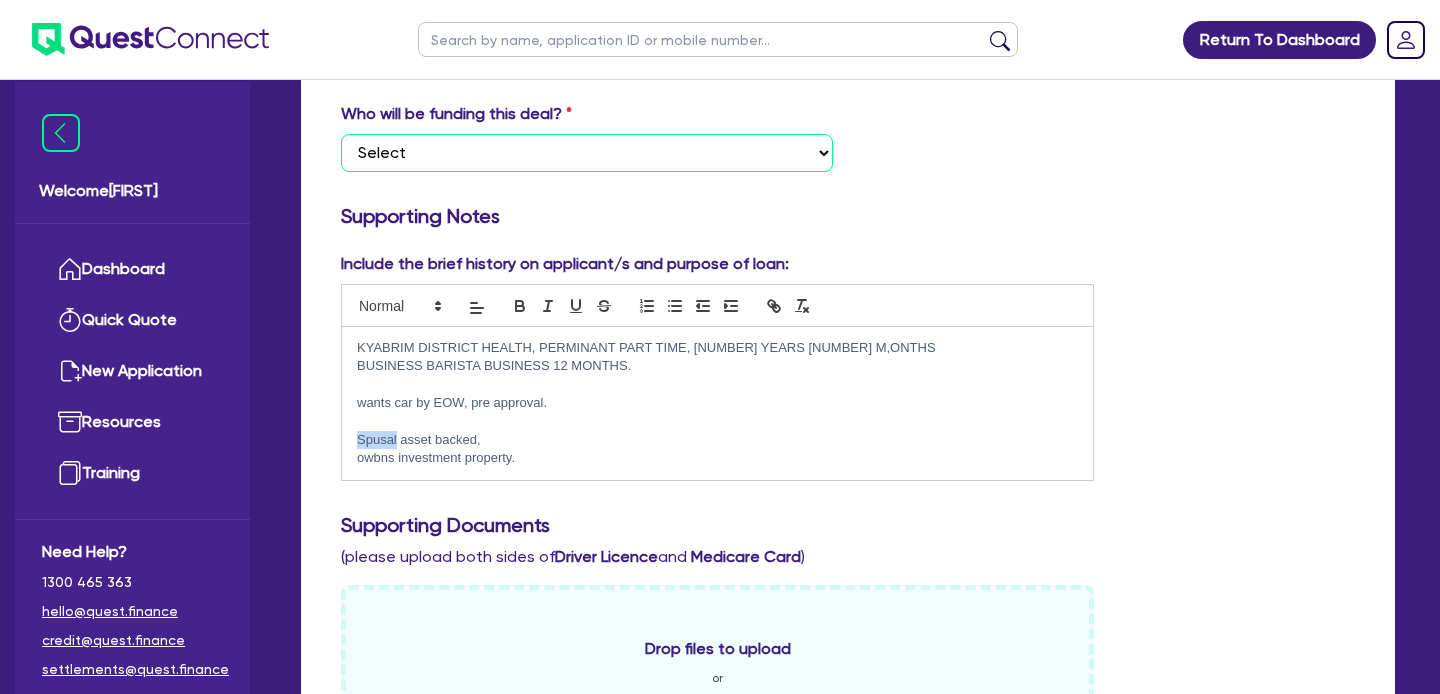 select on "Other" 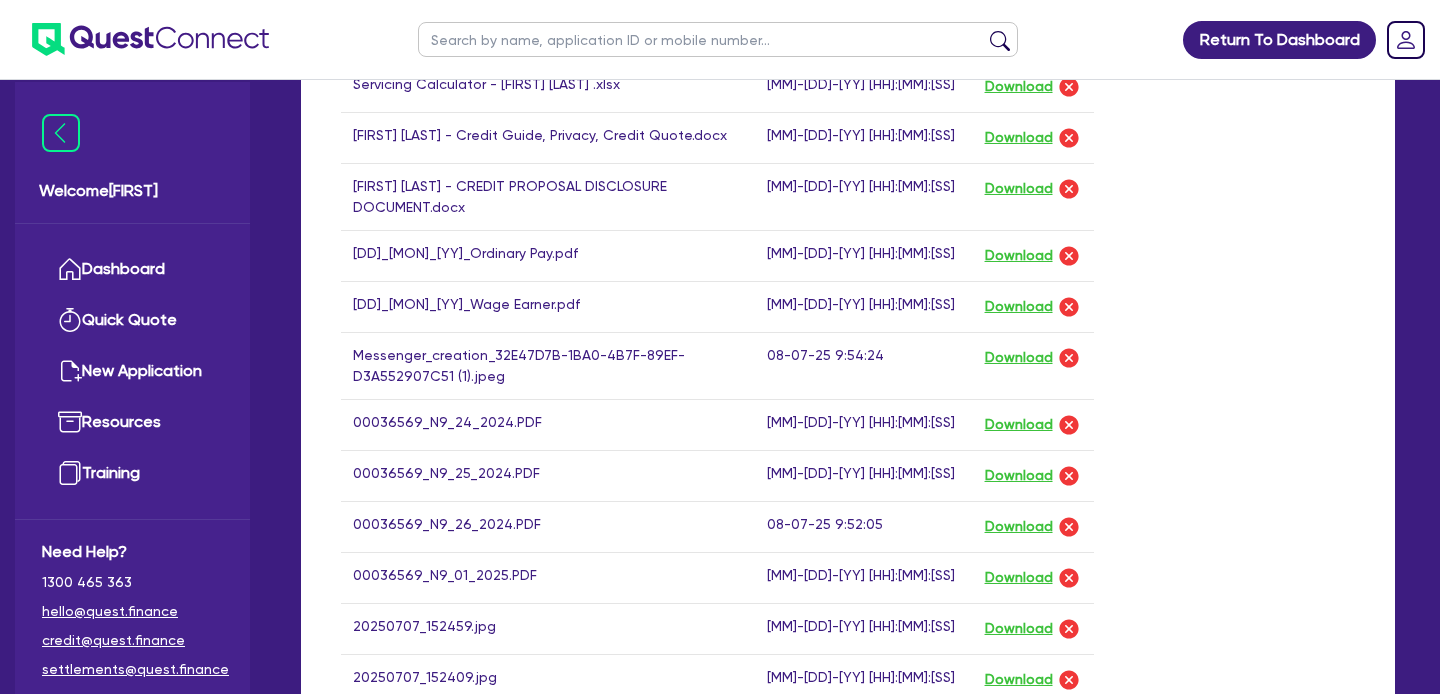 scroll, scrollTop: 1809, scrollLeft: 0, axis: vertical 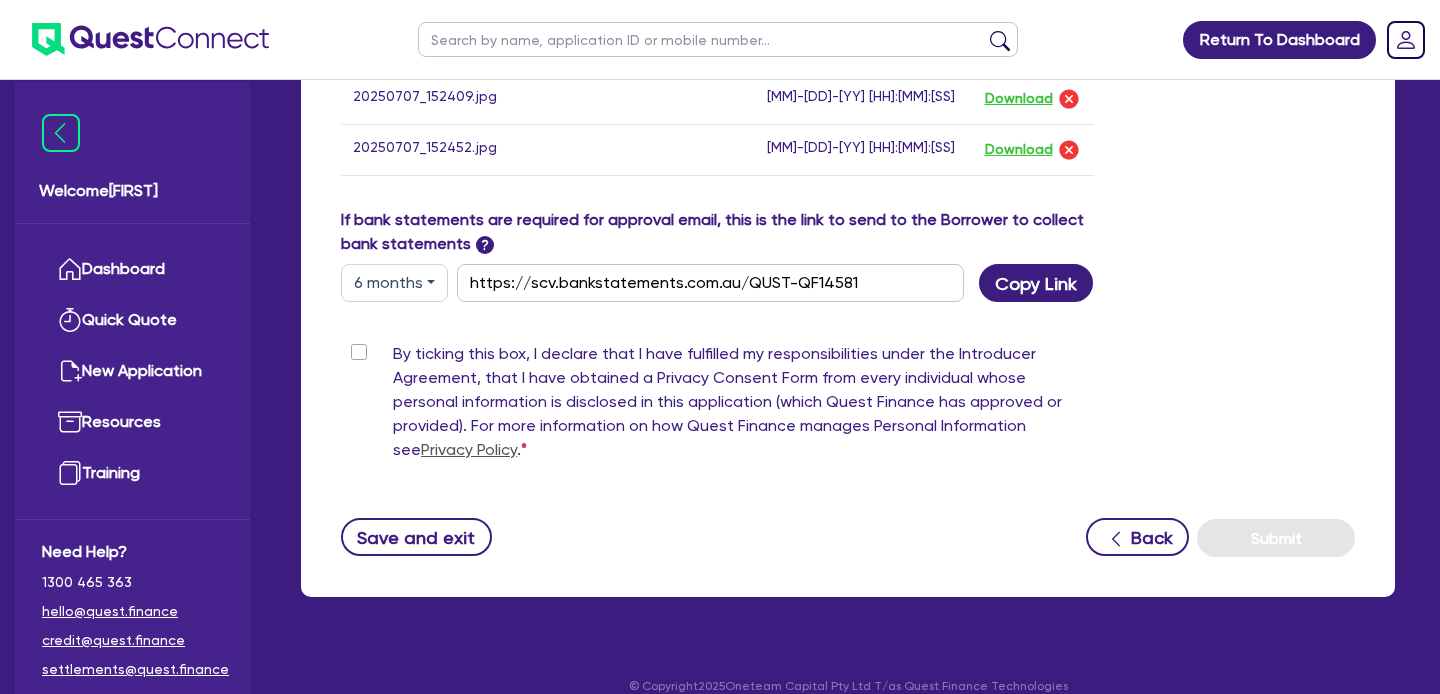 click on "By ticking this box, I declare that I have fulfilled my responsibilities under the Introducer Agreement, that I have obtained a Privacy Consent Form from every individual whose personal information is disclosed in this application (which Quest Finance has approved or provided). For more information on how Quest Finance manages Personal Information see   Privacy Policy ." at bounding box center [743, 406] 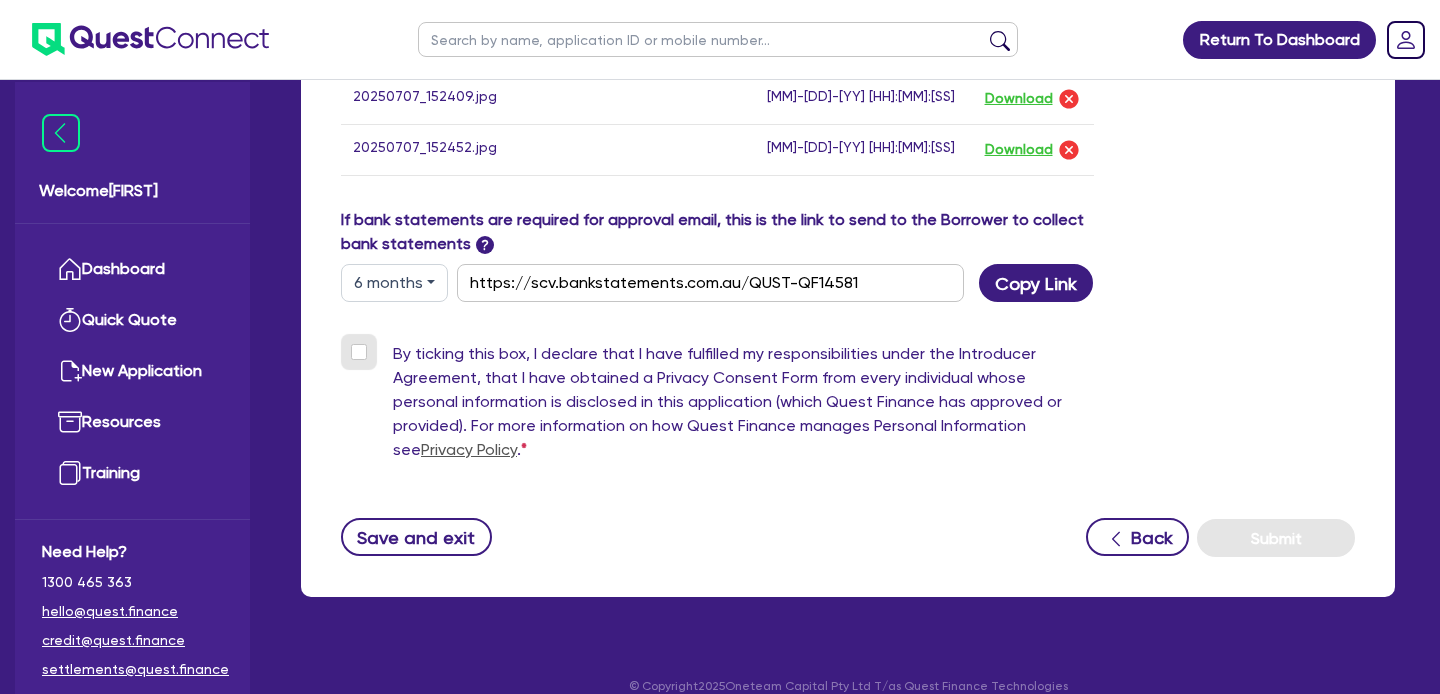 click on "By ticking this box, I declare that I have fulfilled my responsibilities under the Introducer Agreement, that I have obtained a Privacy Consent Form from every individual whose personal information is disclosed in this application (which Quest Finance has approved or provided). For more information on how Quest Finance manages Personal Information see   Privacy Policy ." at bounding box center [349, 351] 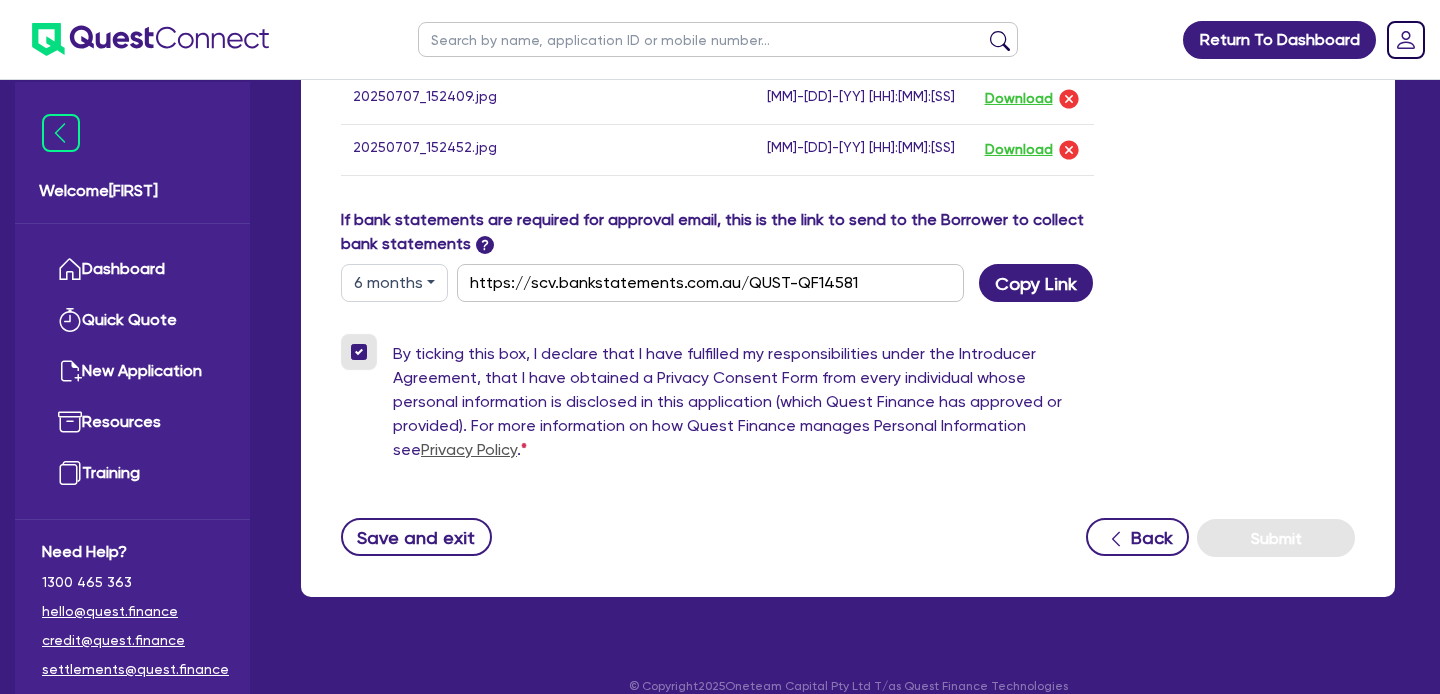 checkbox on "true" 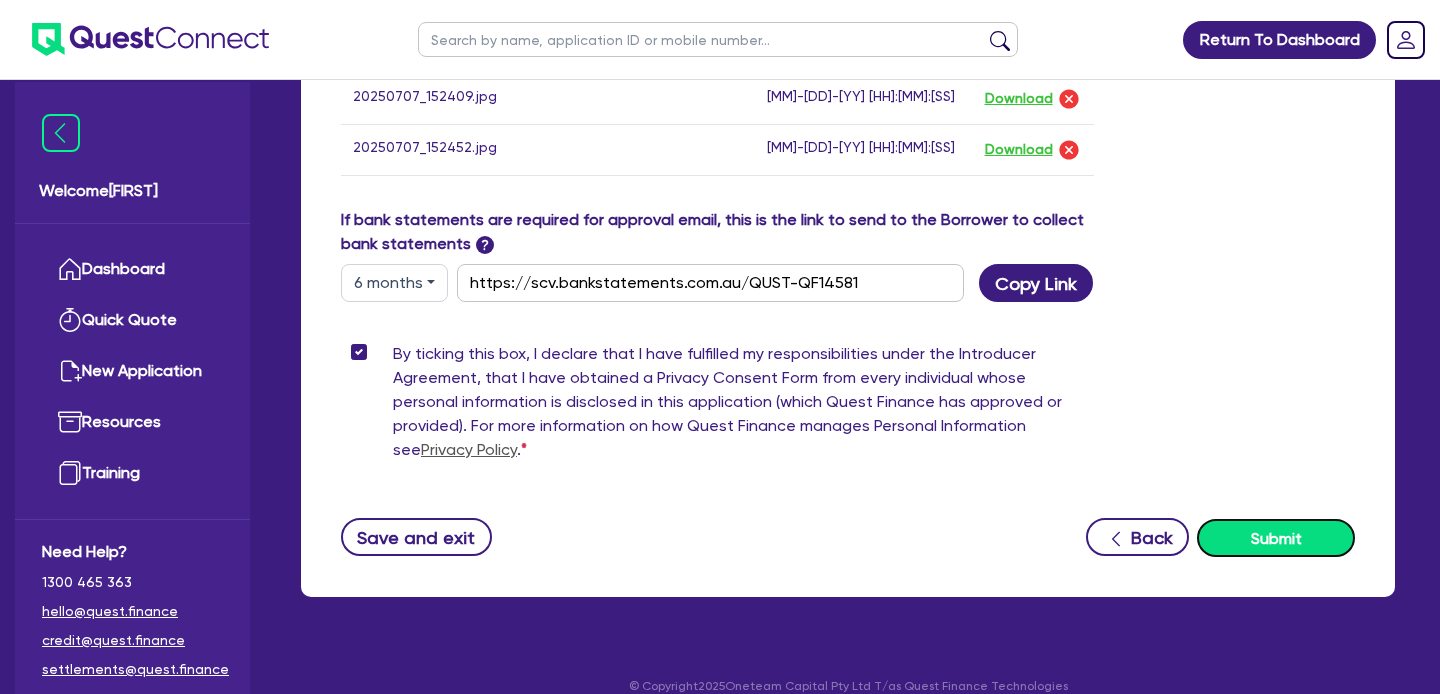 click on "Submit" at bounding box center [1276, 538] 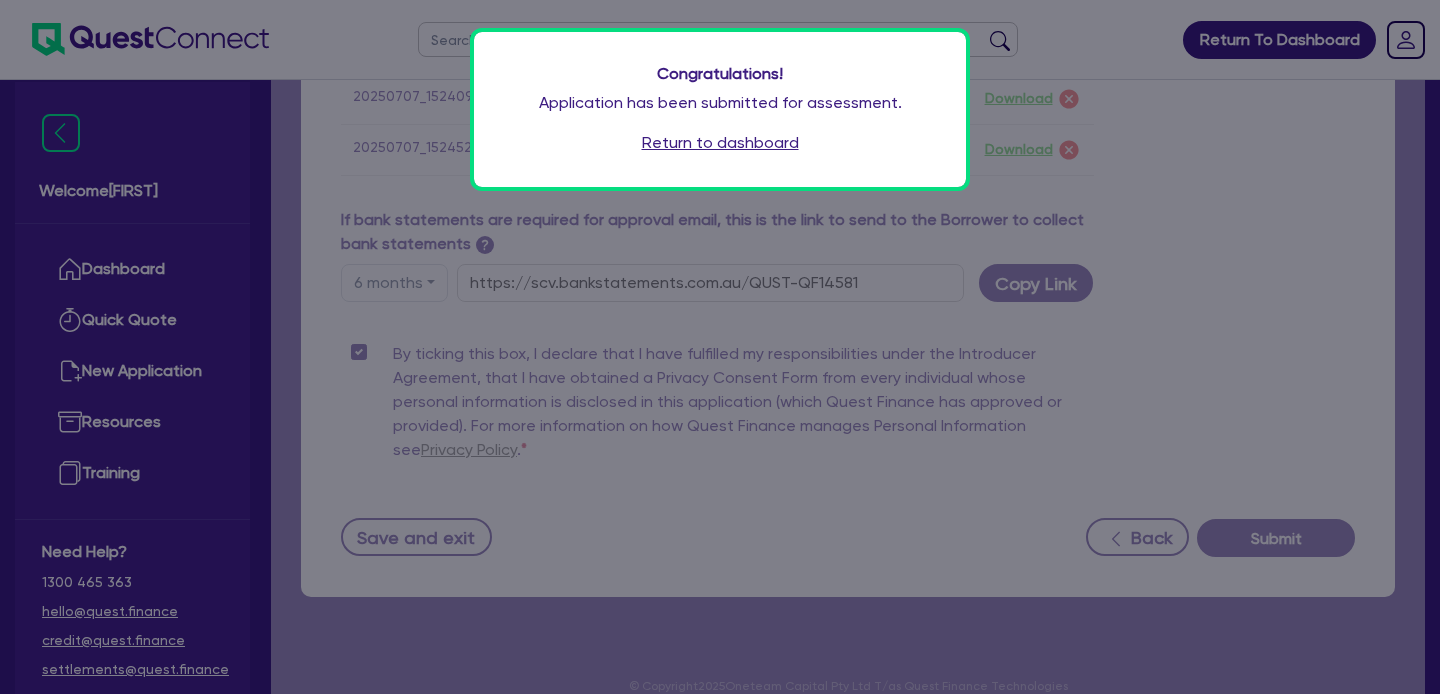 click on "Return to dashboard" at bounding box center [720, 143] 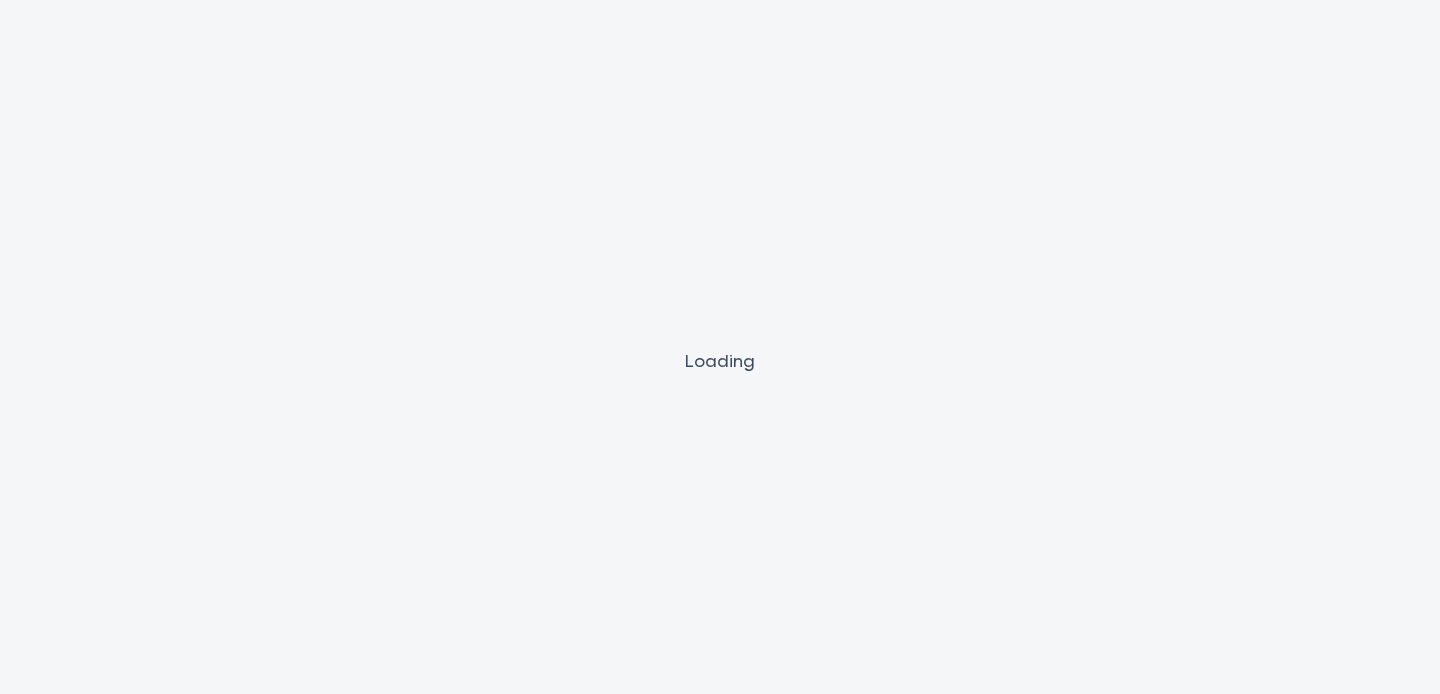scroll, scrollTop: 0, scrollLeft: 0, axis: both 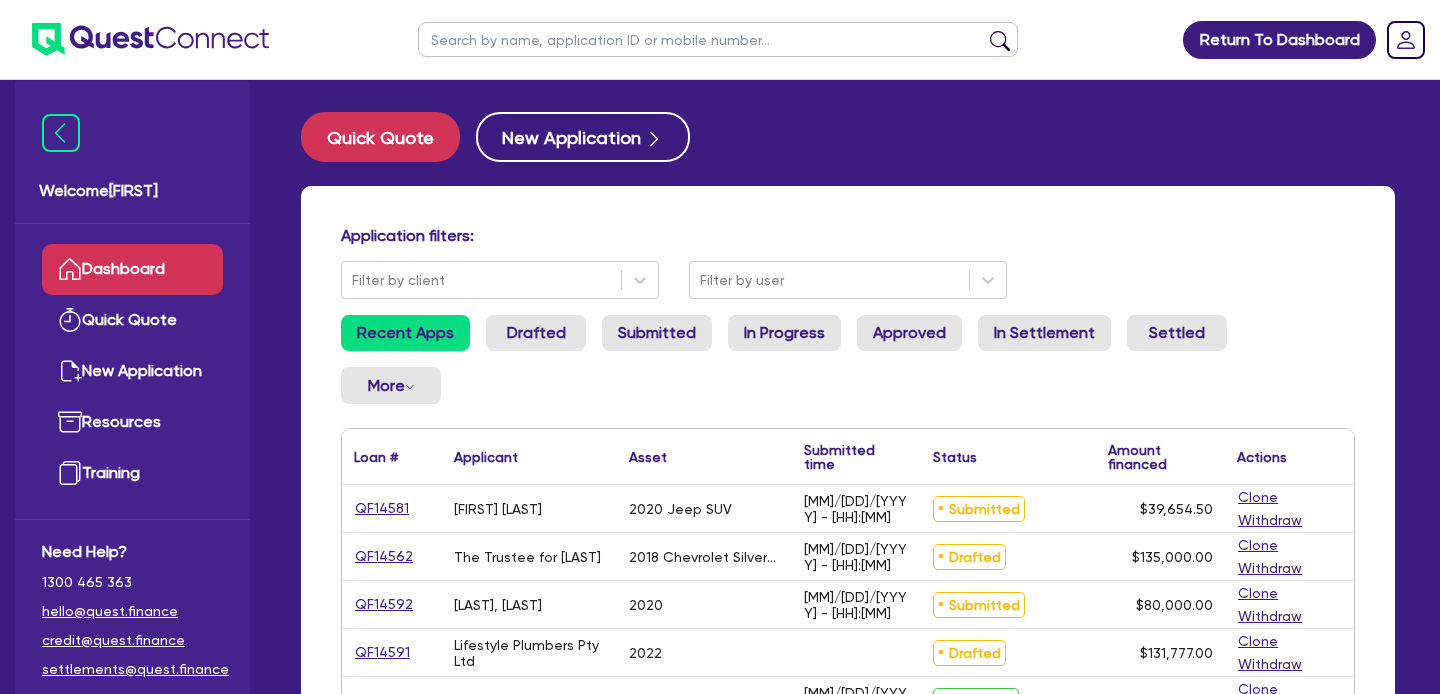 click at bounding box center [718, 39] 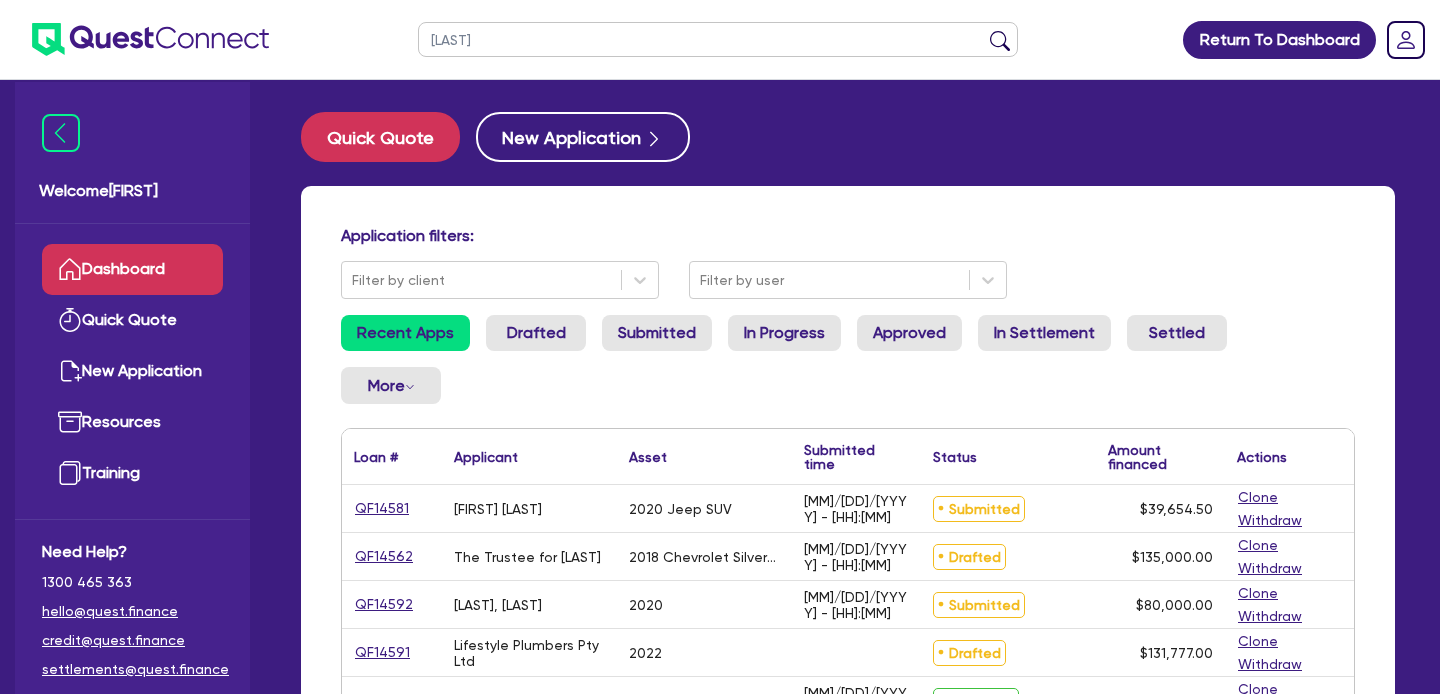 type on "makuel" 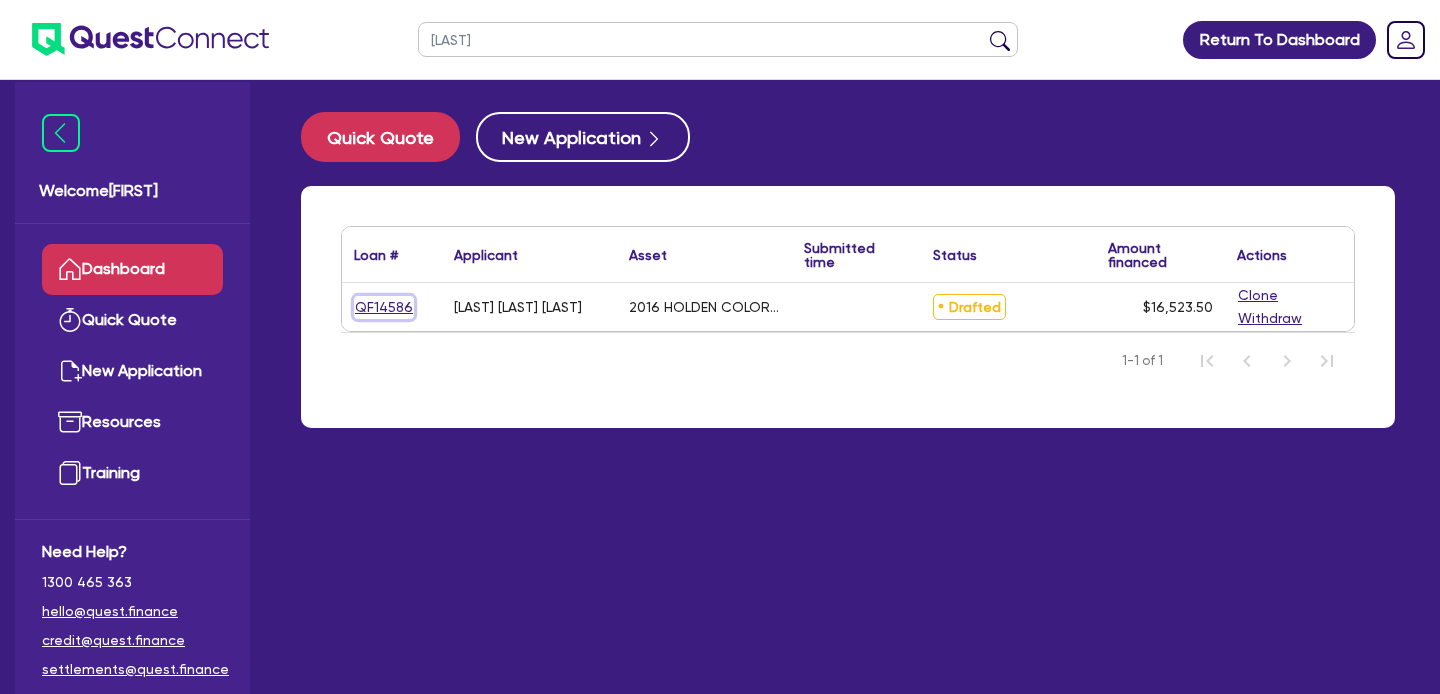 click on "QF14586" at bounding box center (384, 307) 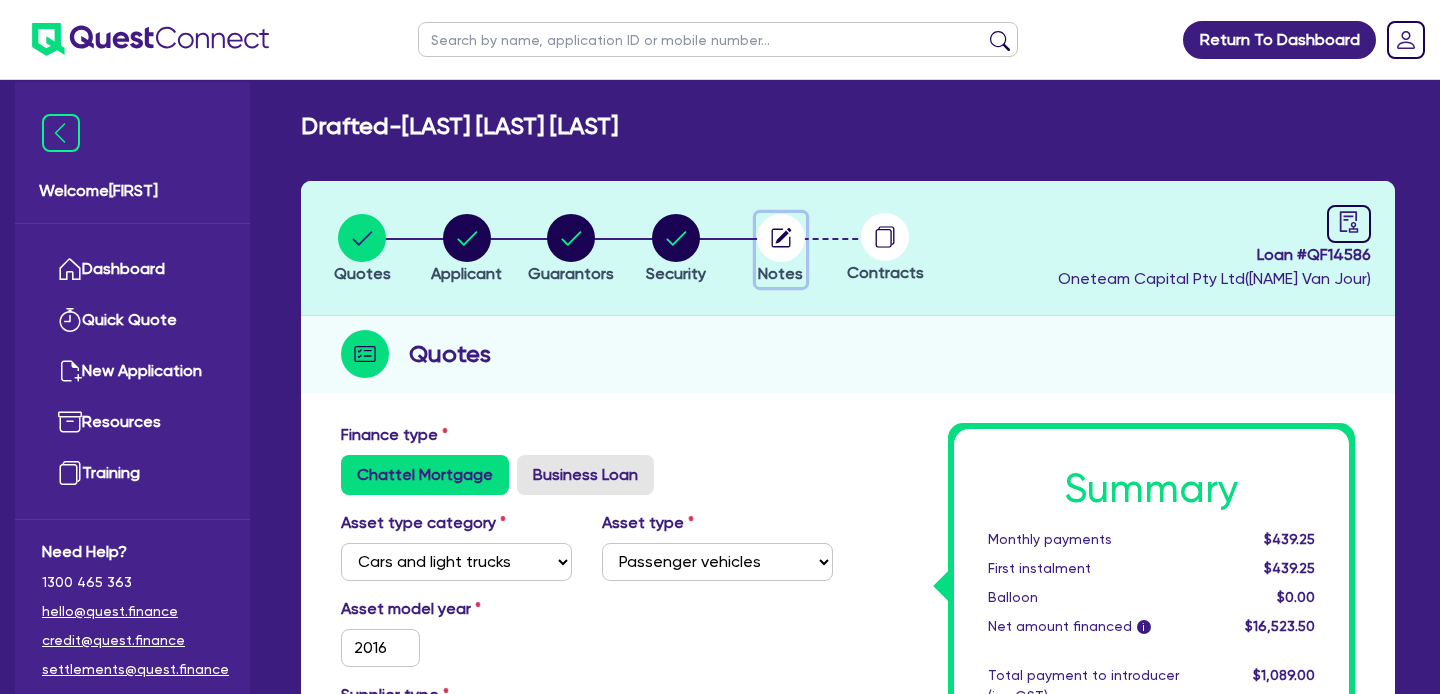 click at bounding box center [781, 238] 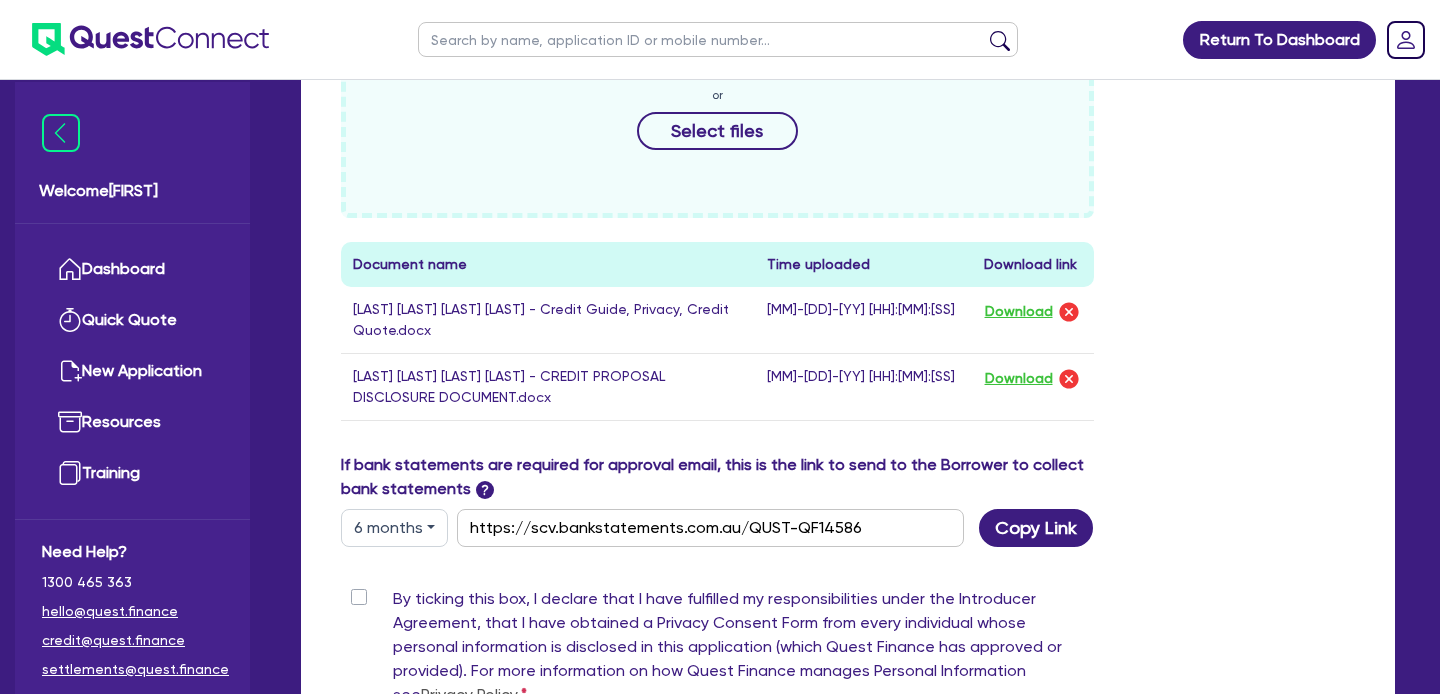 scroll, scrollTop: 950, scrollLeft: 0, axis: vertical 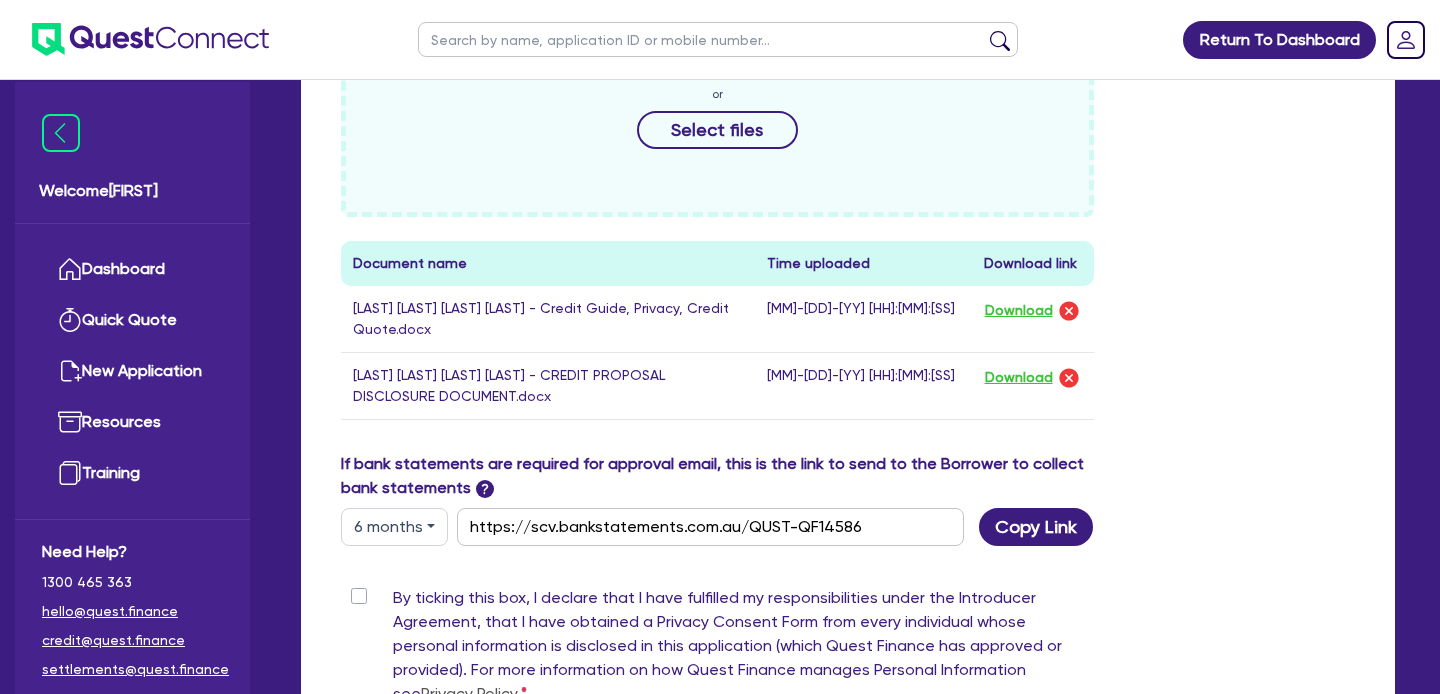 click at bounding box center (718, 39) 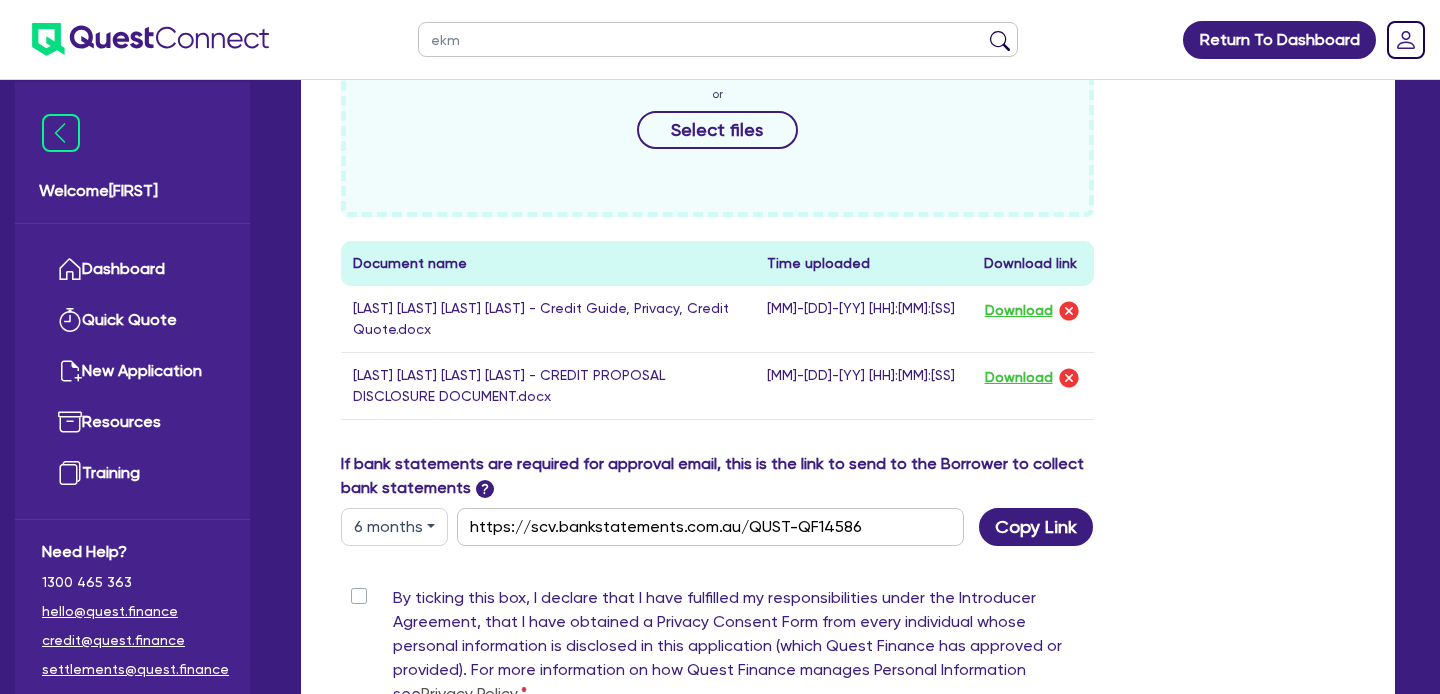 click at bounding box center (1000, 44) 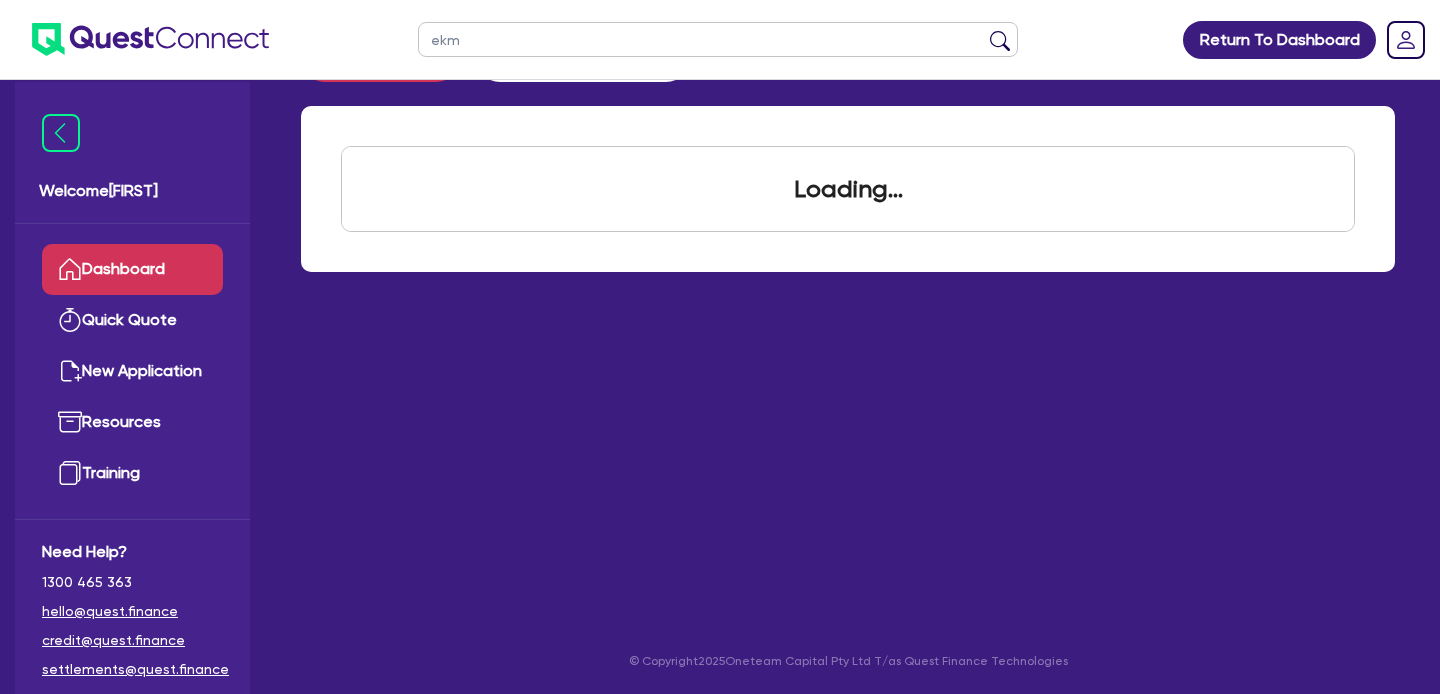 scroll, scrollTop: 0, scrollLeft: 0, axis: both 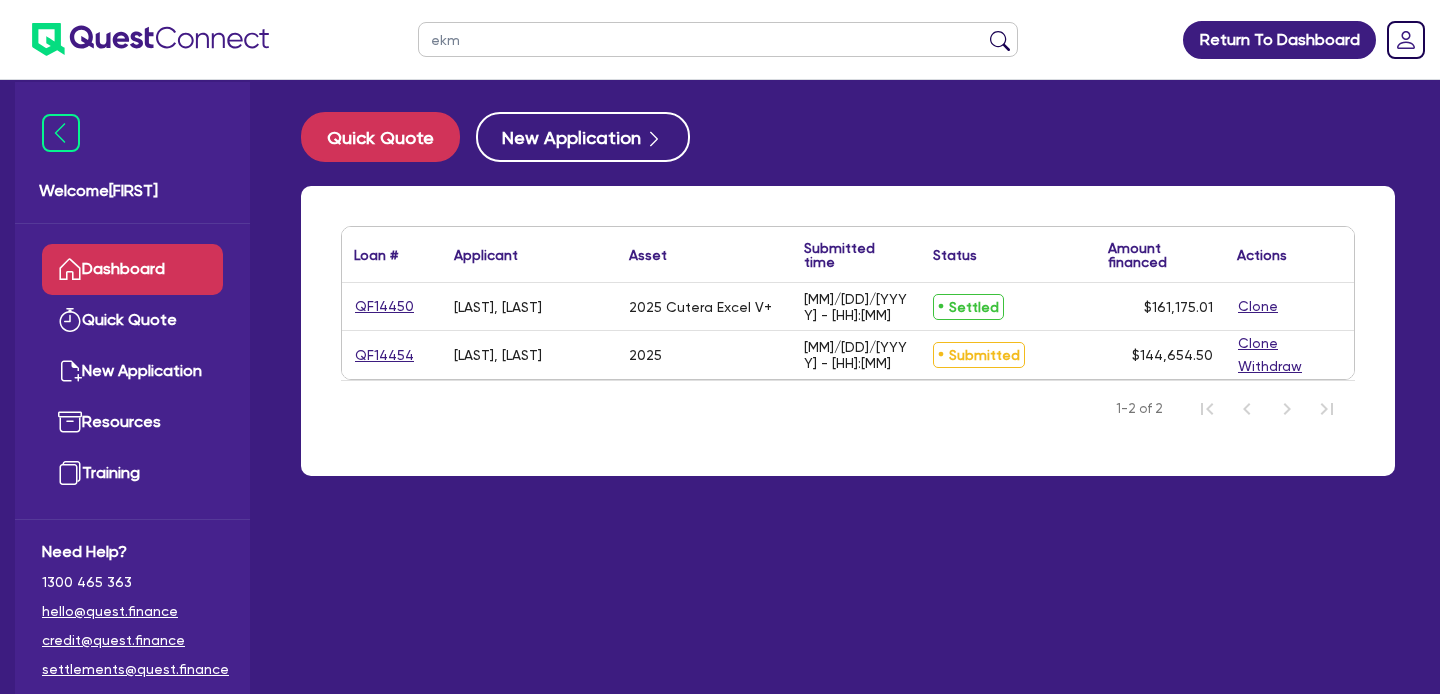 click on "ekm" at bounding box center [718, 39] 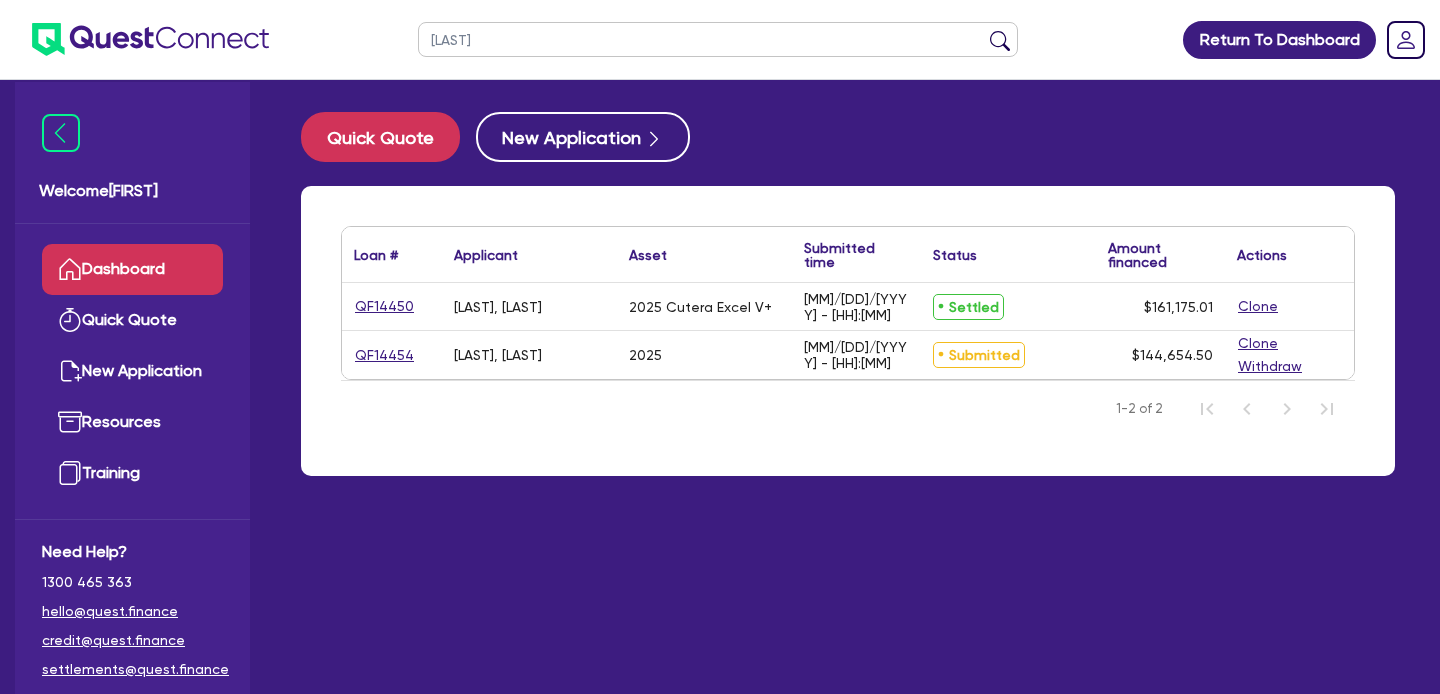 type on "makuel" 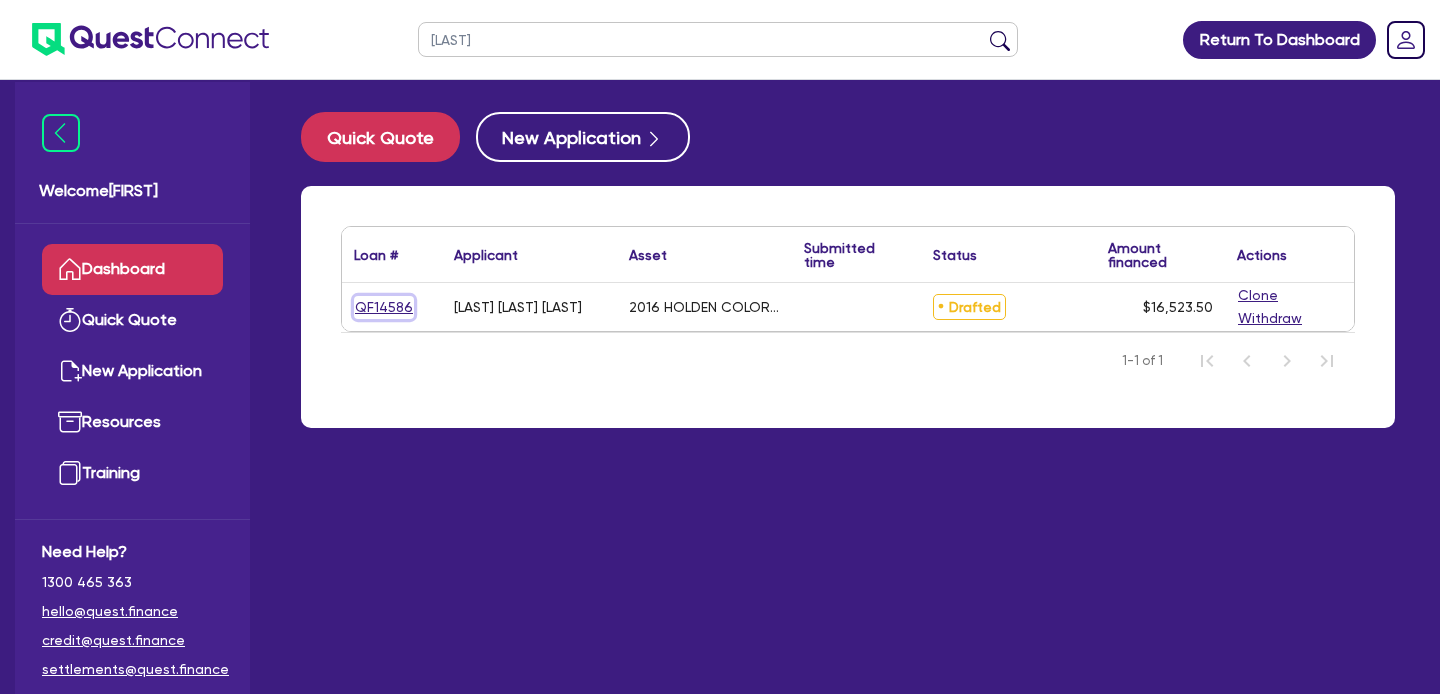 click on "QF14586" at bounding box center (384, 307) 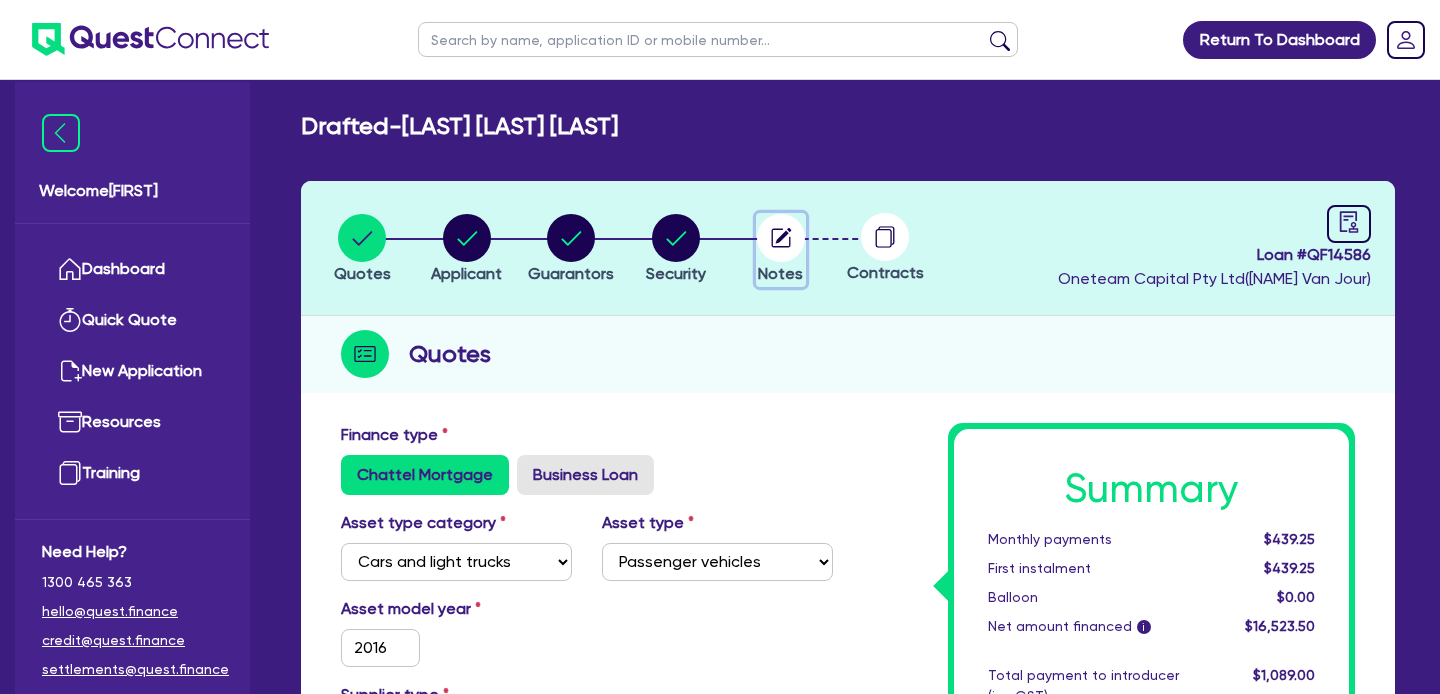 click at bounding box center [781, 238] 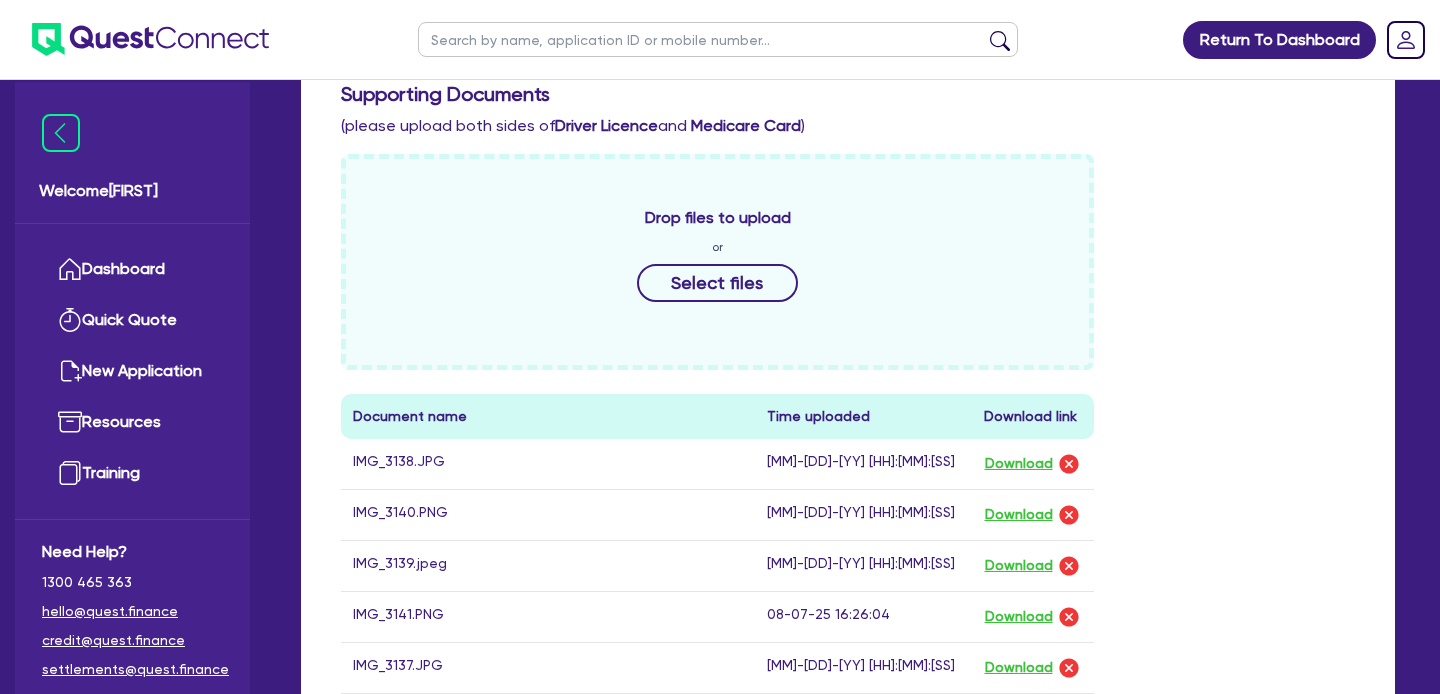 scroll, scrollTop: 801, scrollLeft: 0, axis: vertical 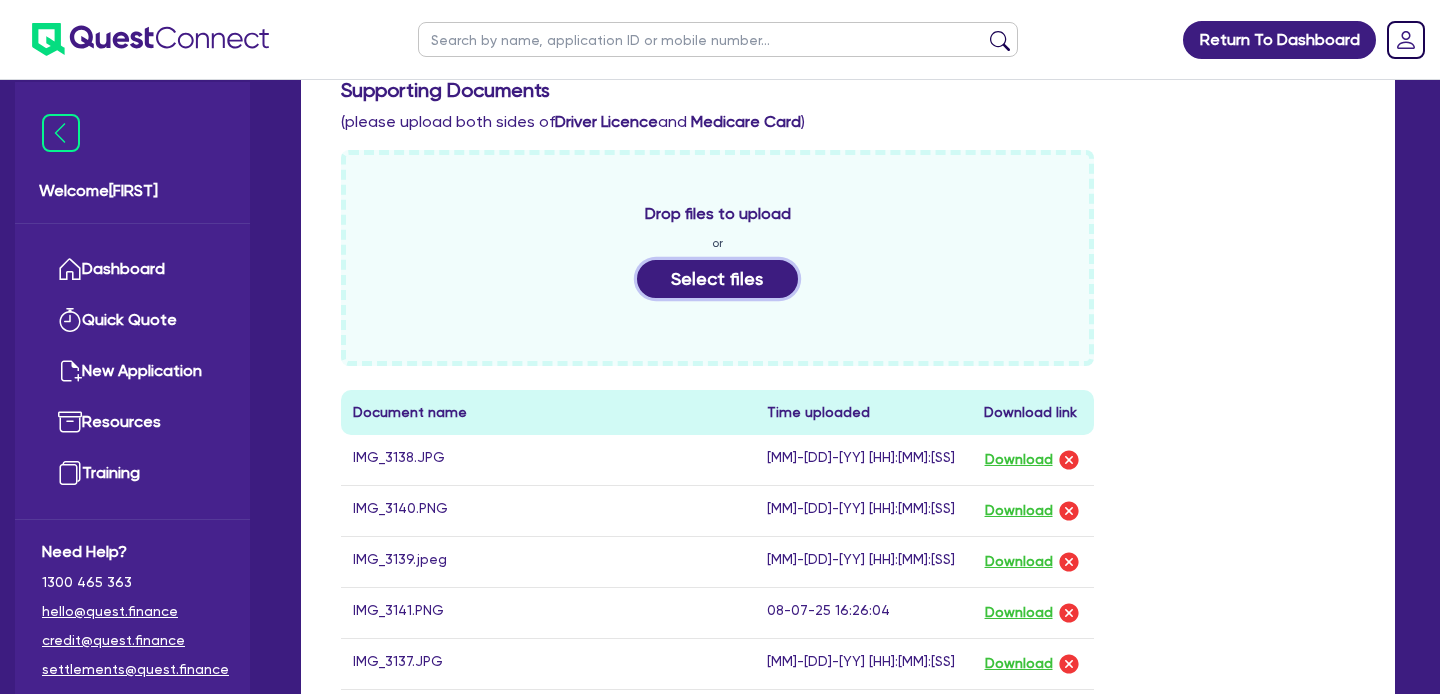 click on "Select files" at bounding box center (718, 279) 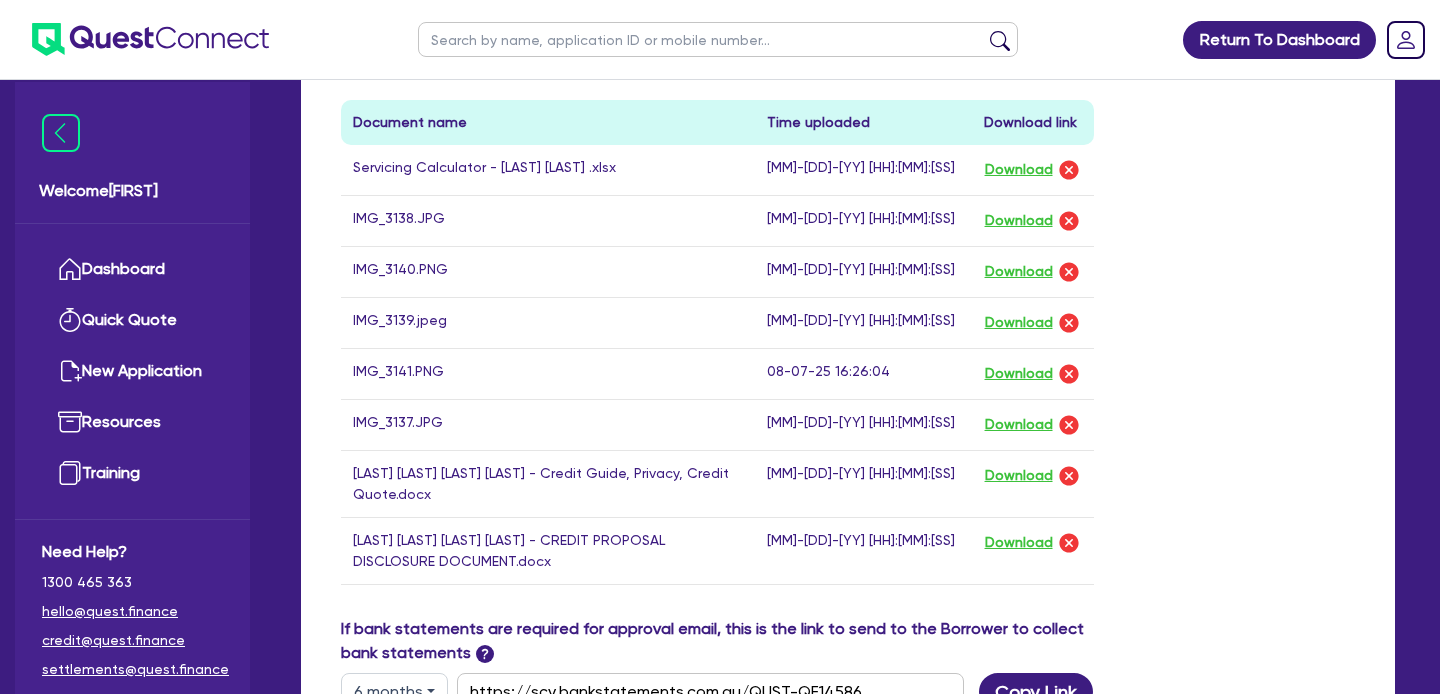 scroll, scrollTop: 1089, scrollLeft: 0, axis: vertical 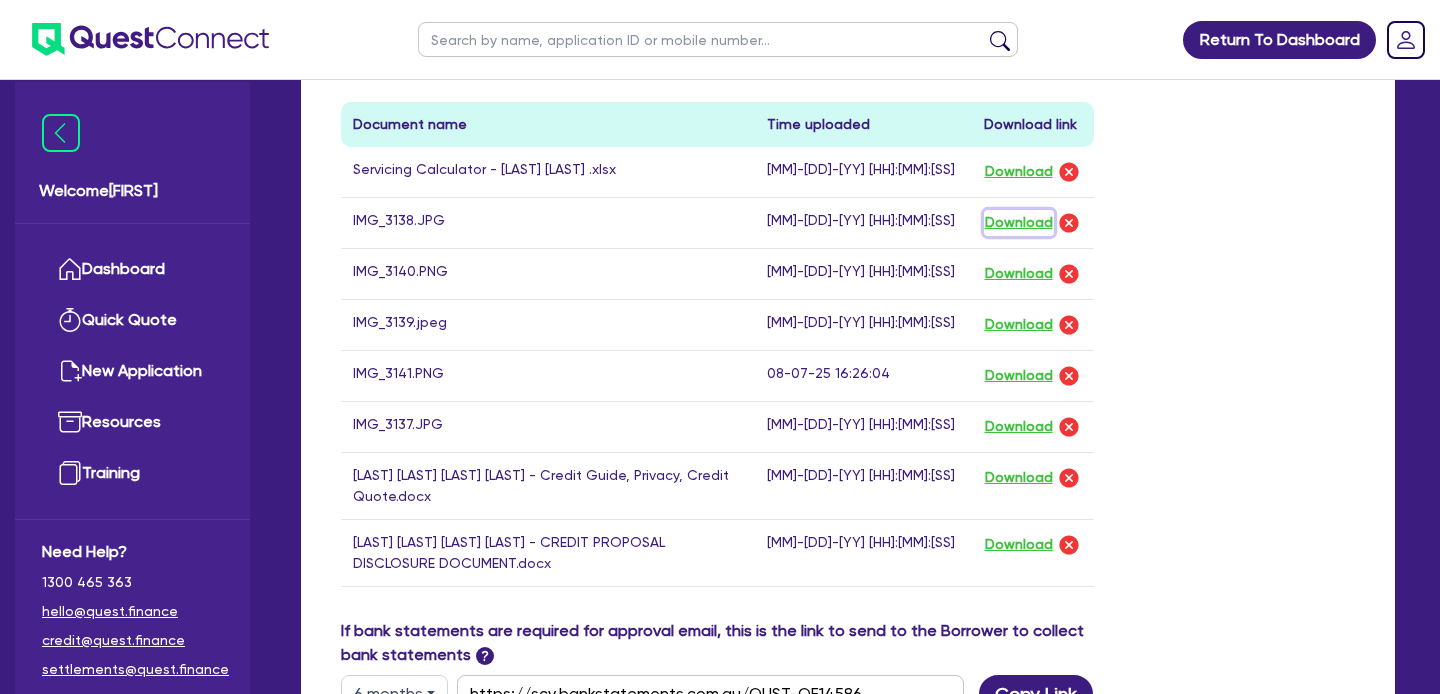 click on "Download" at bounding box center [1019, 223] 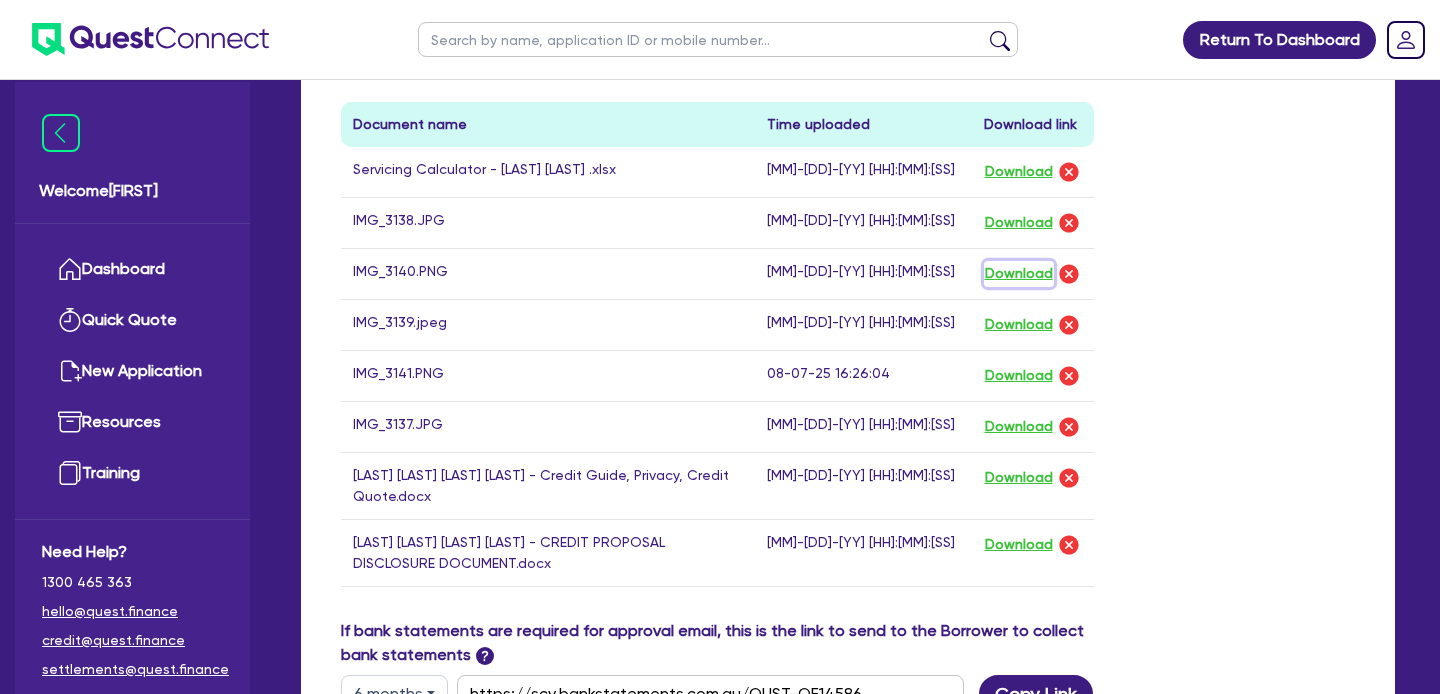 click on "Download" at bounding box center [1019, 274] 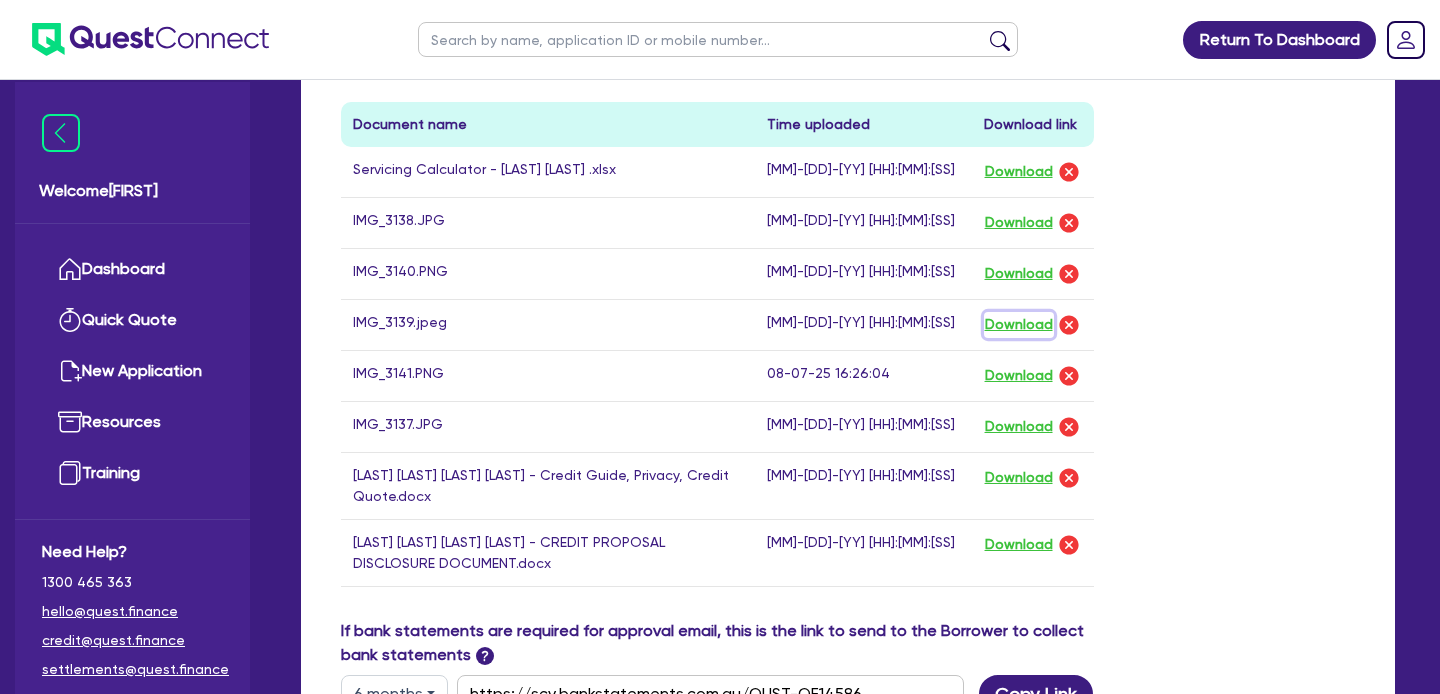 click on "Download" at bounding box center [1019, 325] 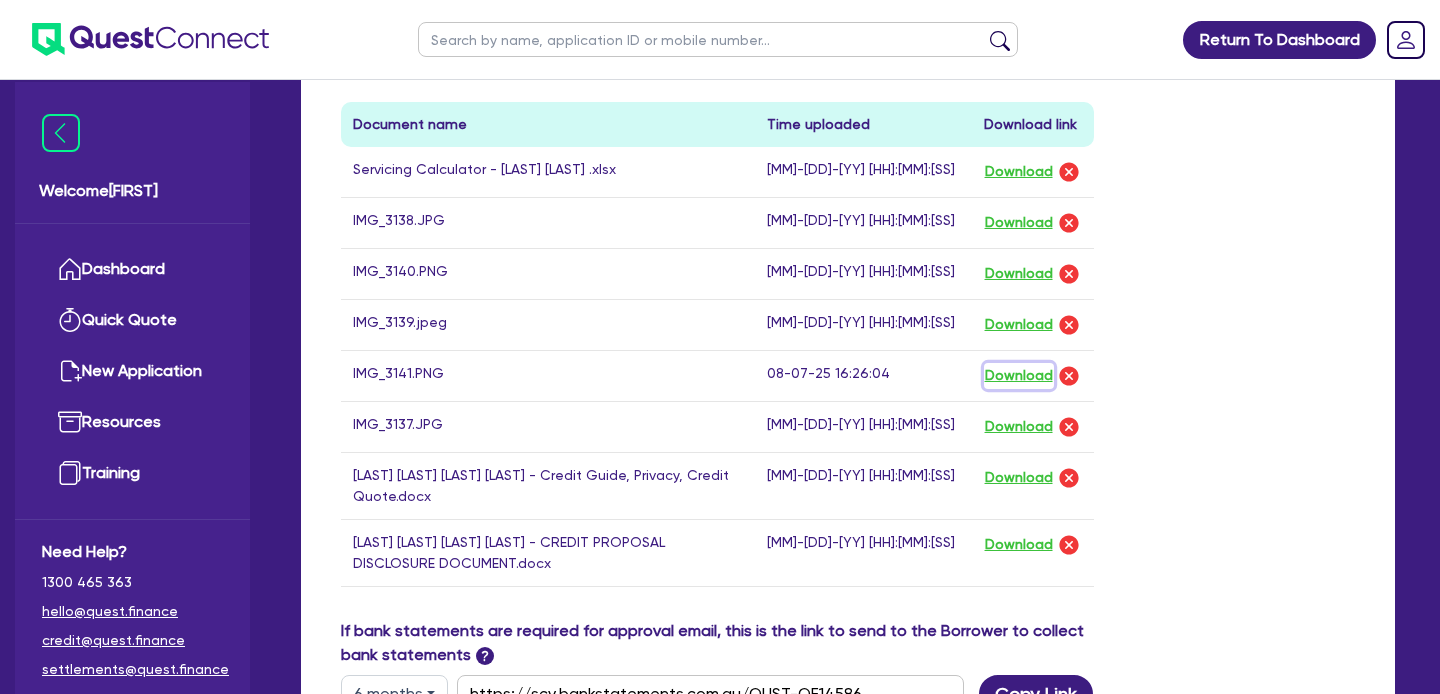 click on "Download" at bounding box center [1019, 376] 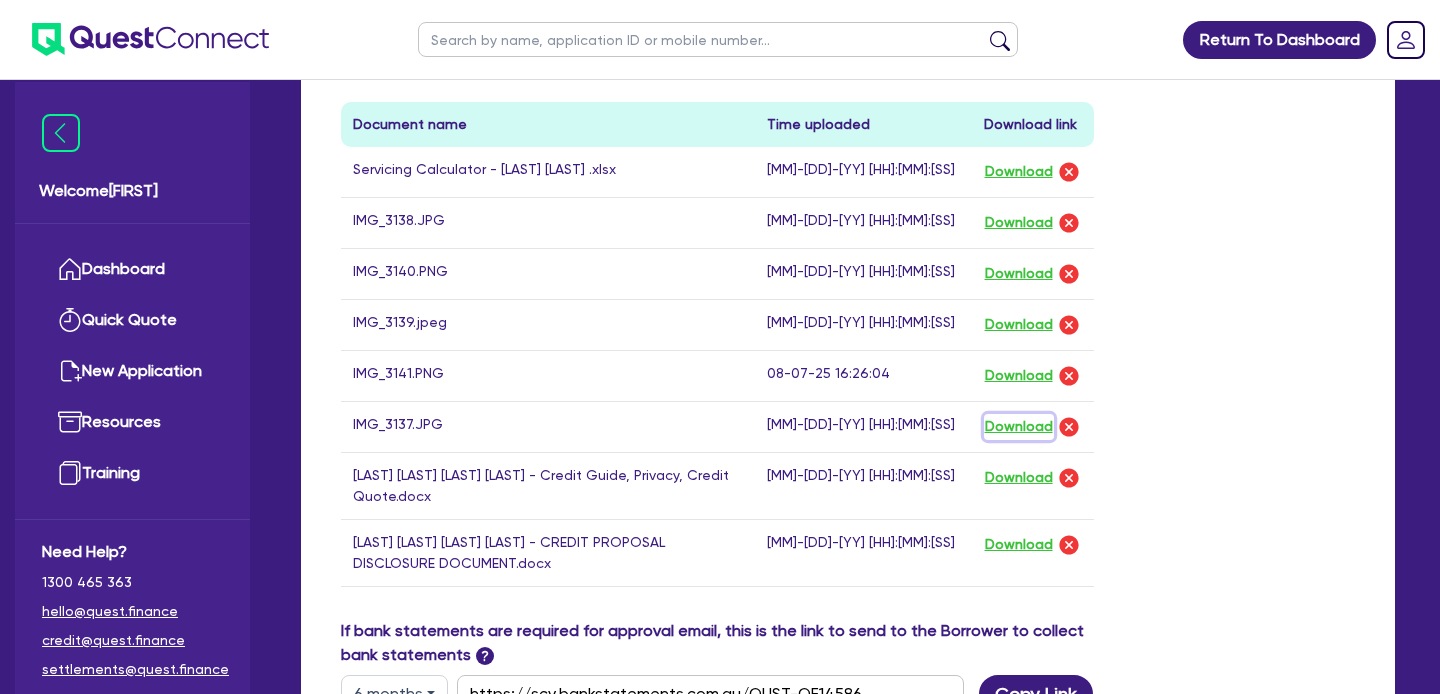 click on "Download" at bounding box center (1019, 427) 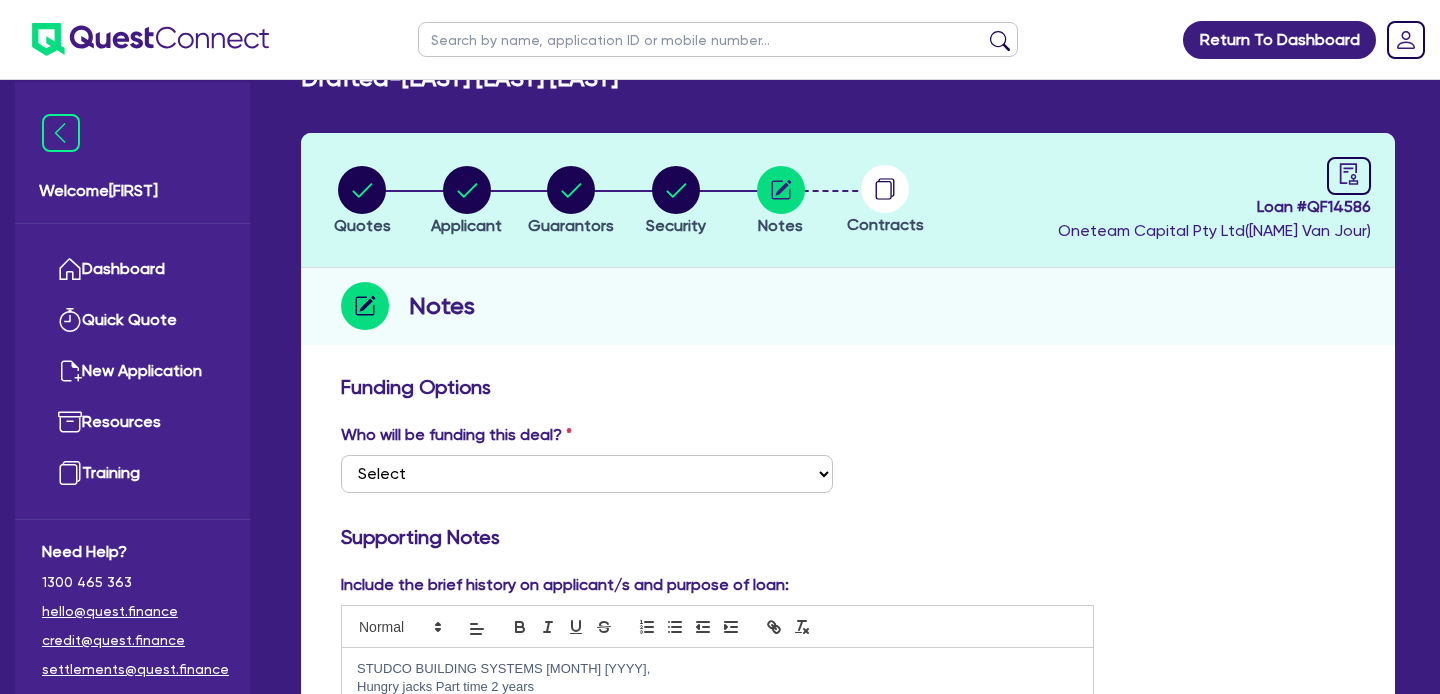scroll, scrollTop: 0, scrollLeft: 0, axis: both 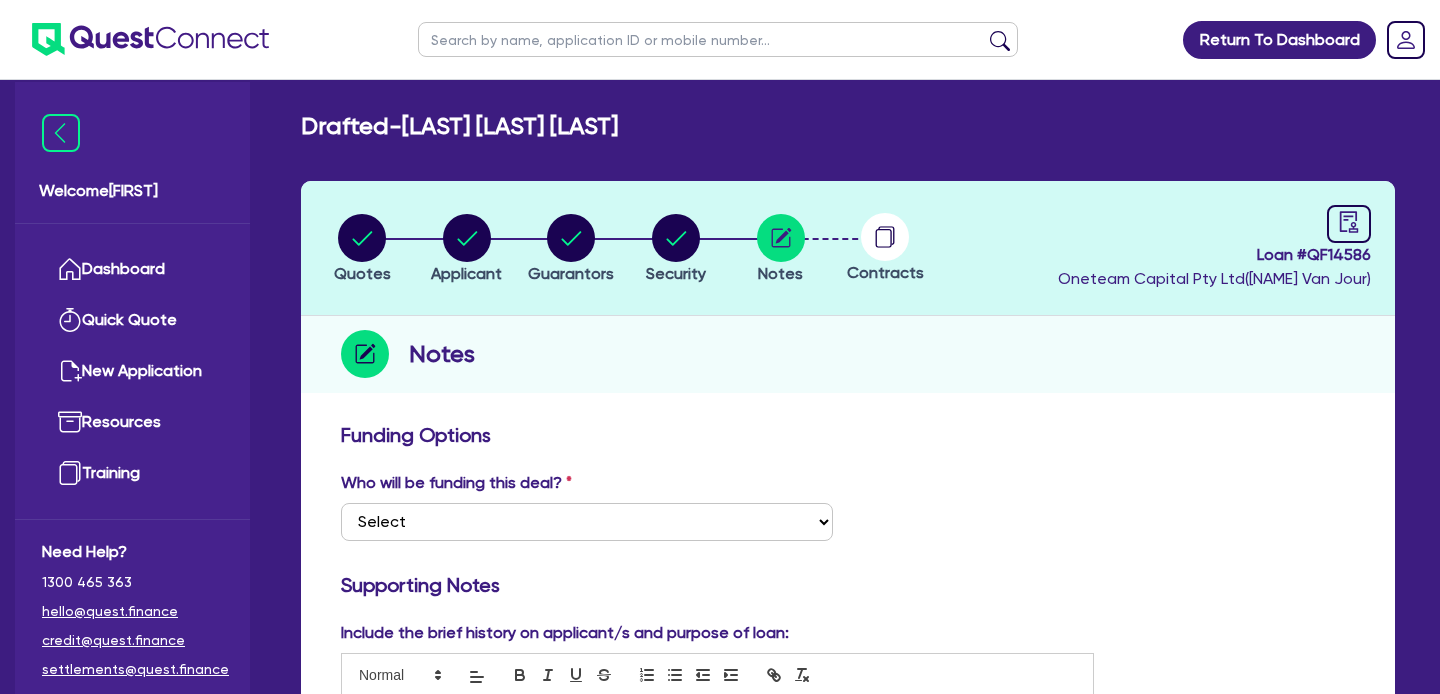 click on "Loan #  QF14586 Oneteam Capital Pty Ltd  ( Gabriel   Van Jour )" at bounding box center (1214, 248) 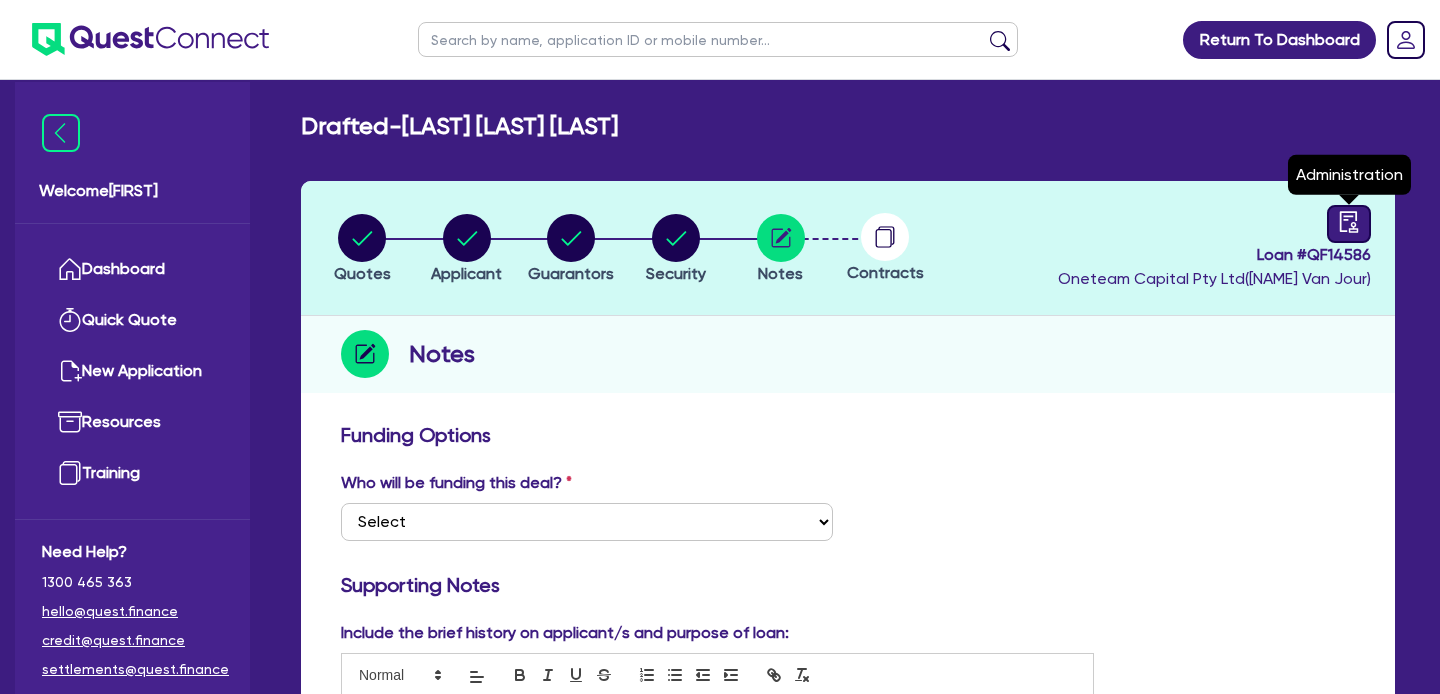 click at bounding box center (1349, 224) 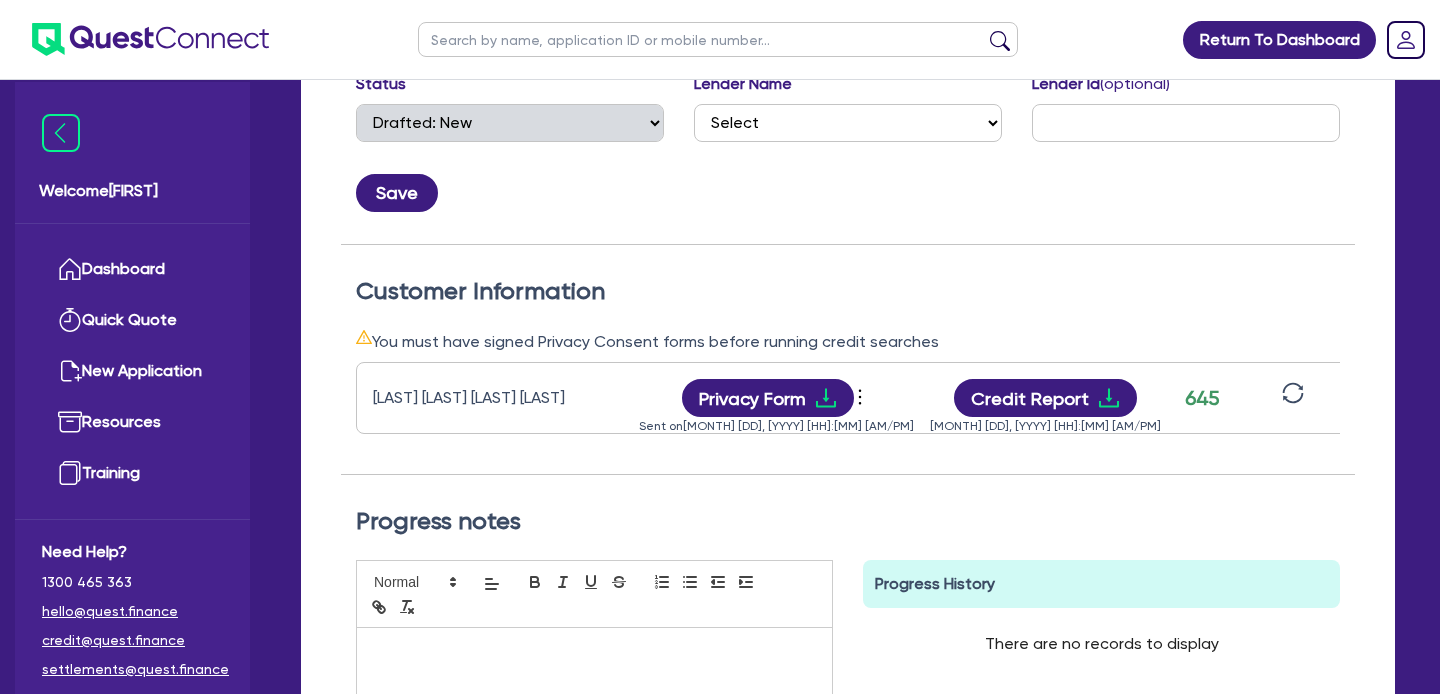 scroll, scrollTop: 407, scrollLeft: 0, axis: vertical 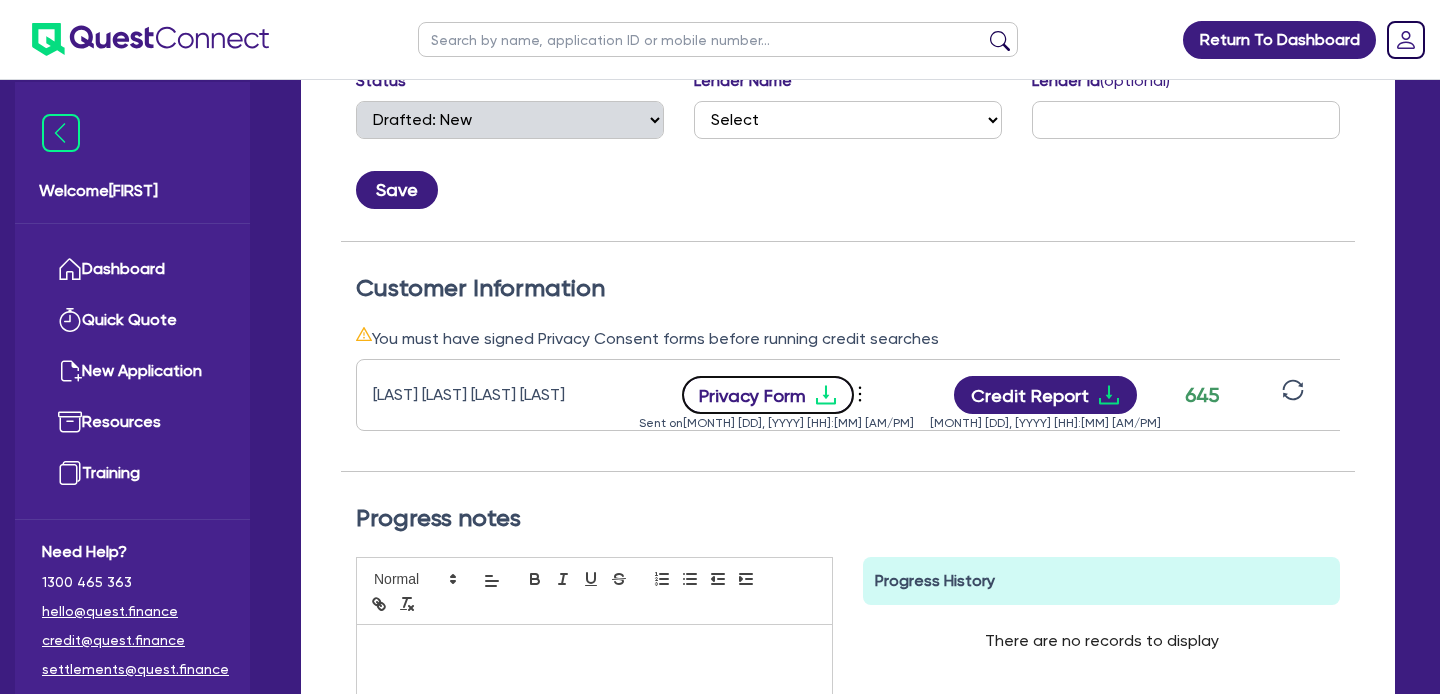 click on "Privacy Form" at bounding box center (768, 395) 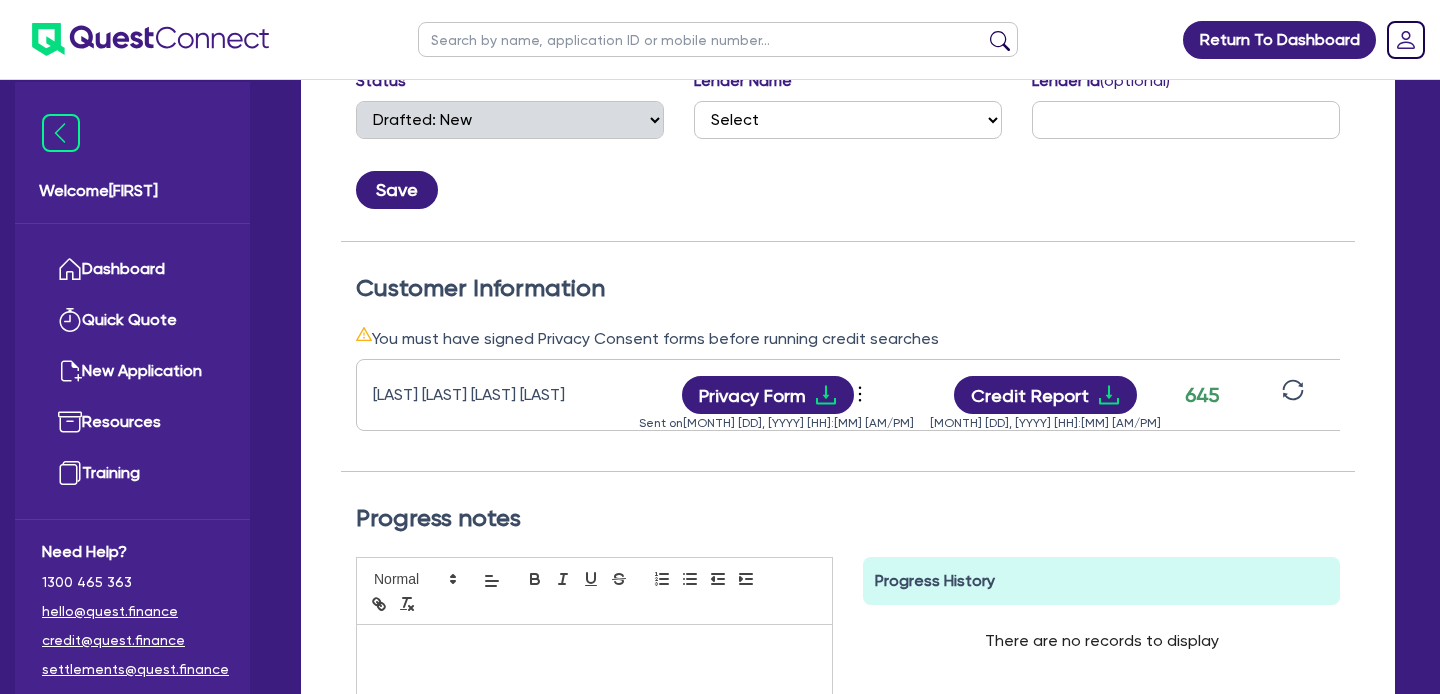 click at bounding box center [718, 39] 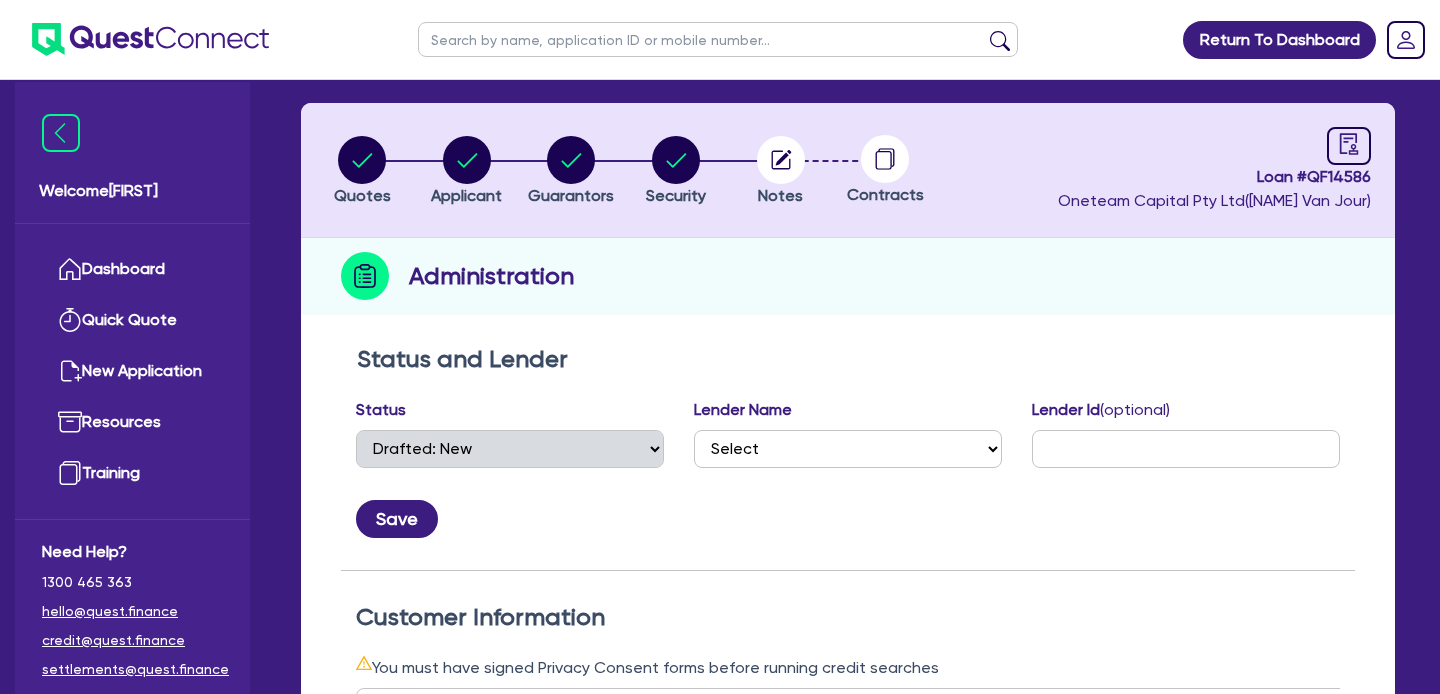scroll, scrollTop: 58, scrollLeft: 0, axis: vertical 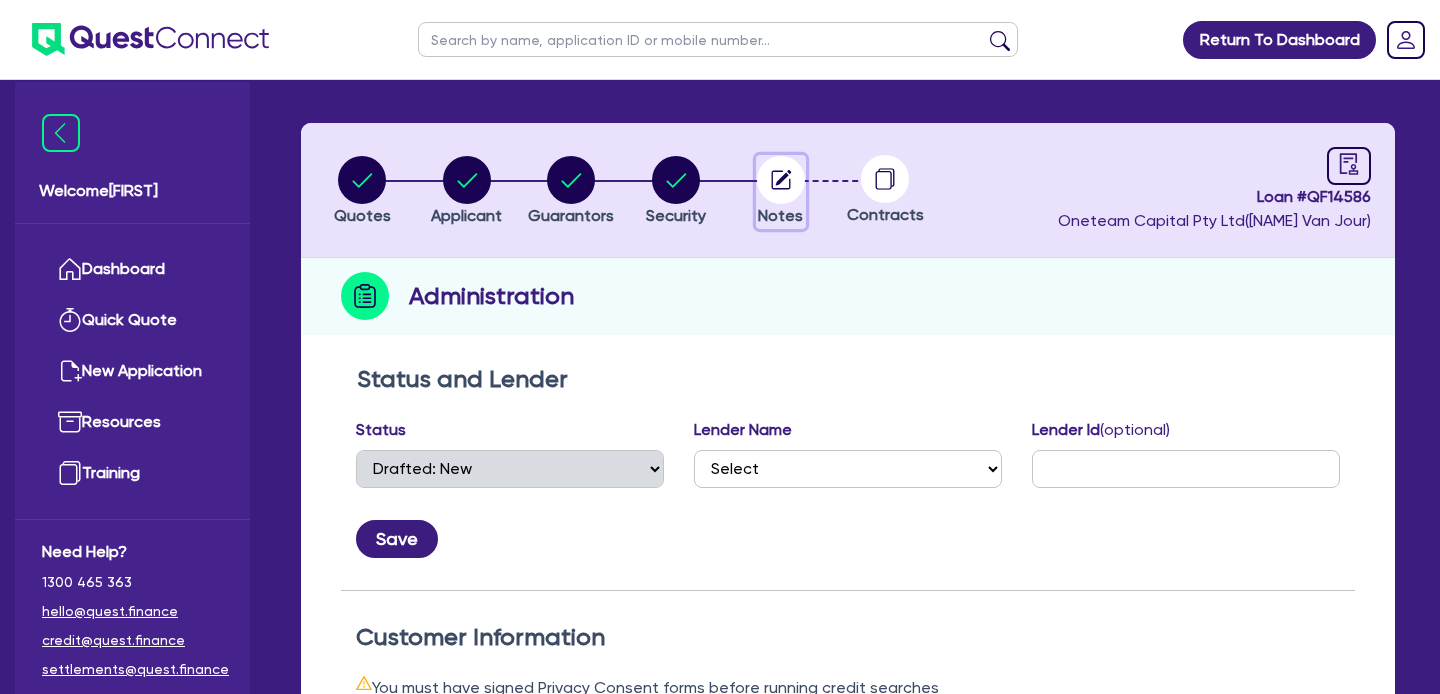 click at bounding box center [781, 180] 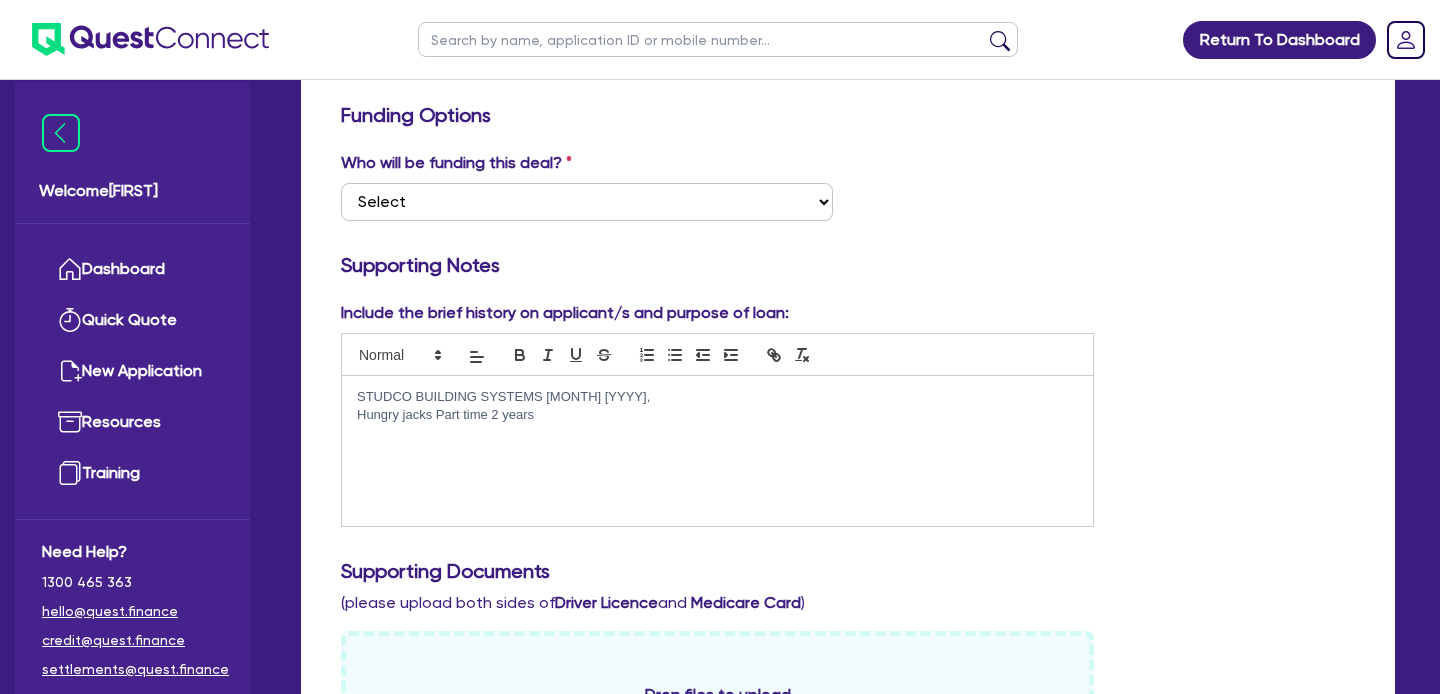 scroll, scrollTop: 322, scrollLeft: 0, axis: vertical 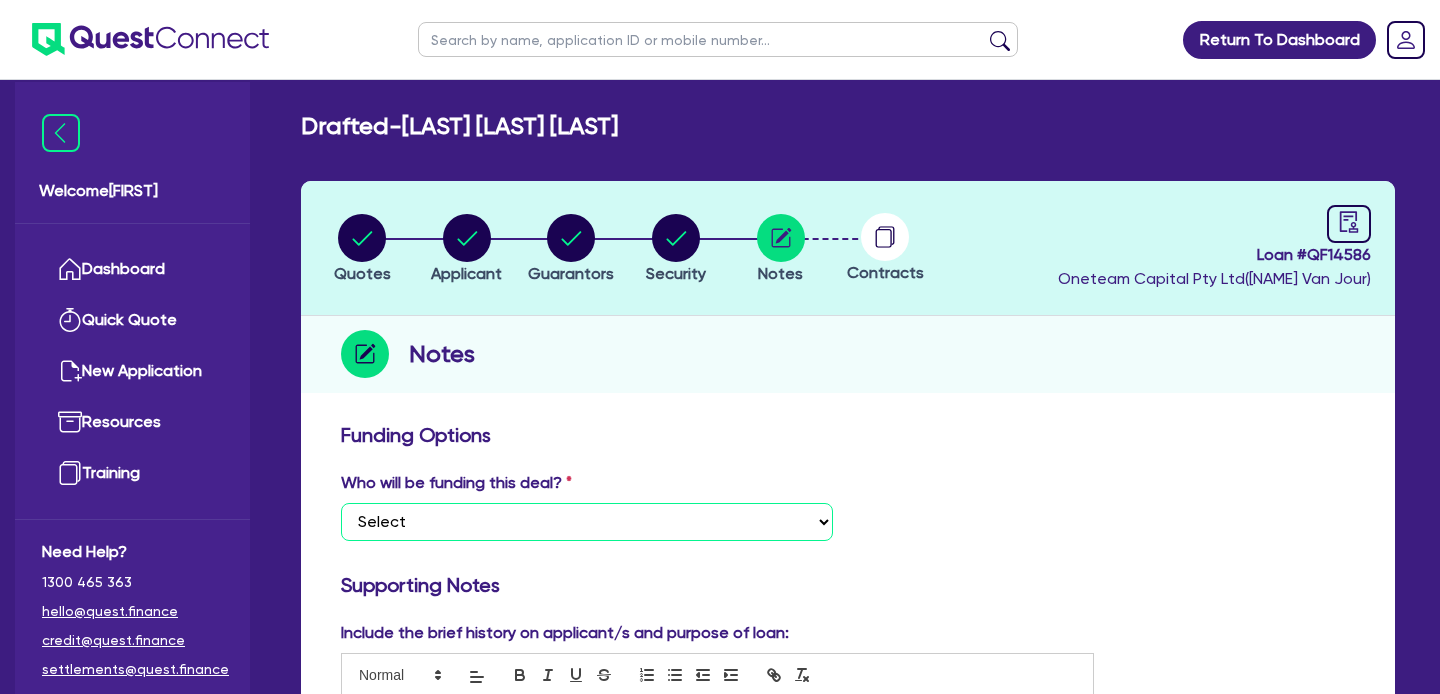 click on "Select I want Quest to fund 100% I will fund 100% I will co-fund with Quest Other - I am referring this deal in" at bounding box center [587, 522] 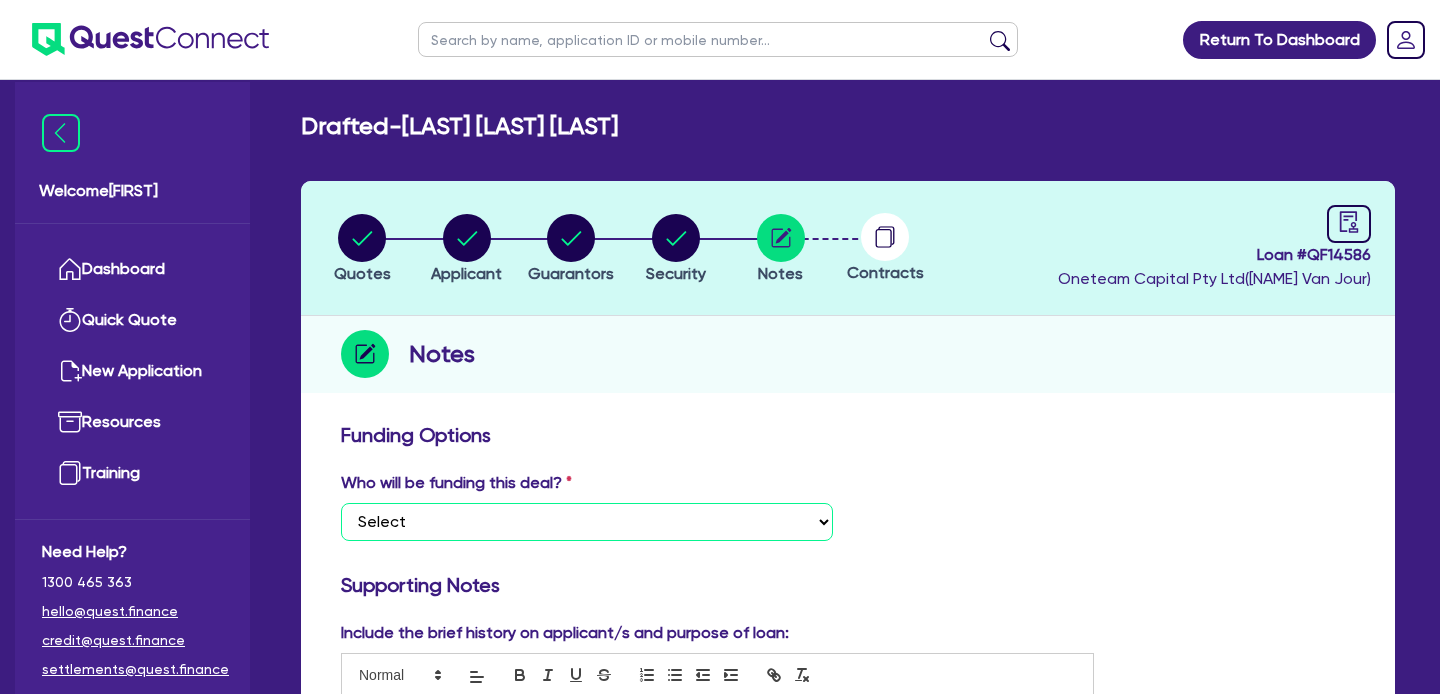 select on "Other" 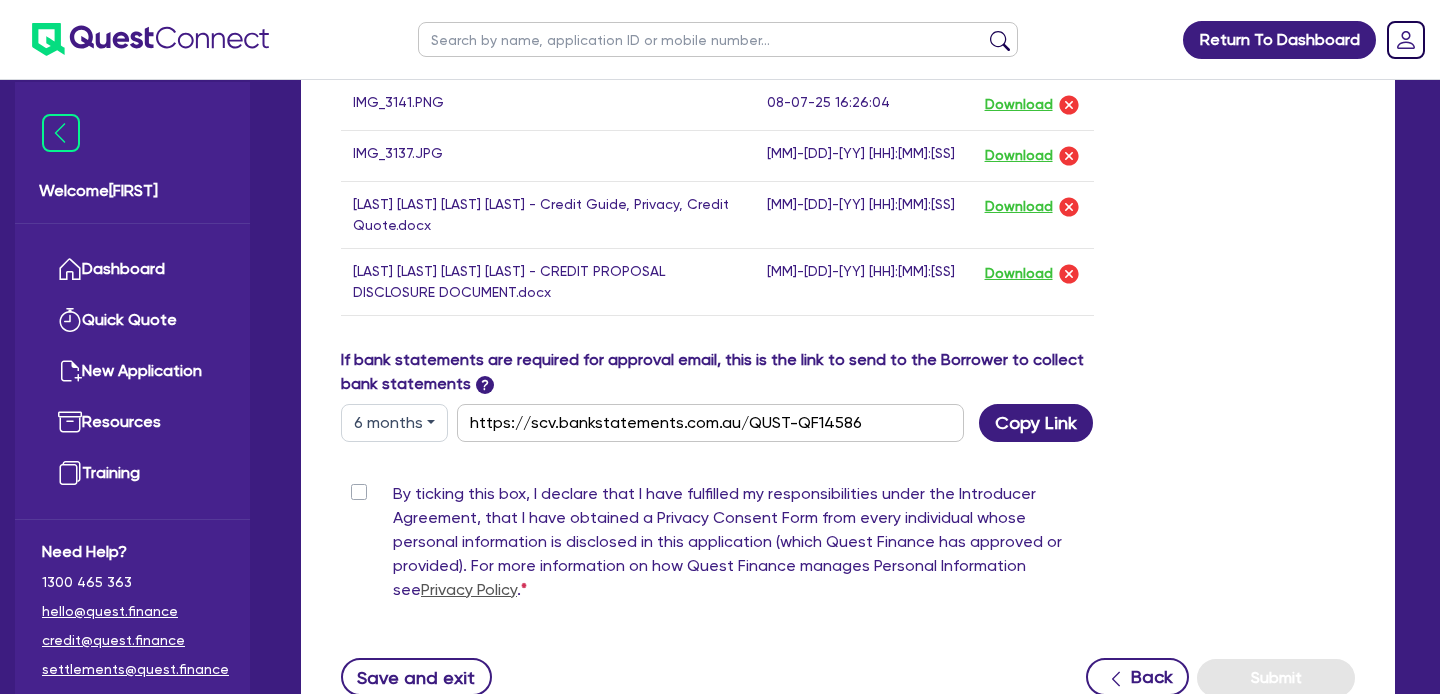 scroll, scrollTop: 1500, scrollLeft: 0, axis: vertical 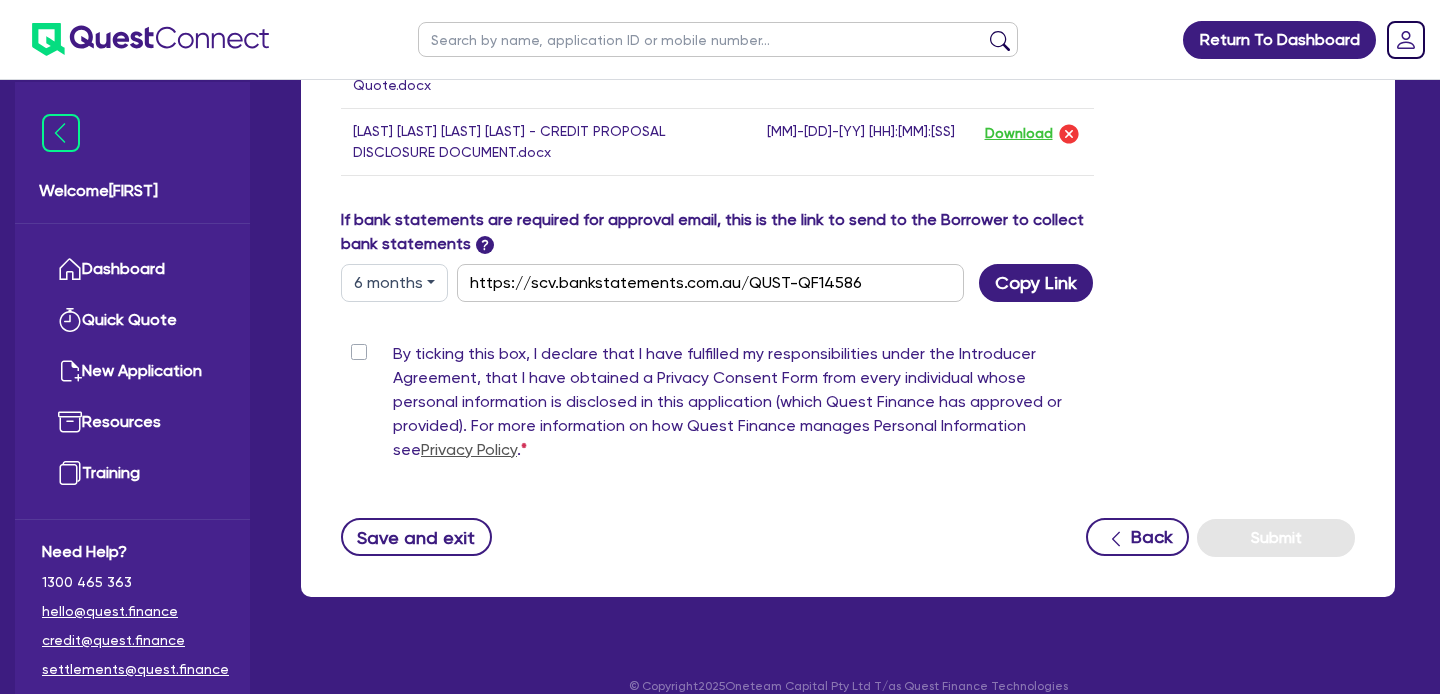 click on "By ticking this box, I declare that I have fulfilled my responsibilities under the Introducer Agreement, that I have obtained a Privacy Consent Form from every individual whose personal information is disclosed in this application (which Quest Finance has approved or provided). For more information on how Quest Finance manages Personal Information see   Privacy Policy ." at bounding box center [743, 406] 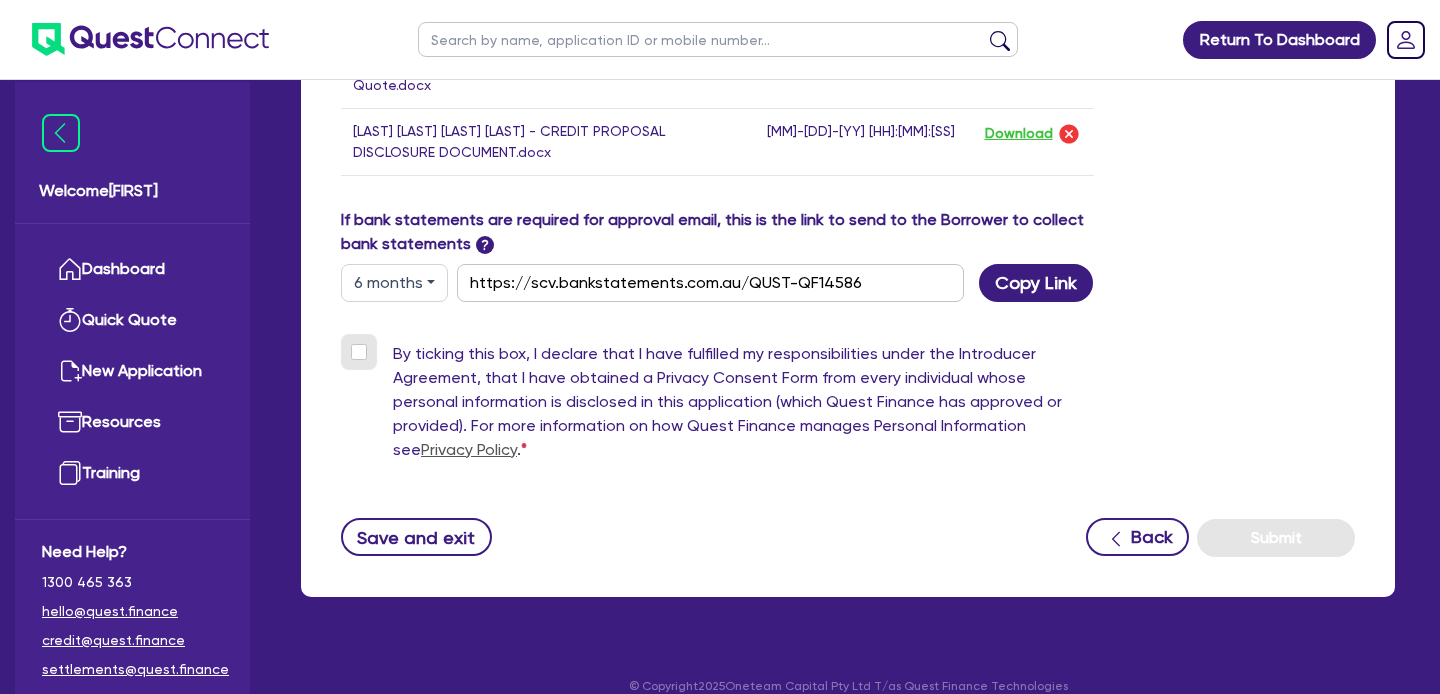 click on "By ticking this box, I declare that I have fulfilled my responsibilities under the Introducer Agreement, that I have obtained a Privacy Consent Form from every individual whose personal information is disclosed in this application (which Quest Finance has approved or provided). For more information on how Quest Finance manages Personal Information see   Privacy Policy ." at bounding box center (349, 351) 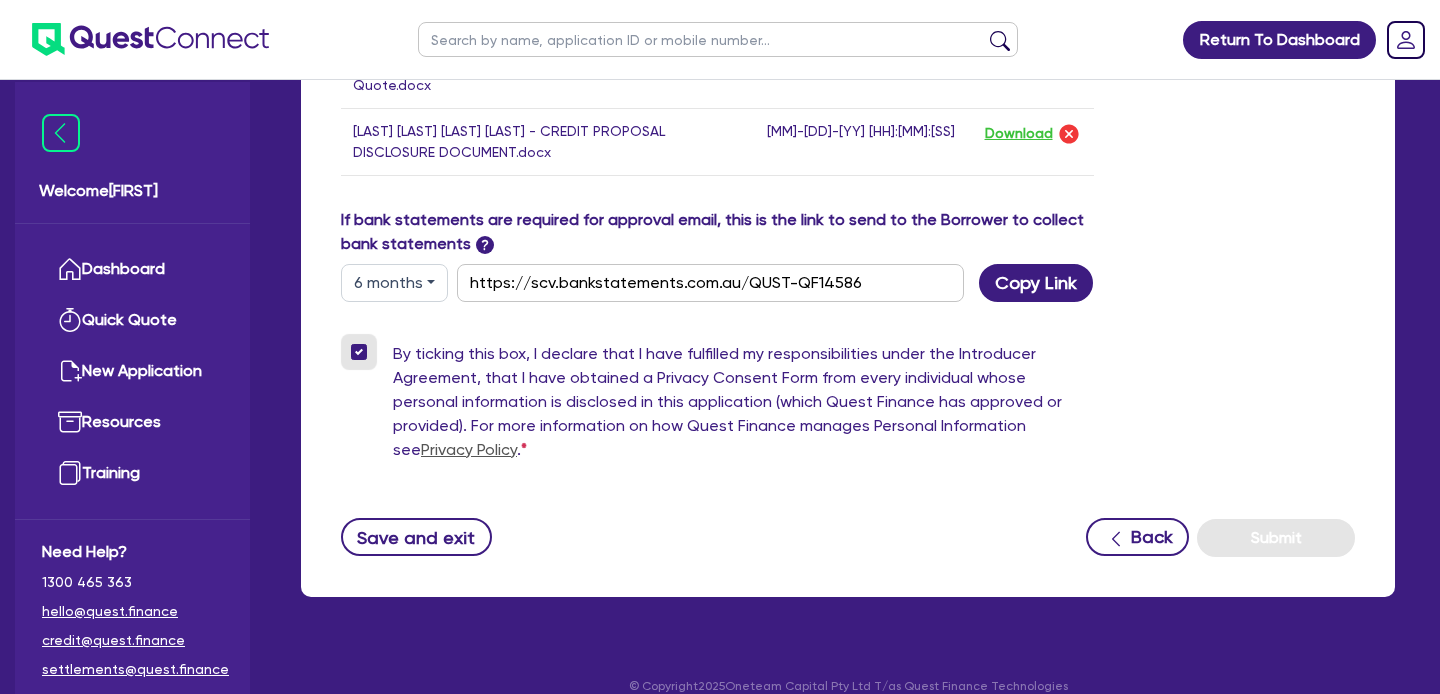 checkbox on "true" 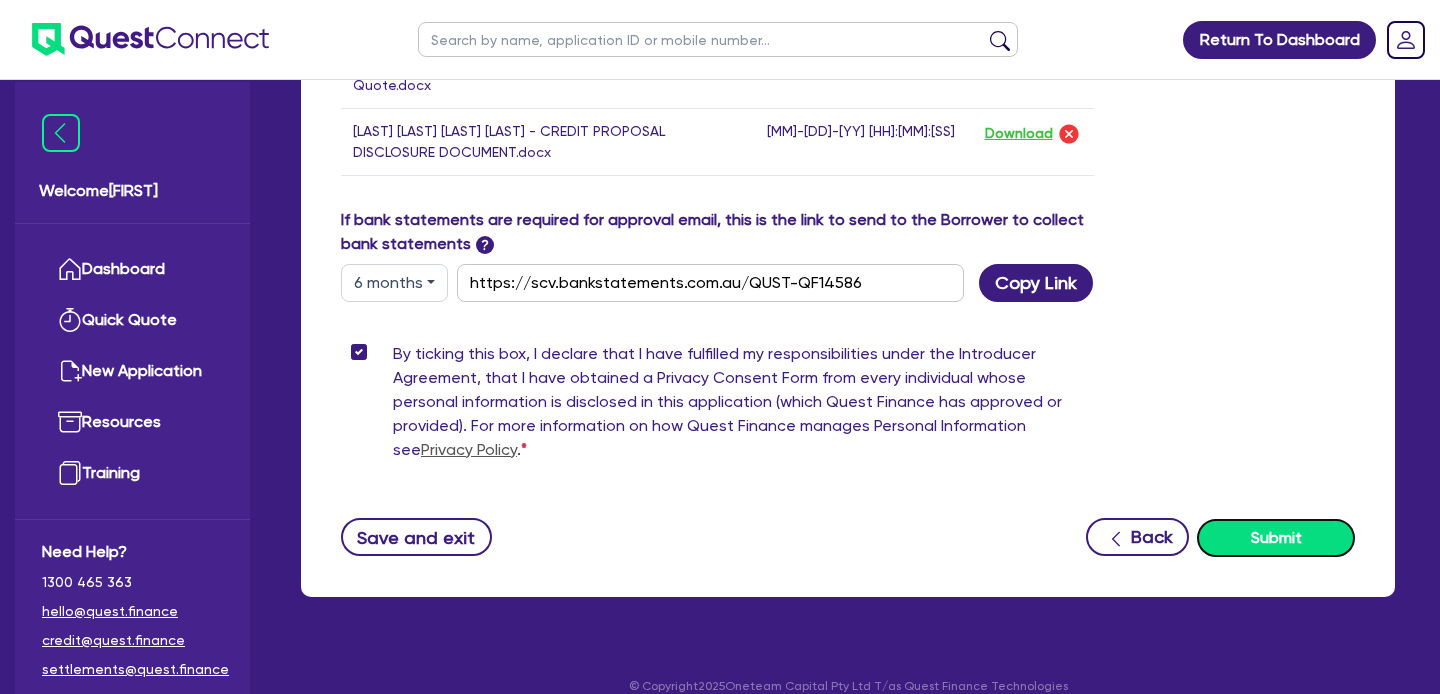 click on "Submit" at bounding box center [1276, 538] 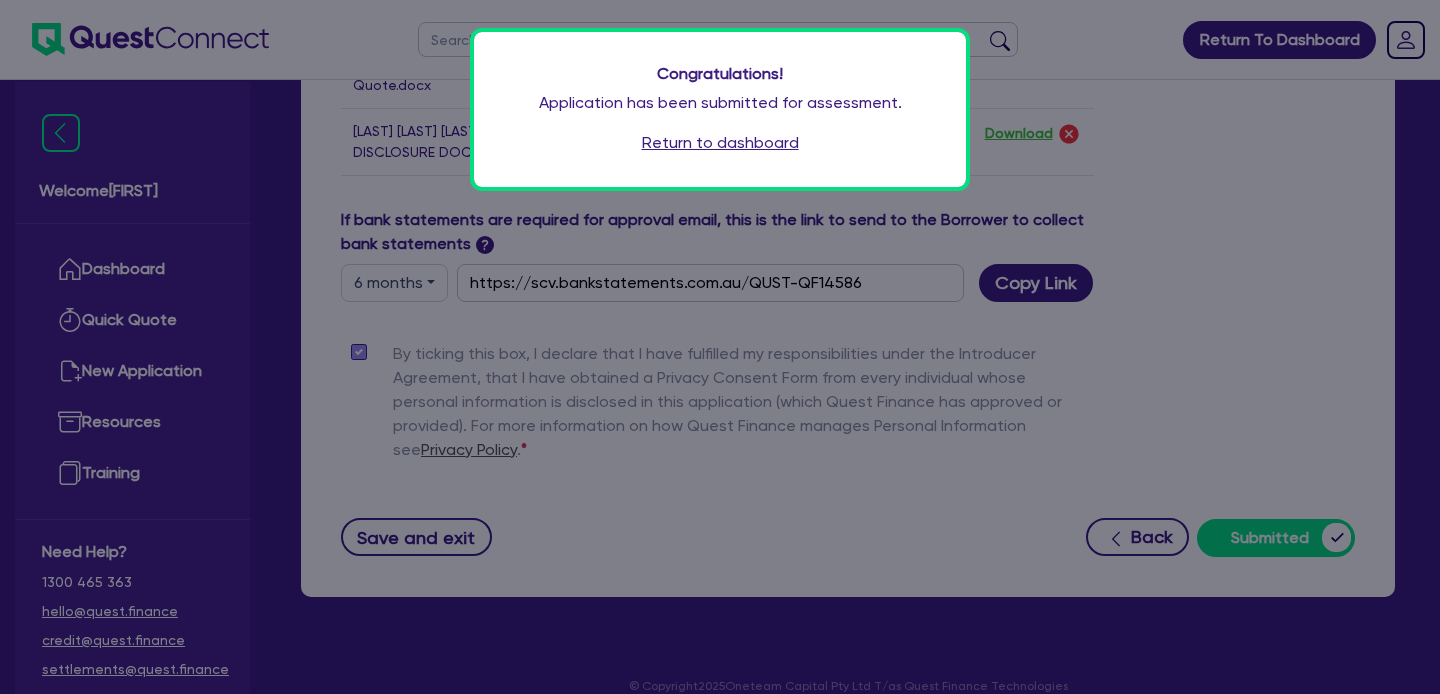 click on "Return to dashboard" at bounding box center (720, 143) 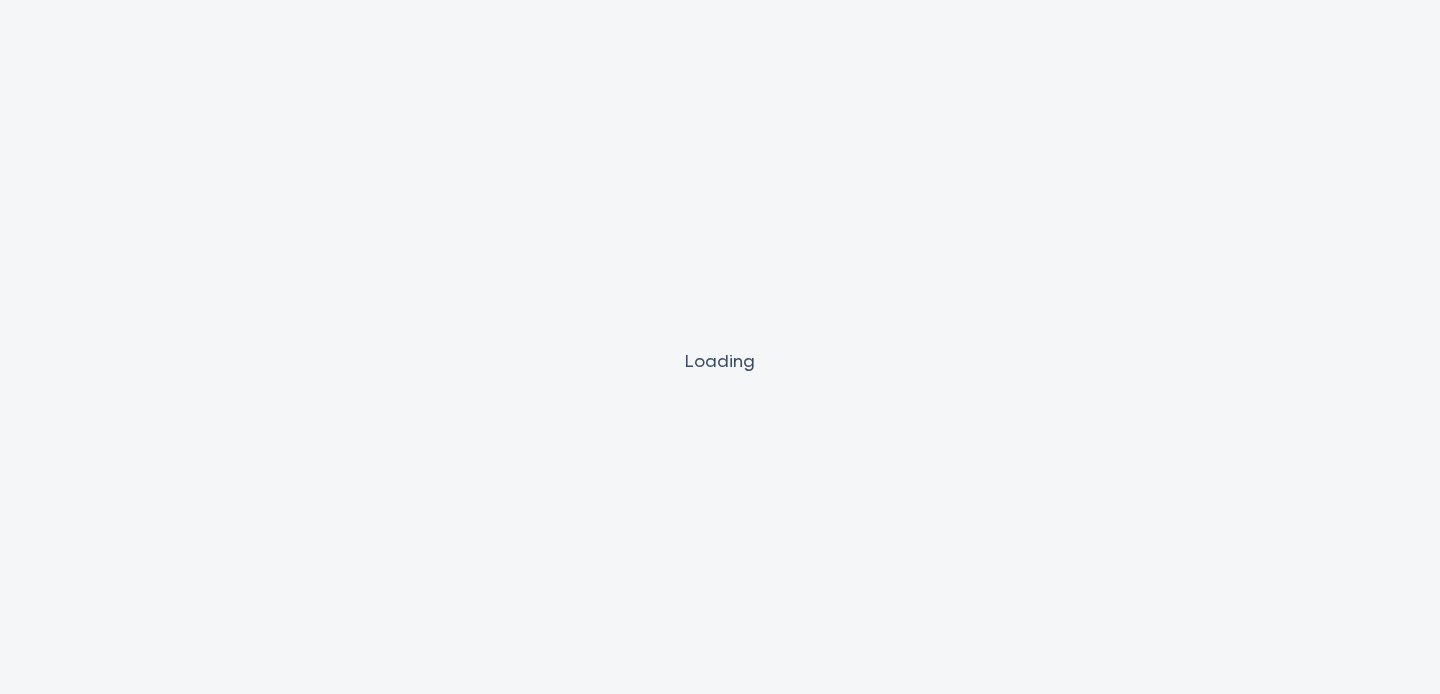 scroll, scrollTop: 0, scrollLeft: 0, axis: both 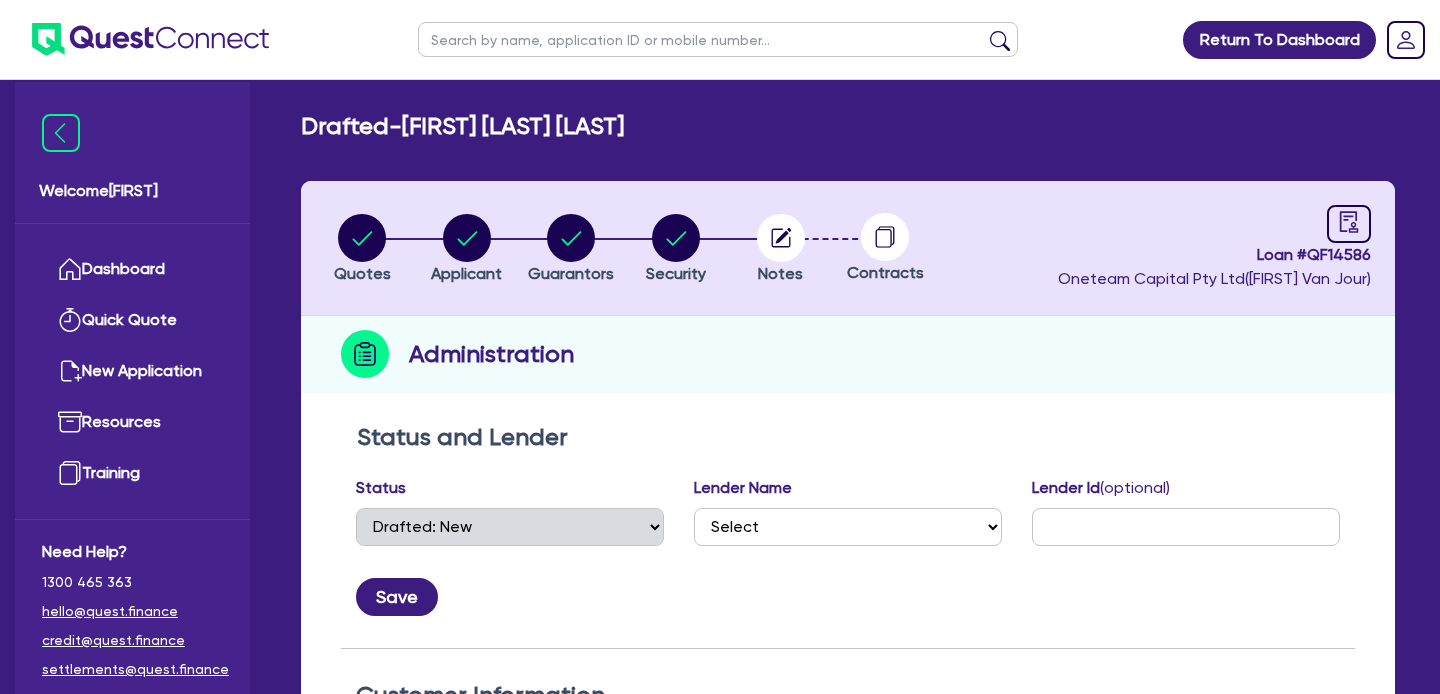 click at bounding box center (718, 39) 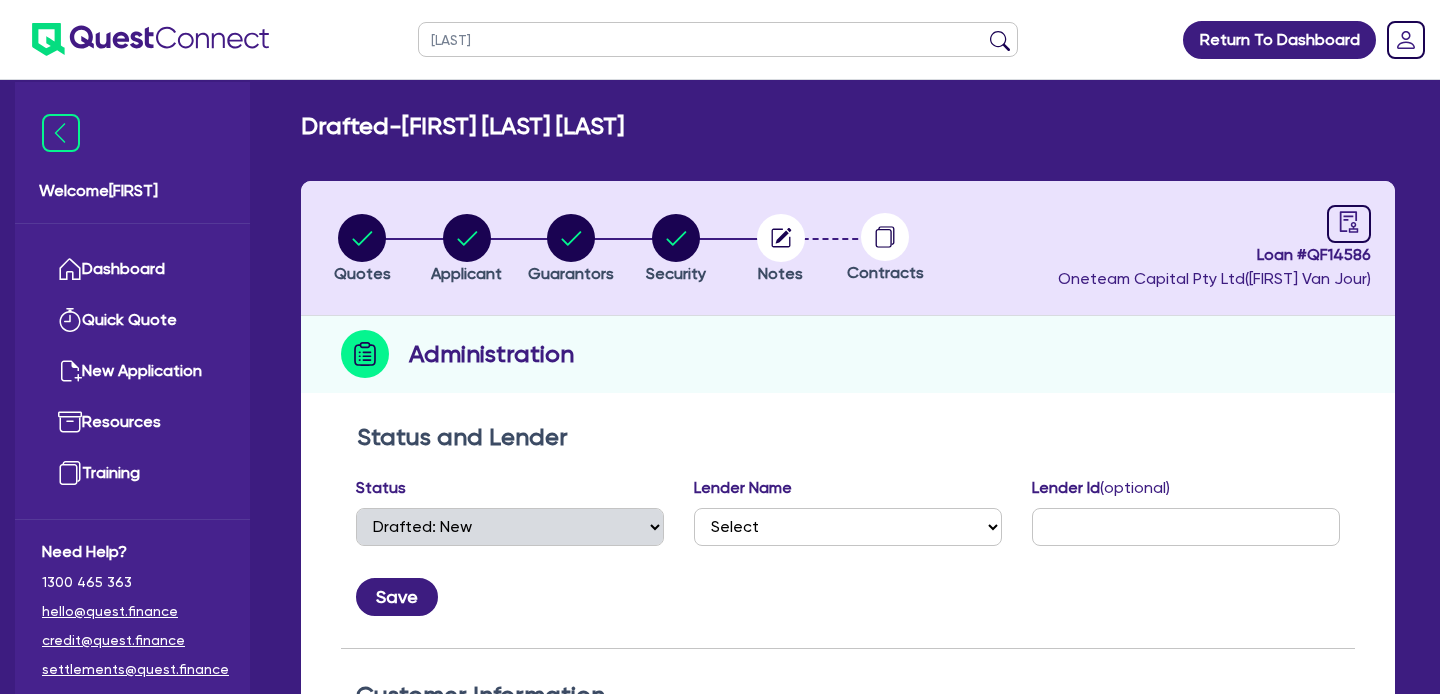 click at bounding box center [1000, 44] 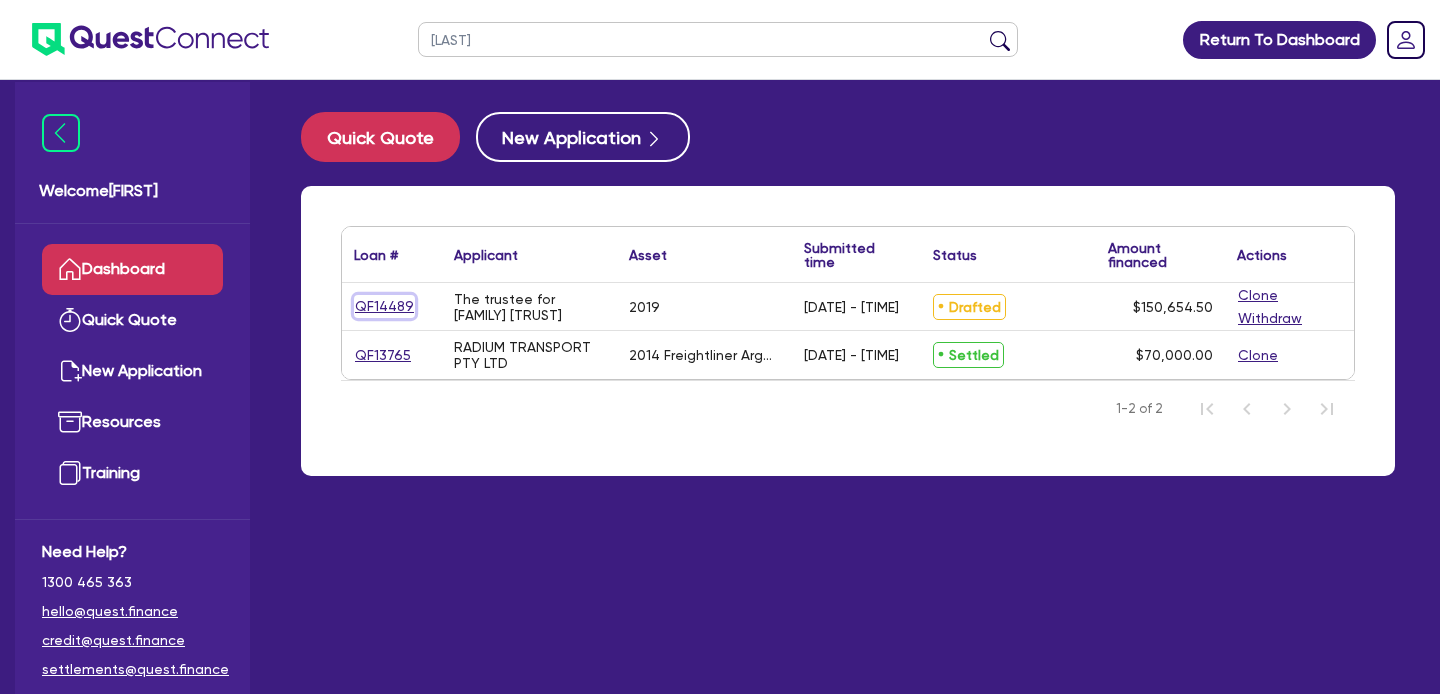 click on "QF14489" at bounding box center (384, 306) 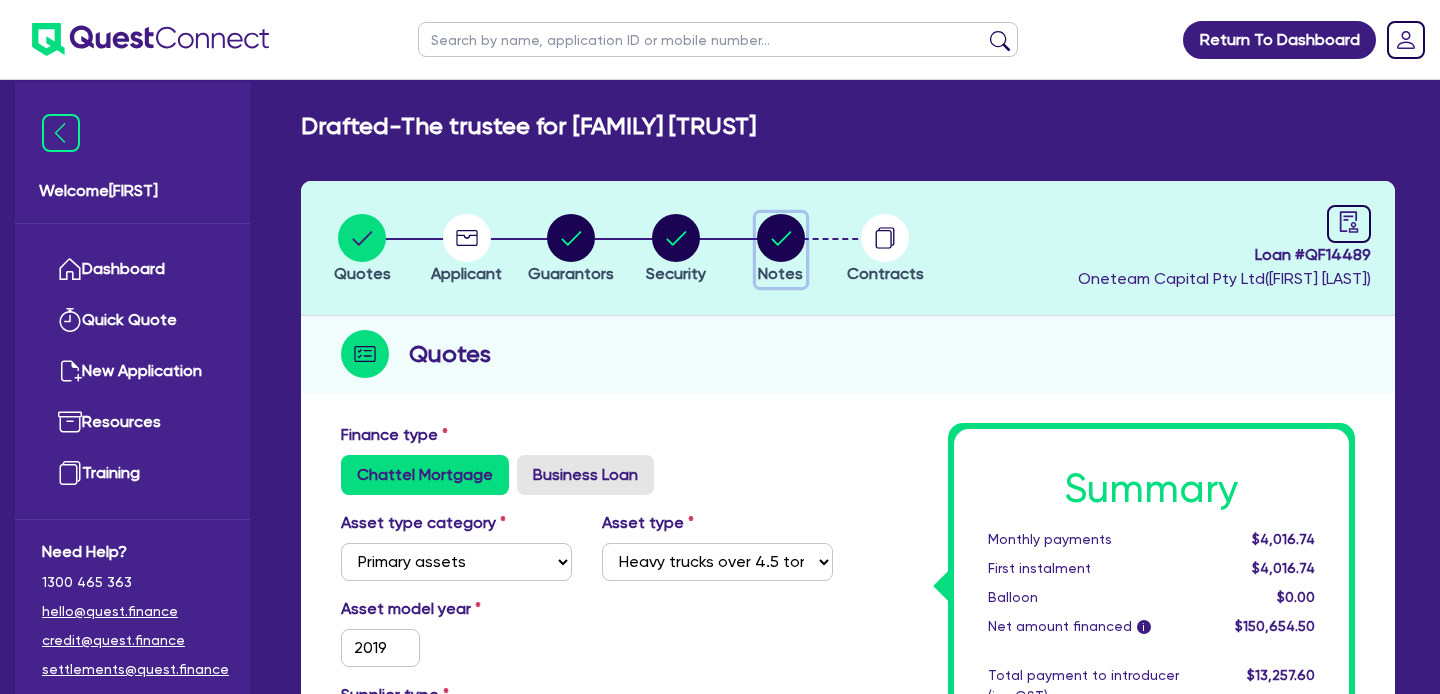 click at bounding box center [781, 238] 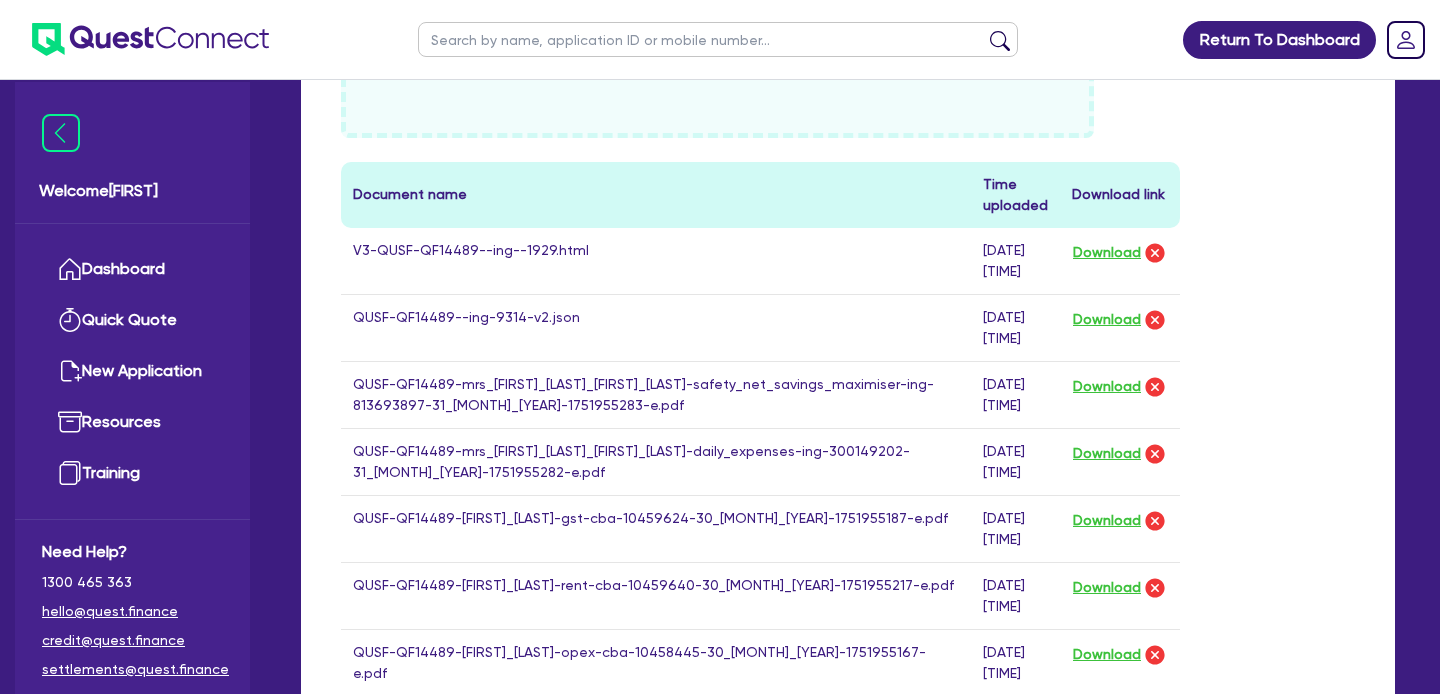 scroll, scrollTop: 1022, scrollLeft: 0, axis: vertical 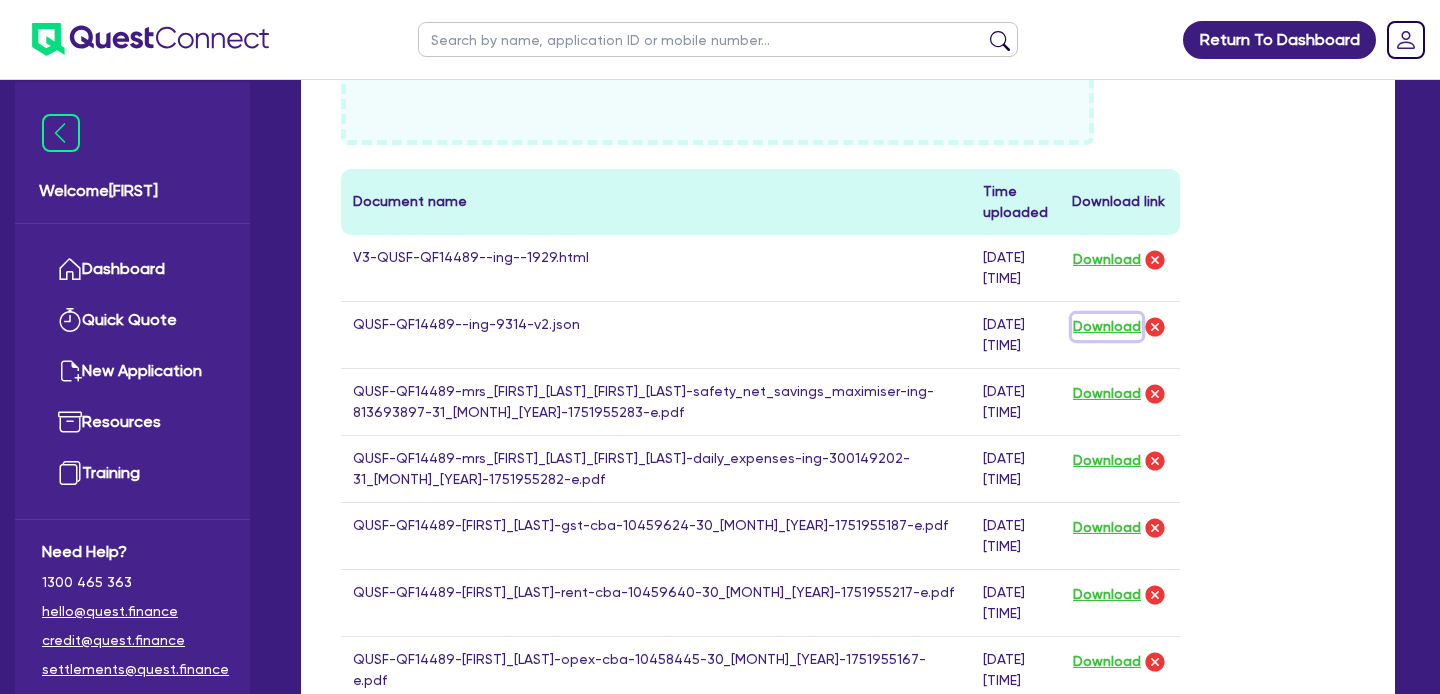 click on "Download" at bounding box center (1107, 327) 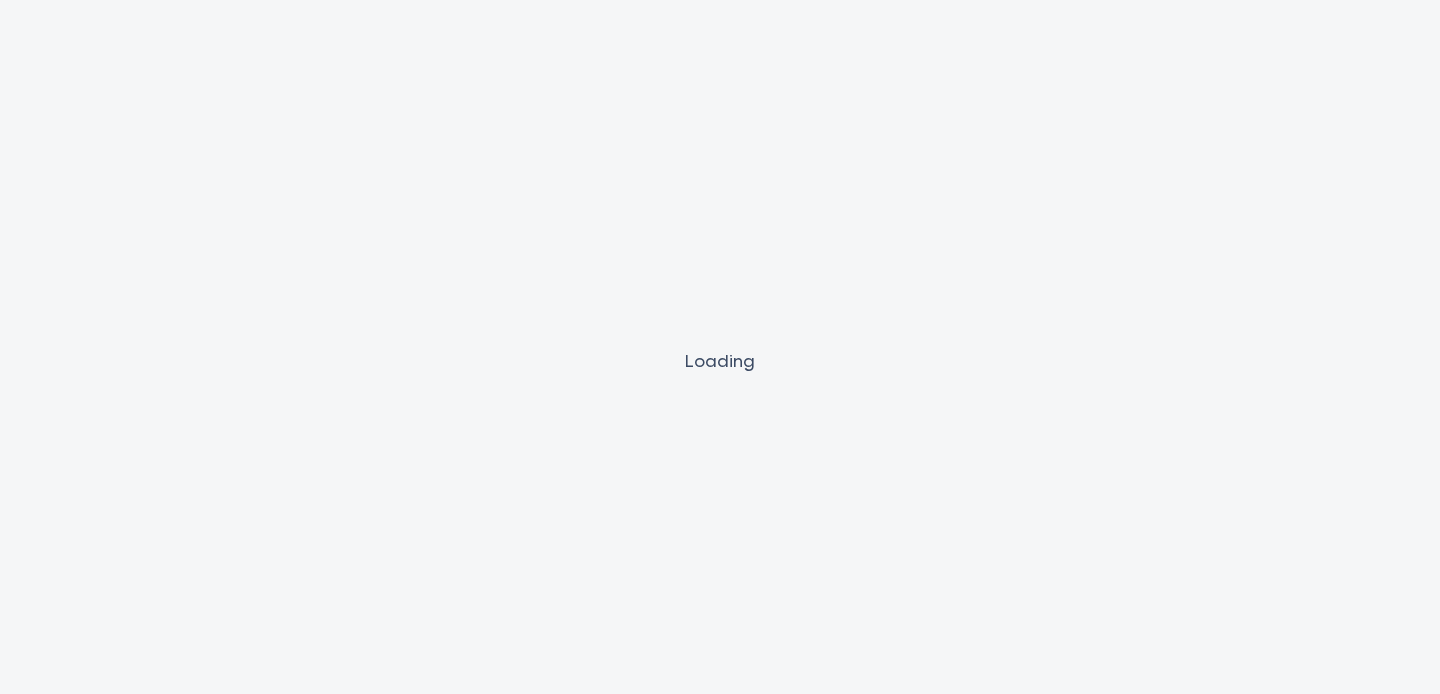 scroll, scrollTop: 0, scrollLeft: 0, axis: both 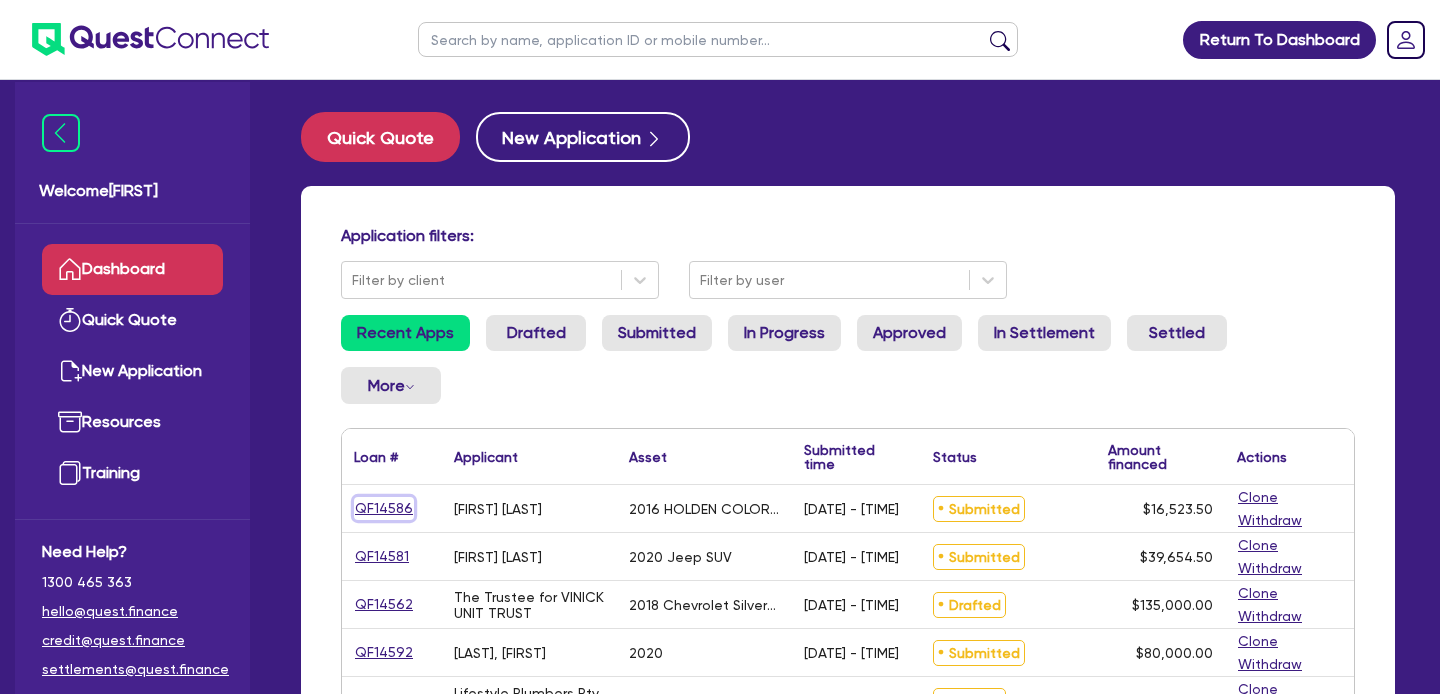 click on "QF14586" at bounding box center (384, 508) 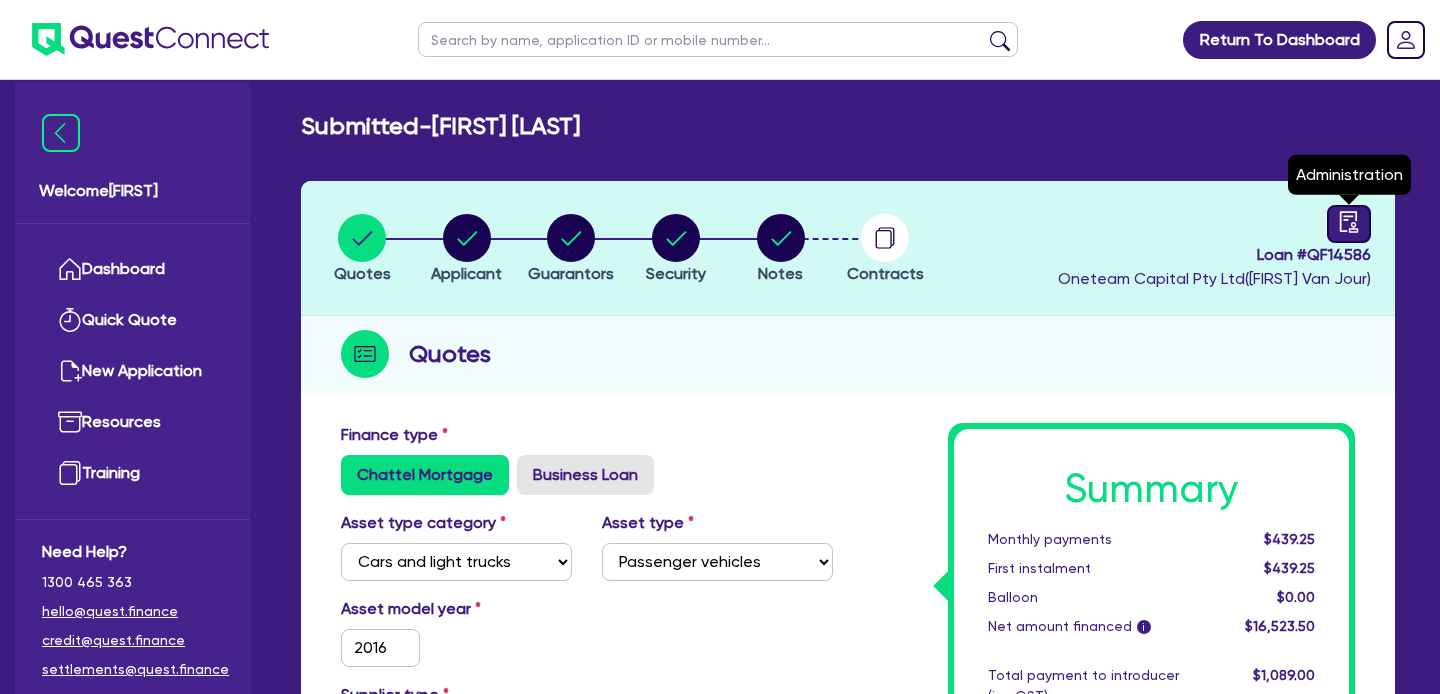 click at bounding box center [1349, 222] 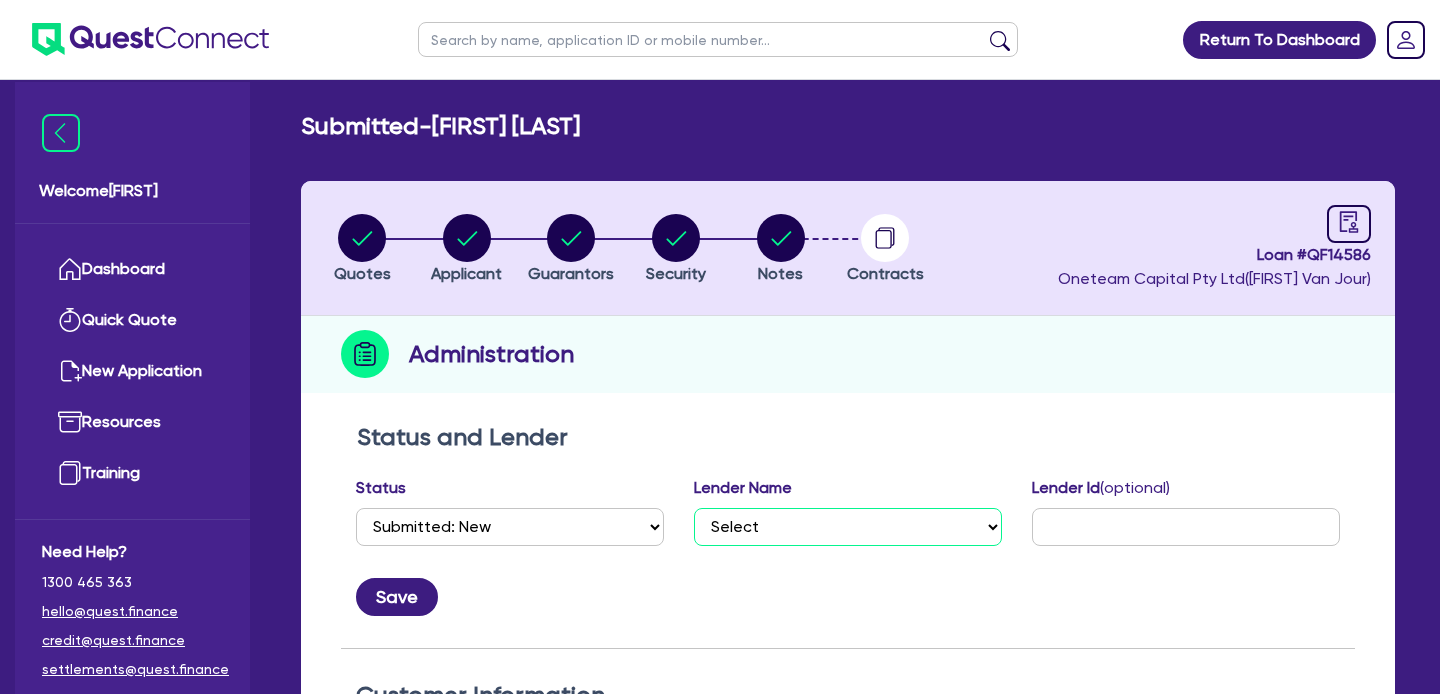 click on "Select AAMF AFS Alex Bank Angle Finance Azora Banjo BigStone BOQ Finance Branded Financial Services Capify Capital Finance CBA Dynamoney Finance One FirstMac Flex Fleet Flexicommercial Green Light Grenke Iron Capital Latitude Liberty LUMI Finance Macquarie Leasing Macquarie Rentals Maia NZ Metro Finance Moneytech Morris Finance Moula Multipli NAB NOW Finance OnDeck Orix Pepper Plenti Prospa Quest Finance - Bill & Collect Quest Finance - Platform CoFunding Quest Finance - Platform Funding Quest Finance - Own Book Resimac Scotpac Selfco Shift Thorn Money True Pillars Vado Private Commercial Real Estate Vestone VW Finance Westlawn Westpac Other" at bounding box center (848, 527) 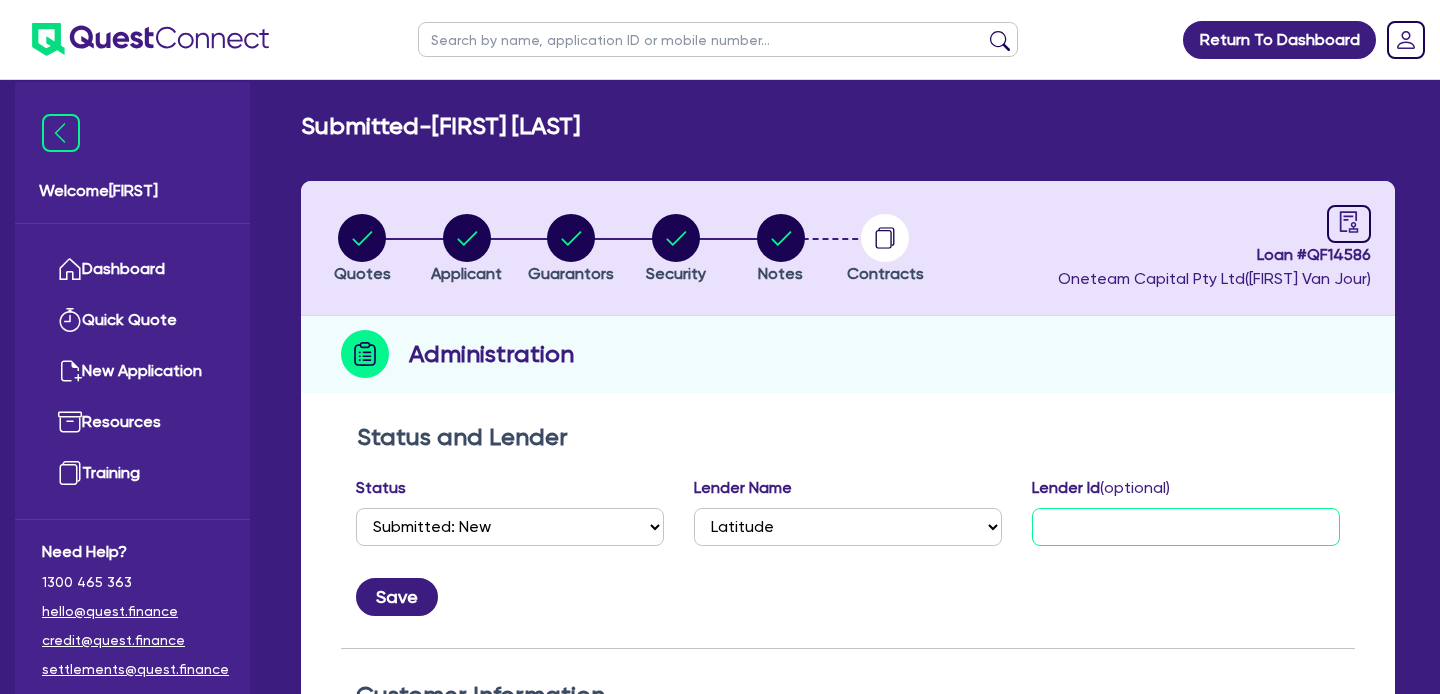 click at bounding box center [1186, 527] 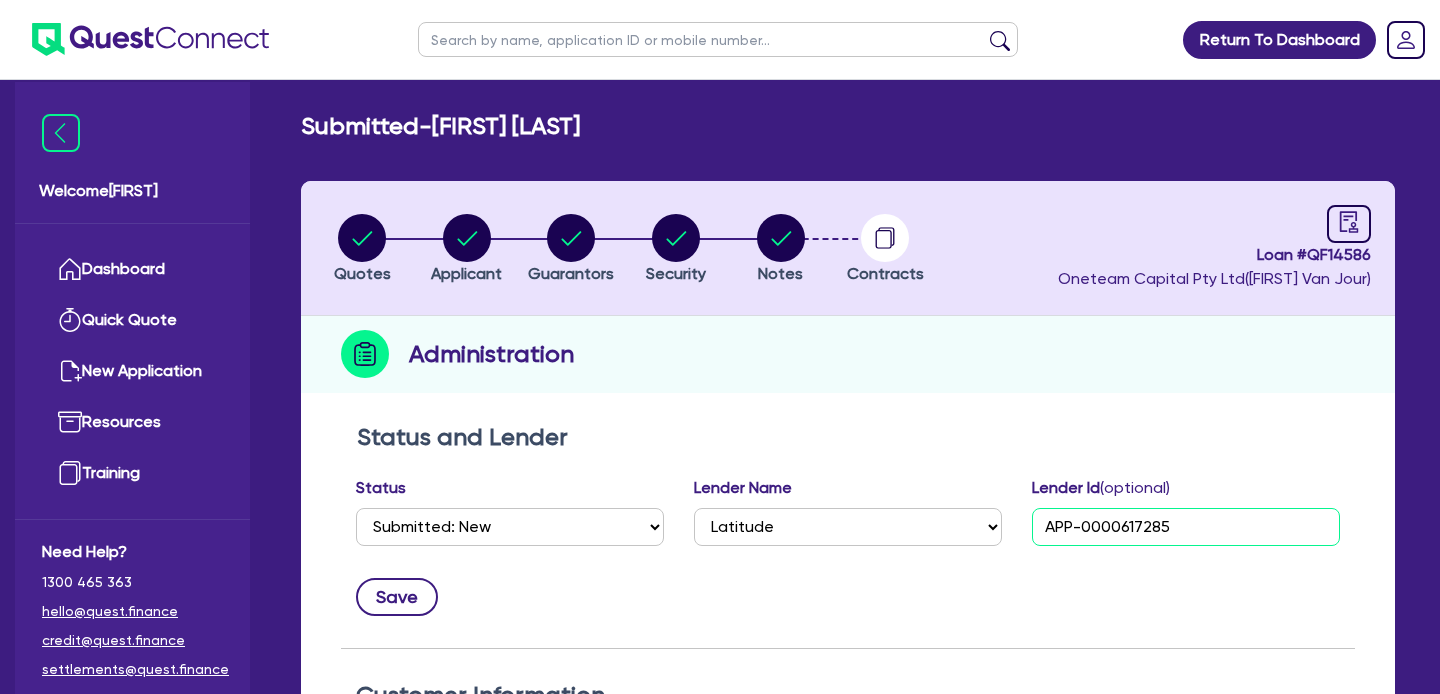 type on "APP-0000617285" 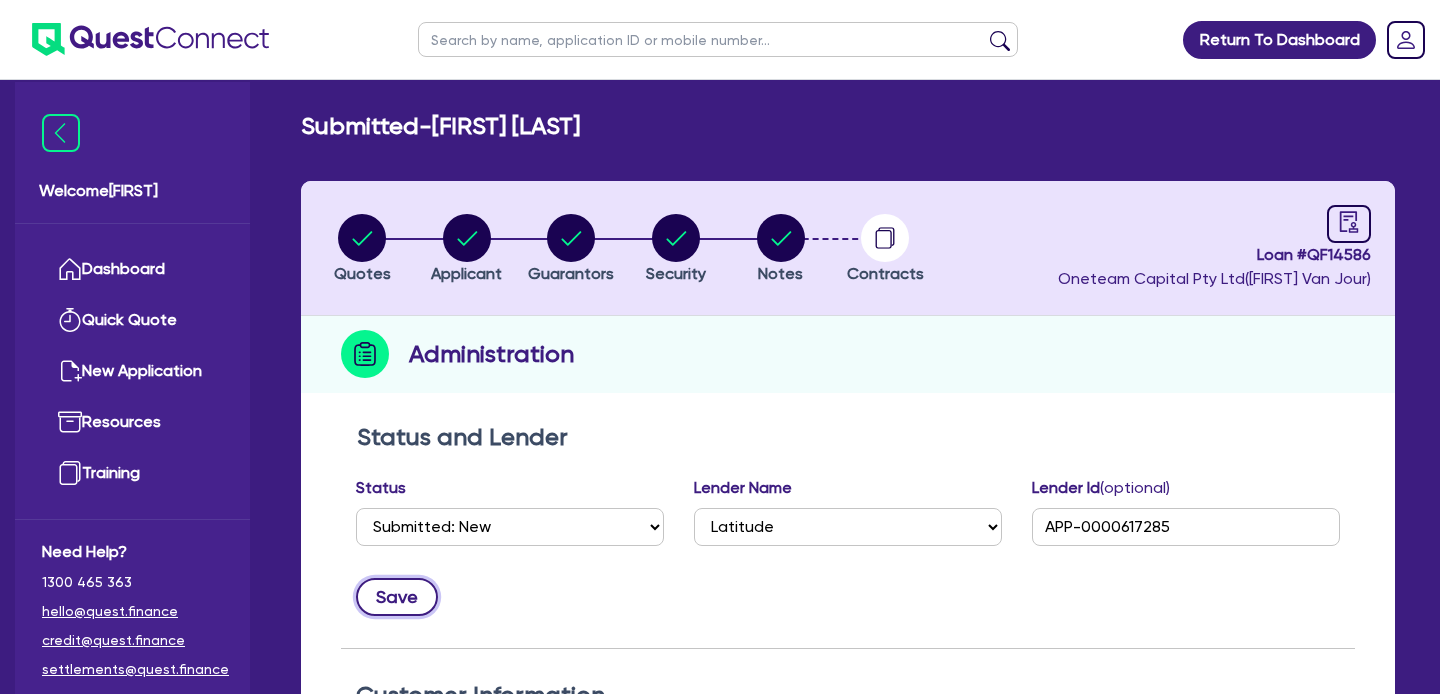 click on "Save" at bounding box center (397, 597) 